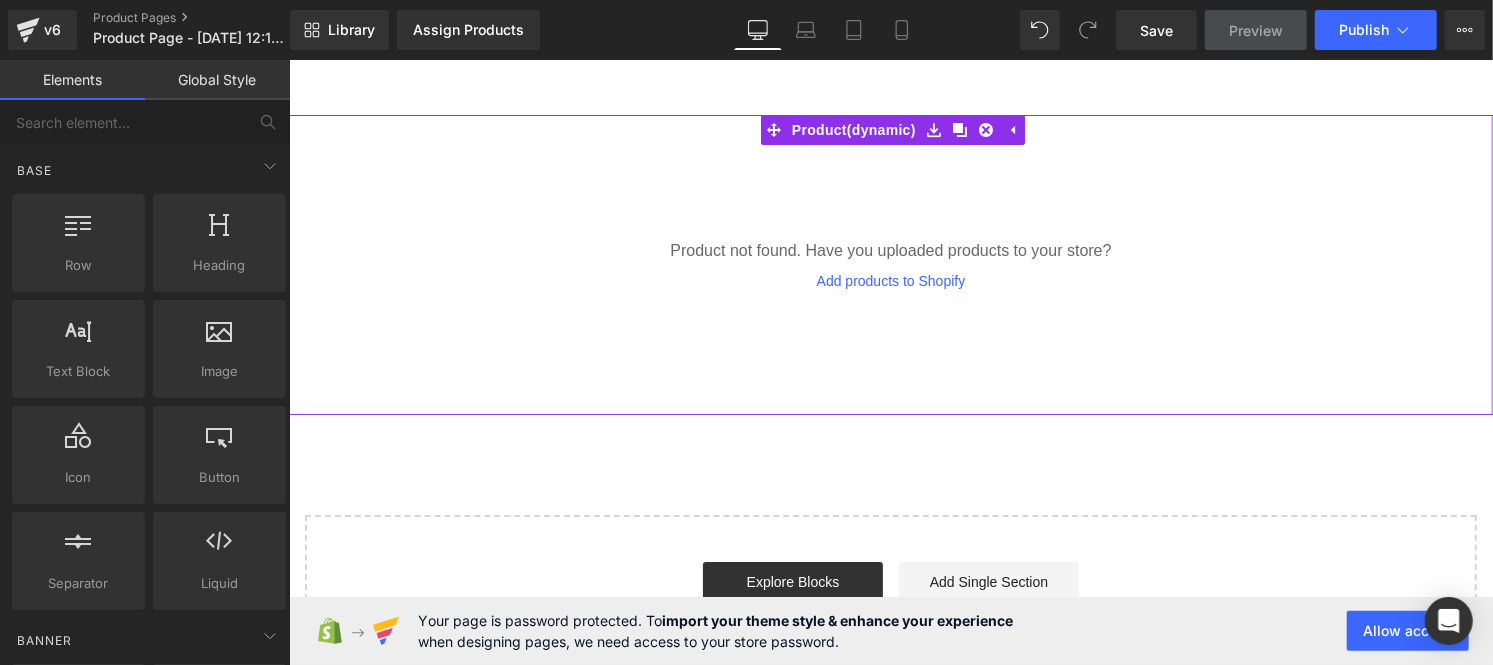 scroll, scrollTop: 0, scrollLeft: 0, axis: both 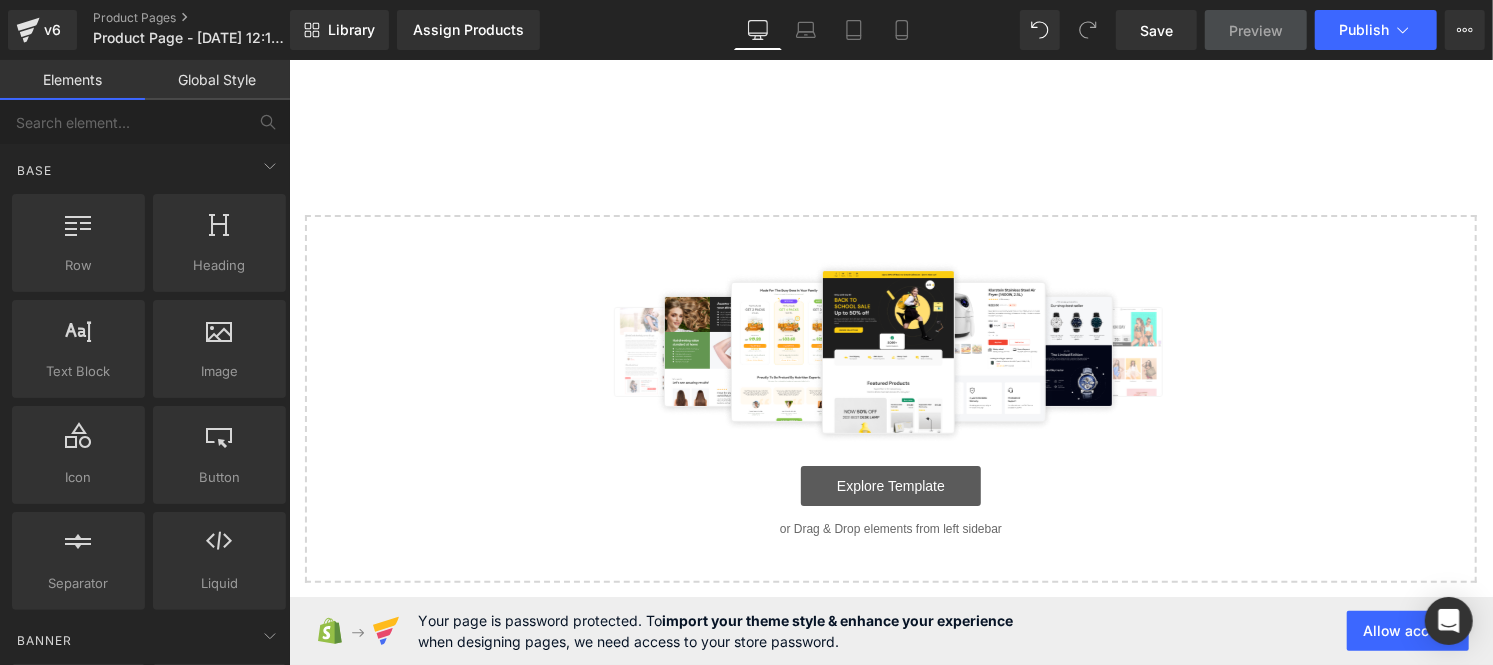 click on "Explore Template" at bounding box center [890, 485] 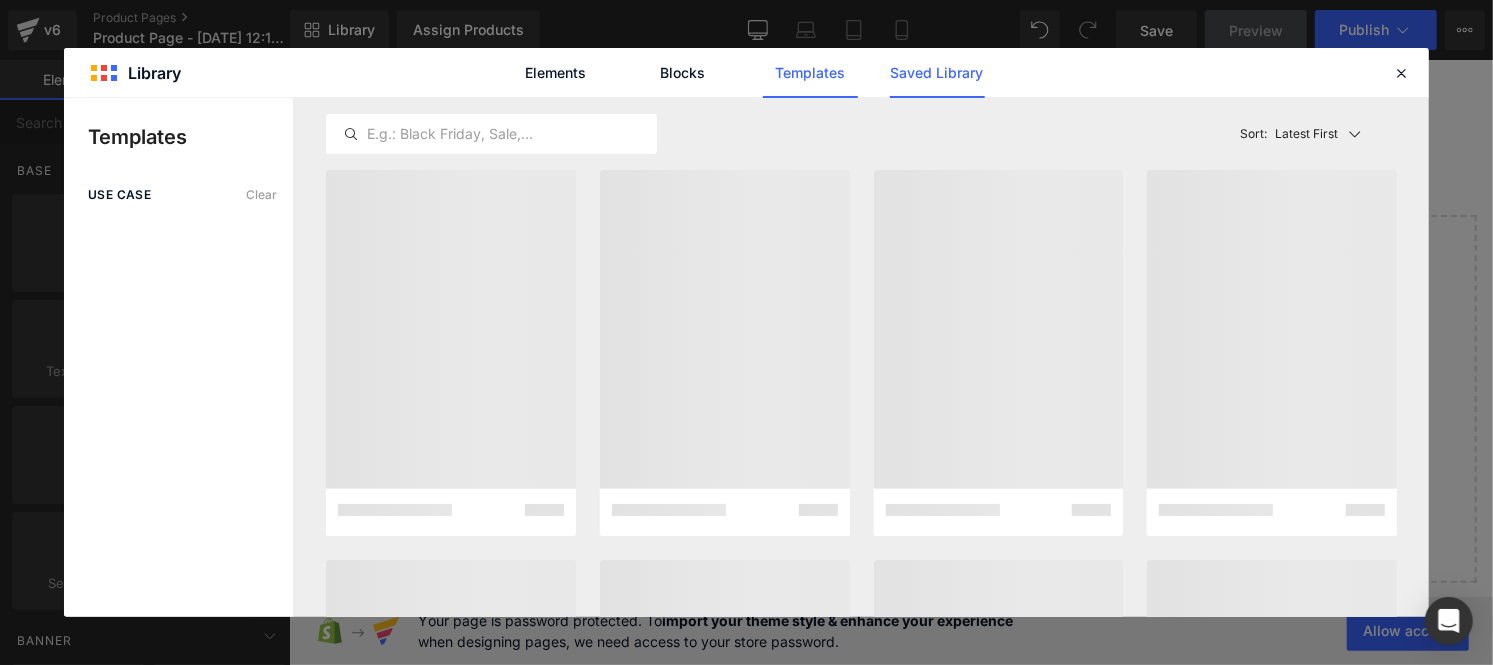 click on "Saved Library" 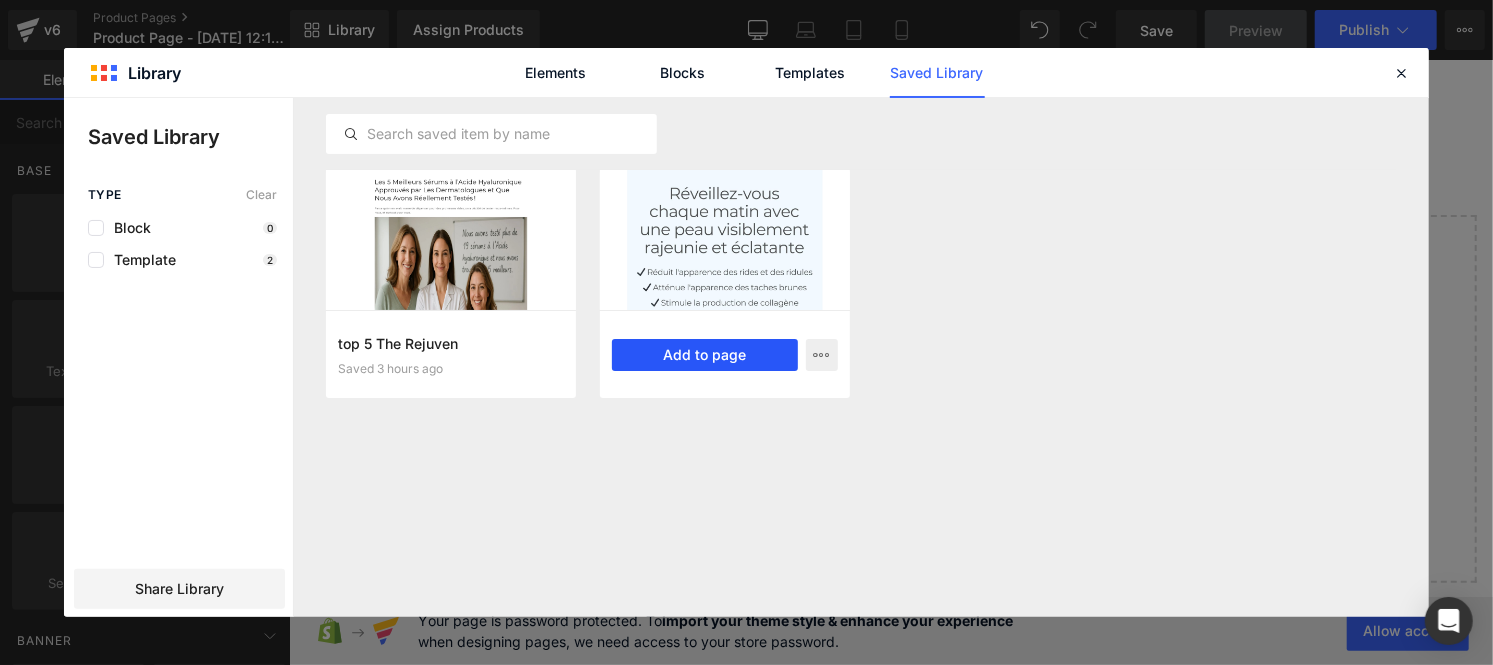 click on "Add to page" at bounding box center [705, 355] 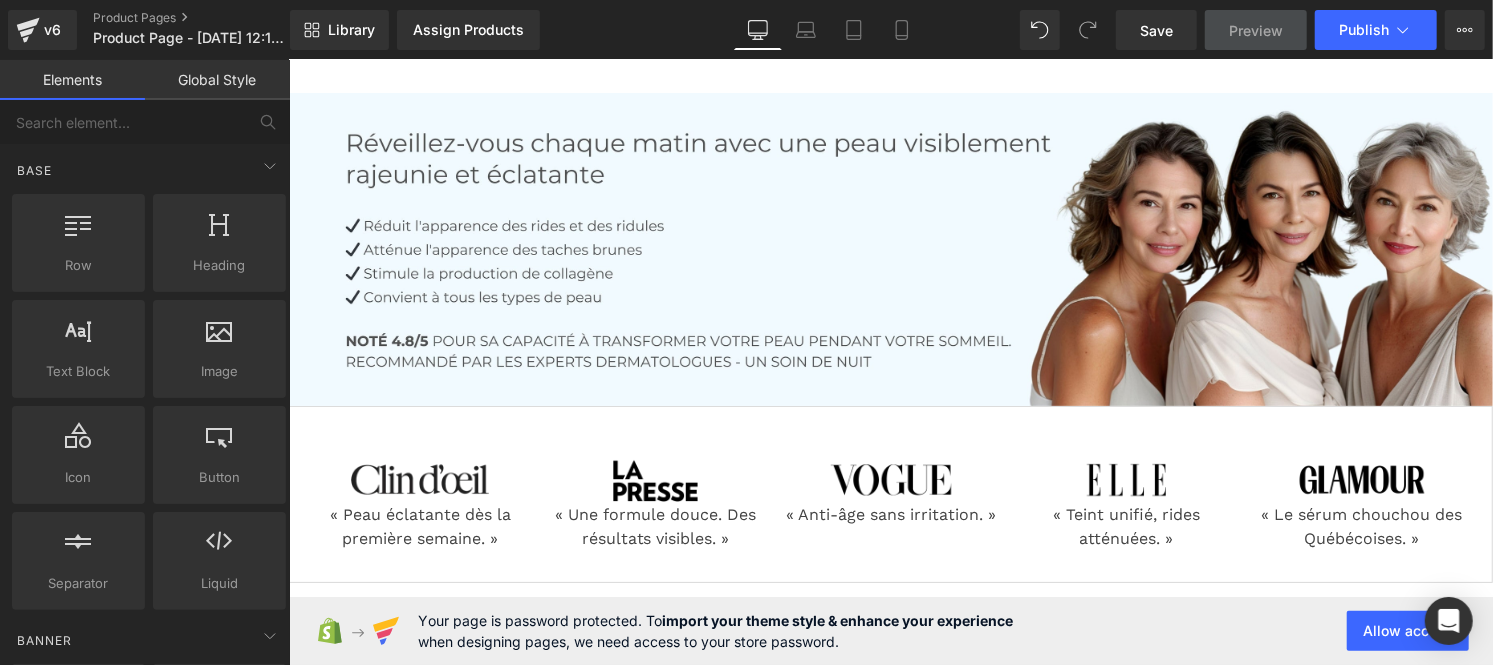 scroll, scrollTop: 0, scrollLeft: 0, axis: both 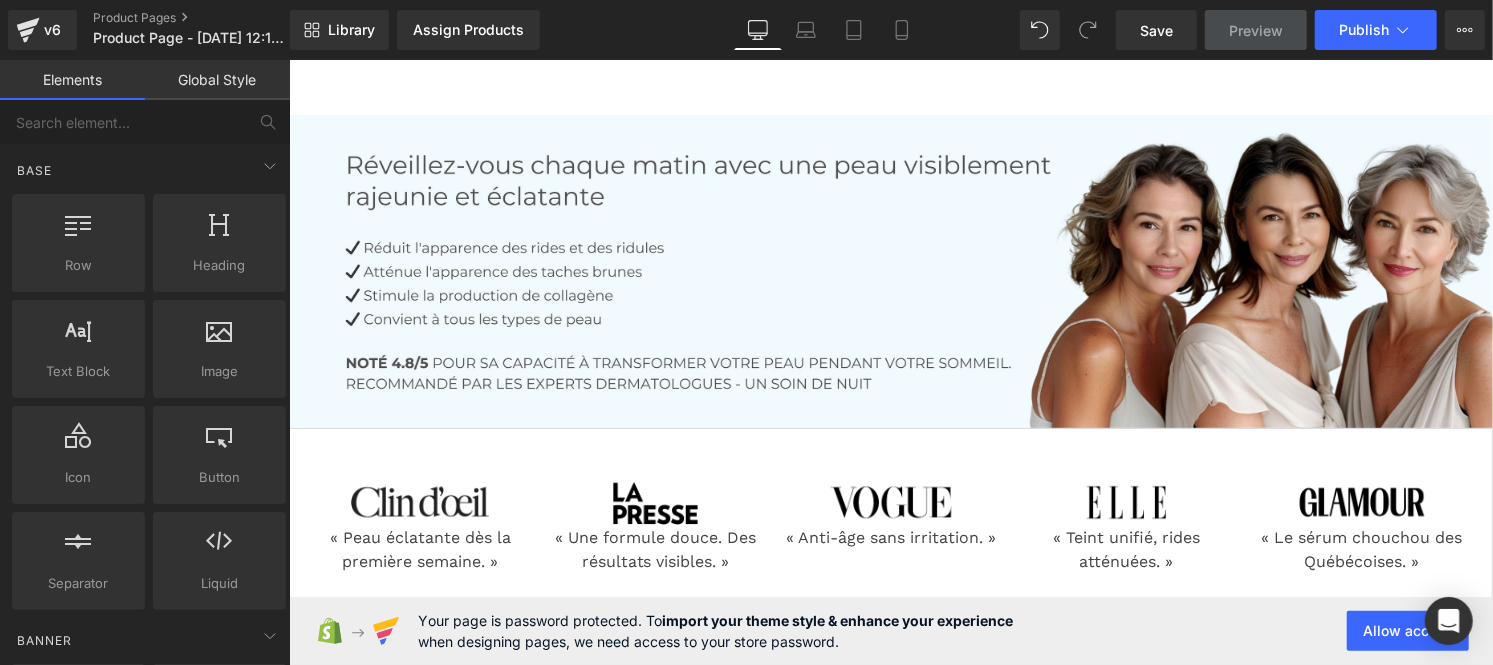 click on "Global Style" at bounding box center [217, 80] 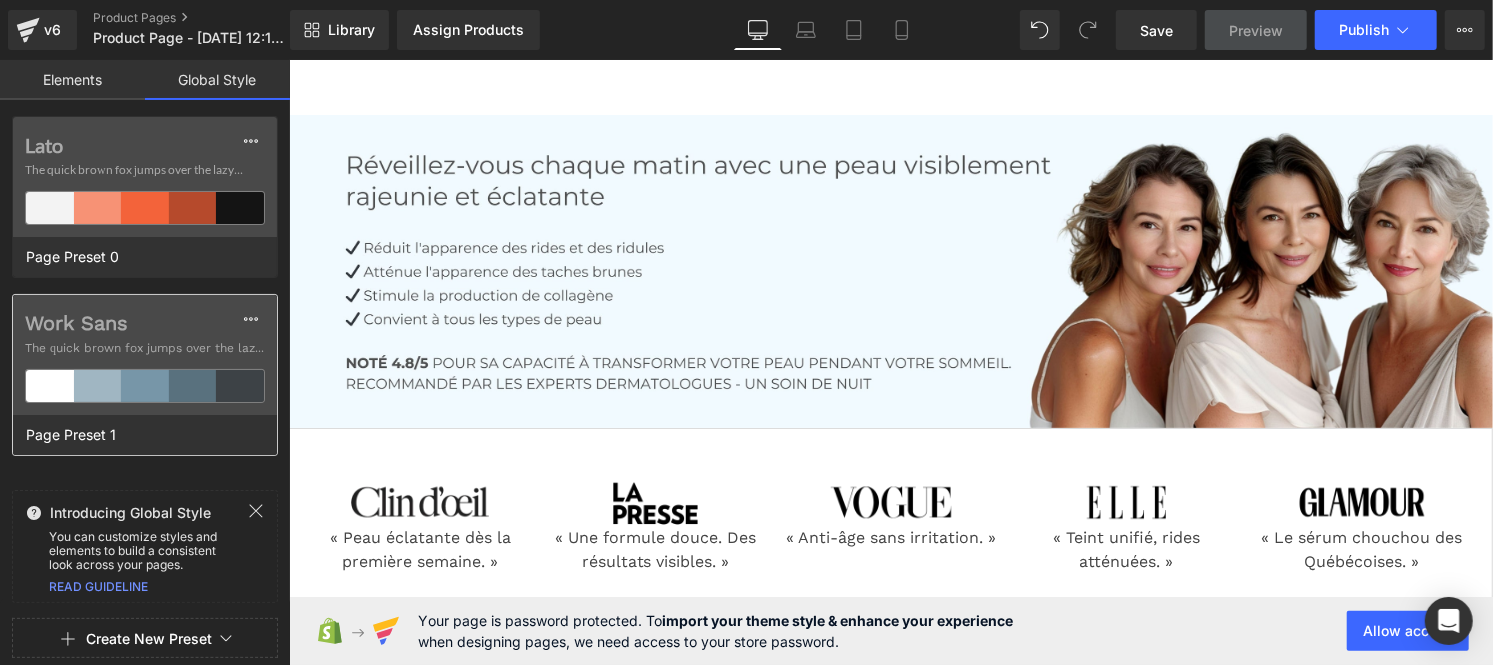 click on "Work Sans" at bounding box center [145, 323] 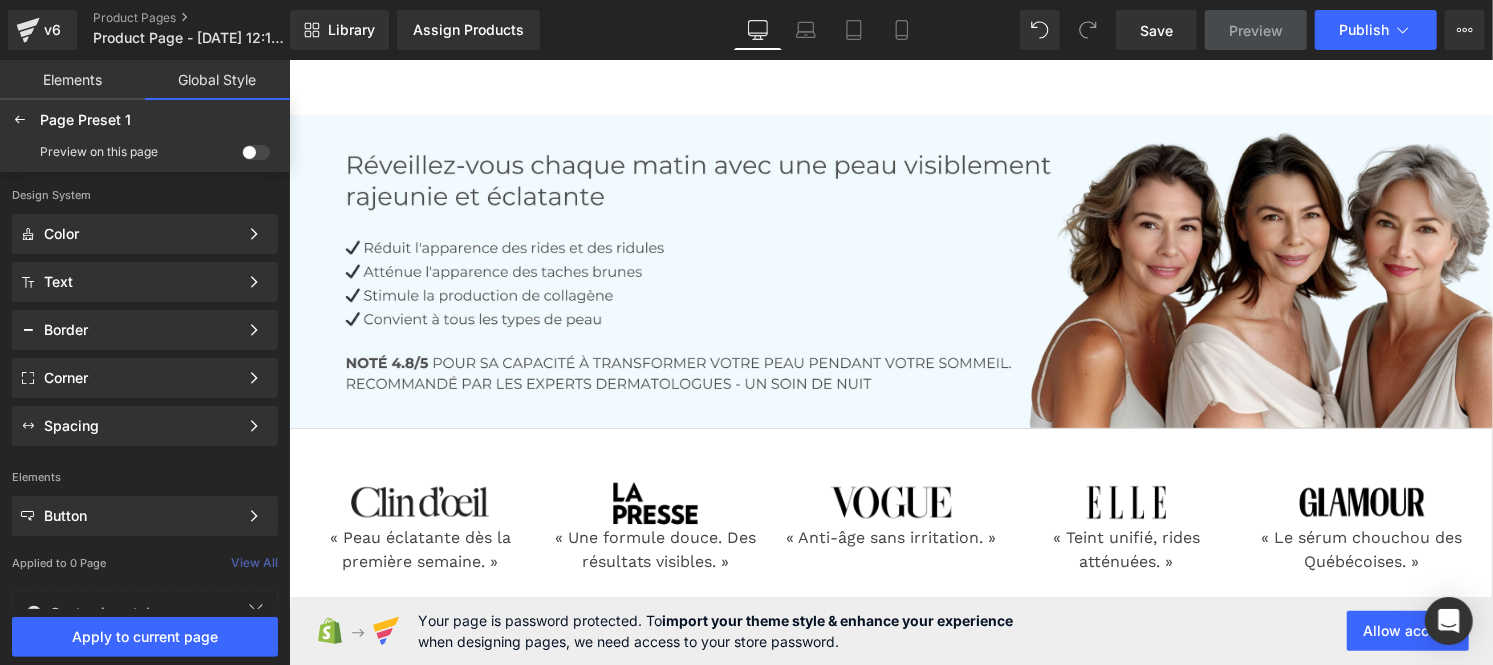 click at bounding box center (256, 152) 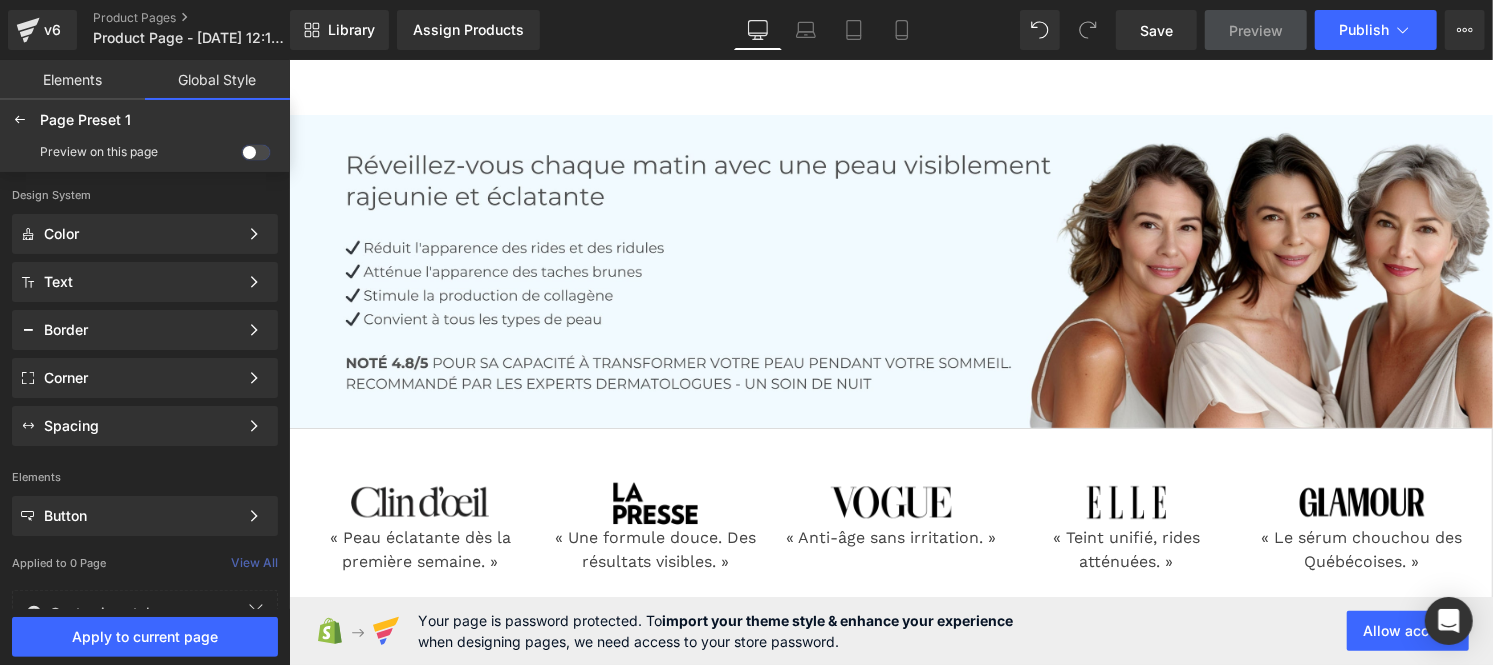 click at bounding box center [242, 156] 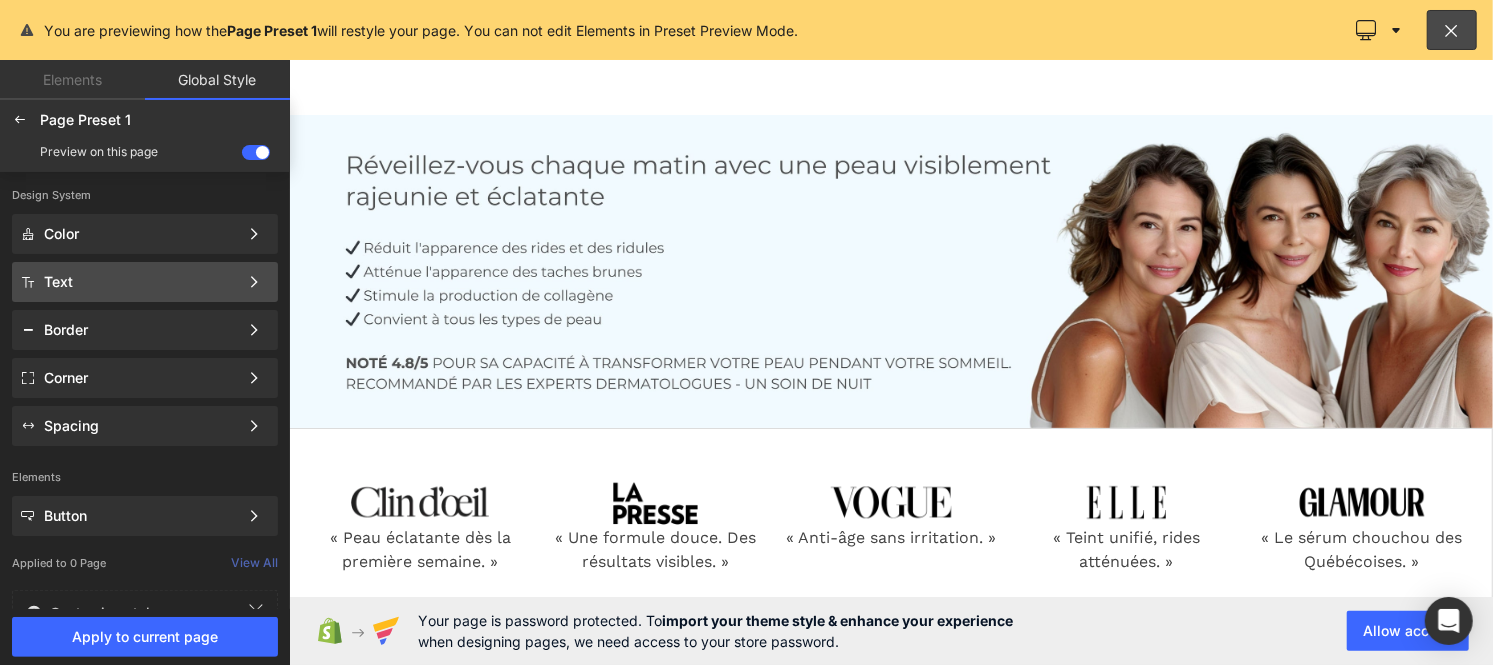 click on "Text" at bounding box center (141, 282) 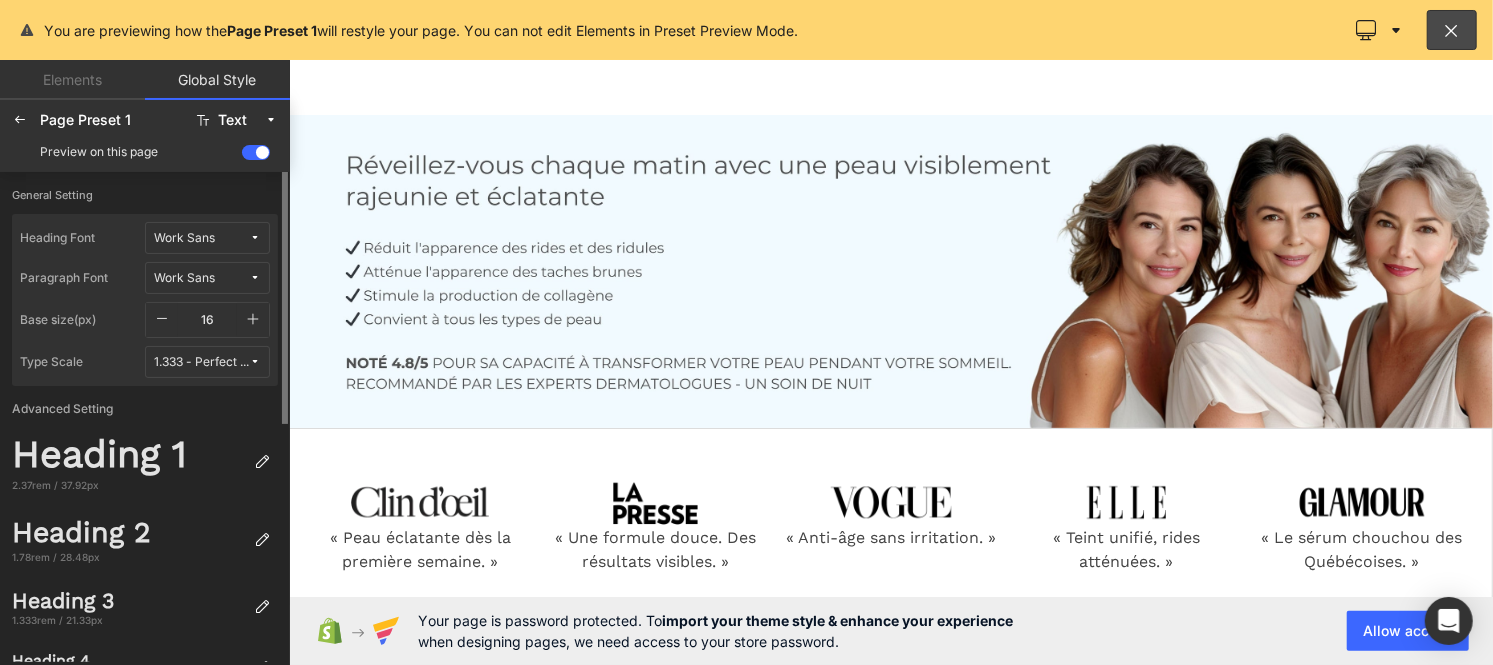 click on "Work Sans" at bounding box center (207, 238) 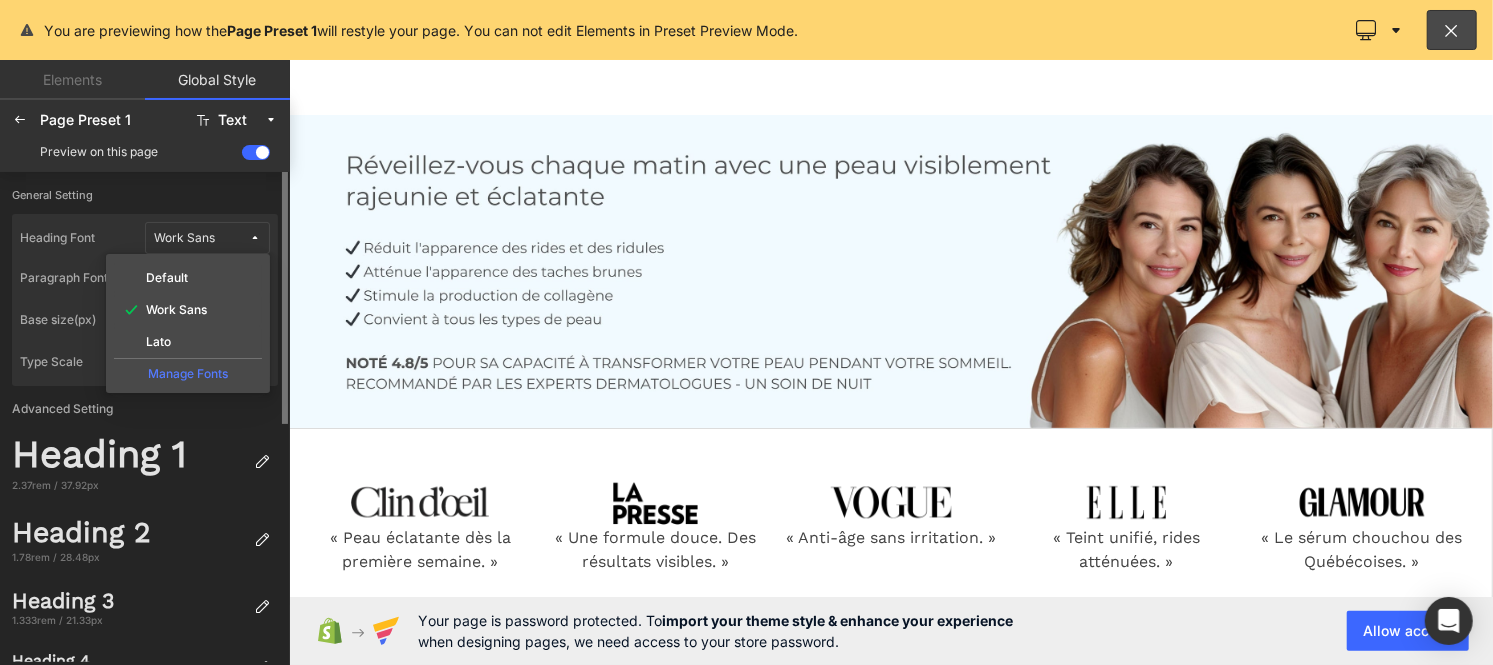 click on "Manage Fonts" 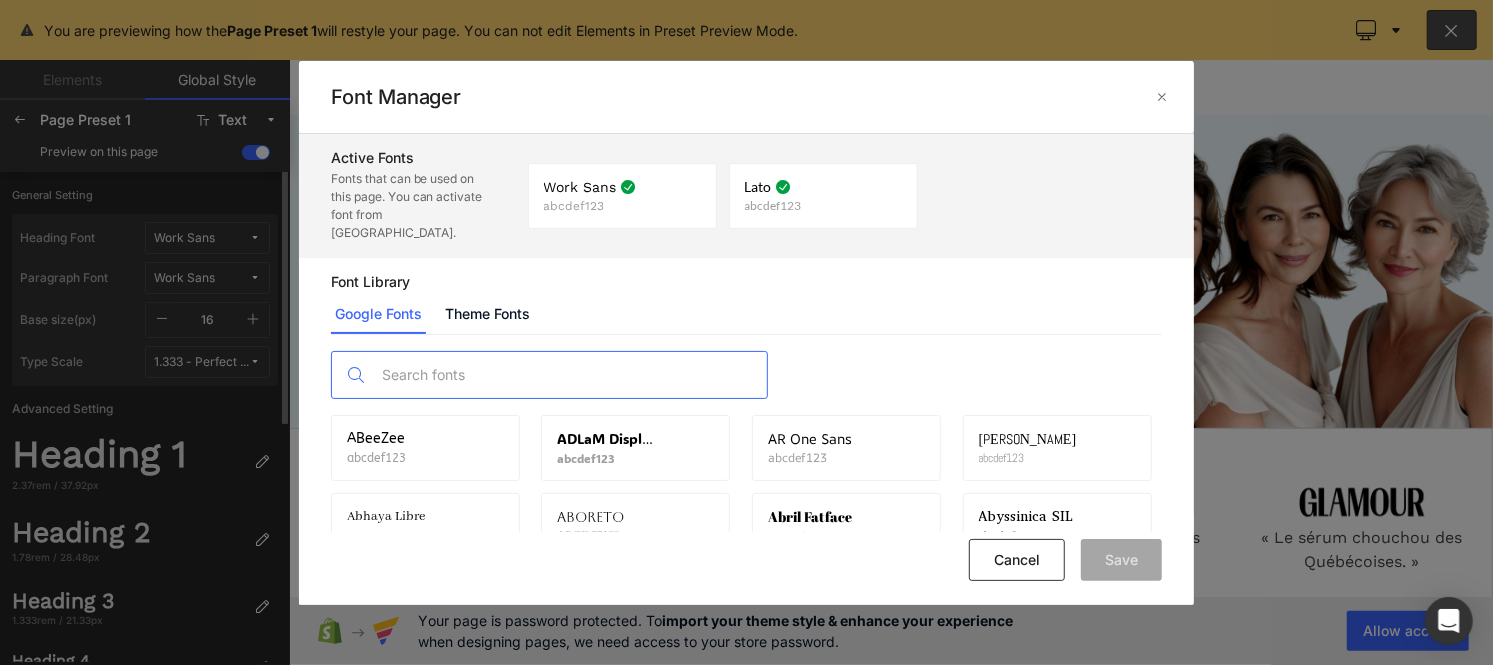 click at bounding box center (569, 375) 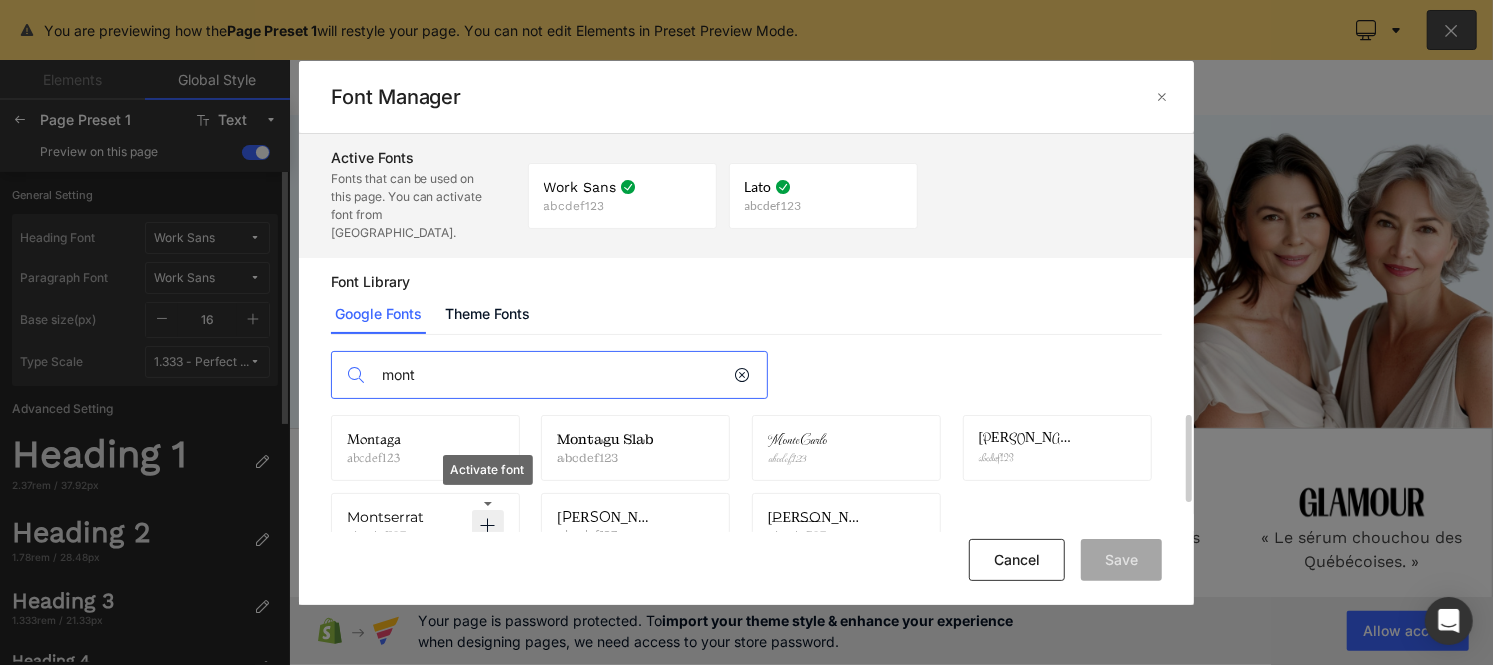 type on "mont" 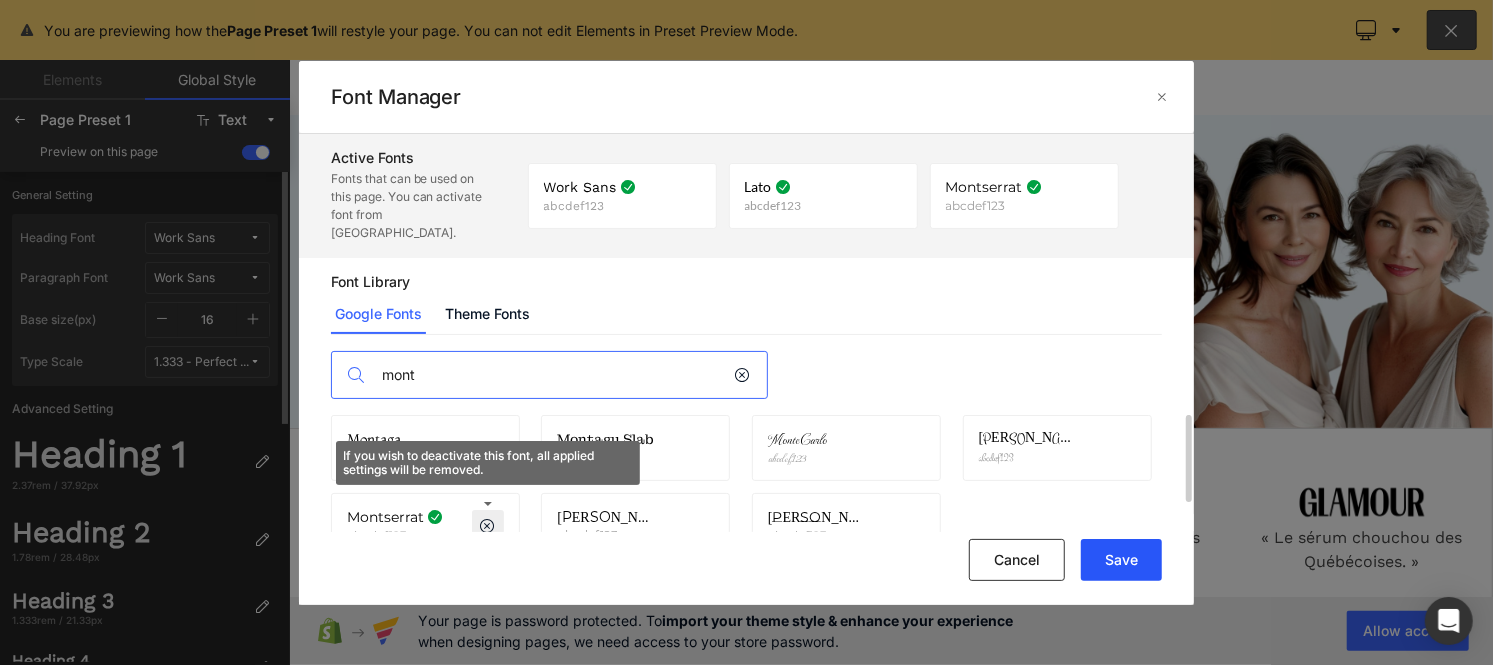 click on "Save" at bounding box center (1121, 560) 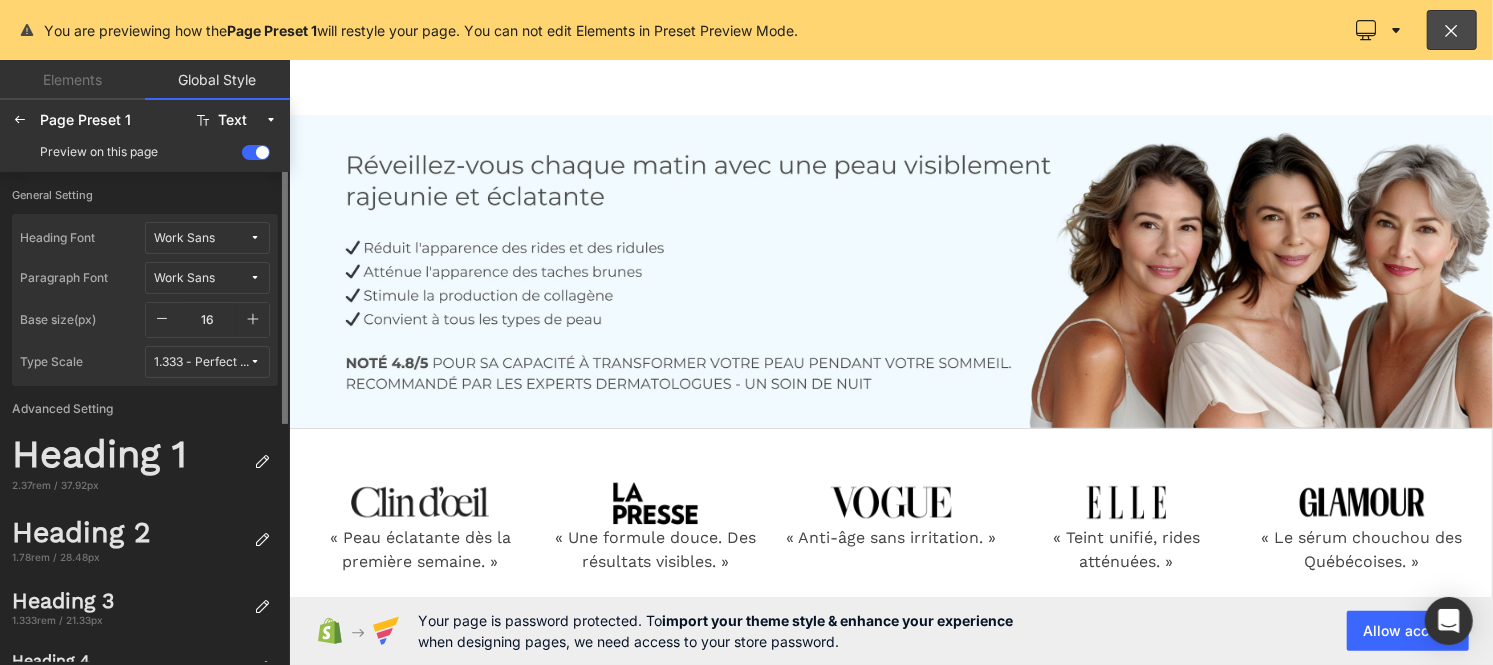 click on "Work Sans" at bounding box center [201, 238] 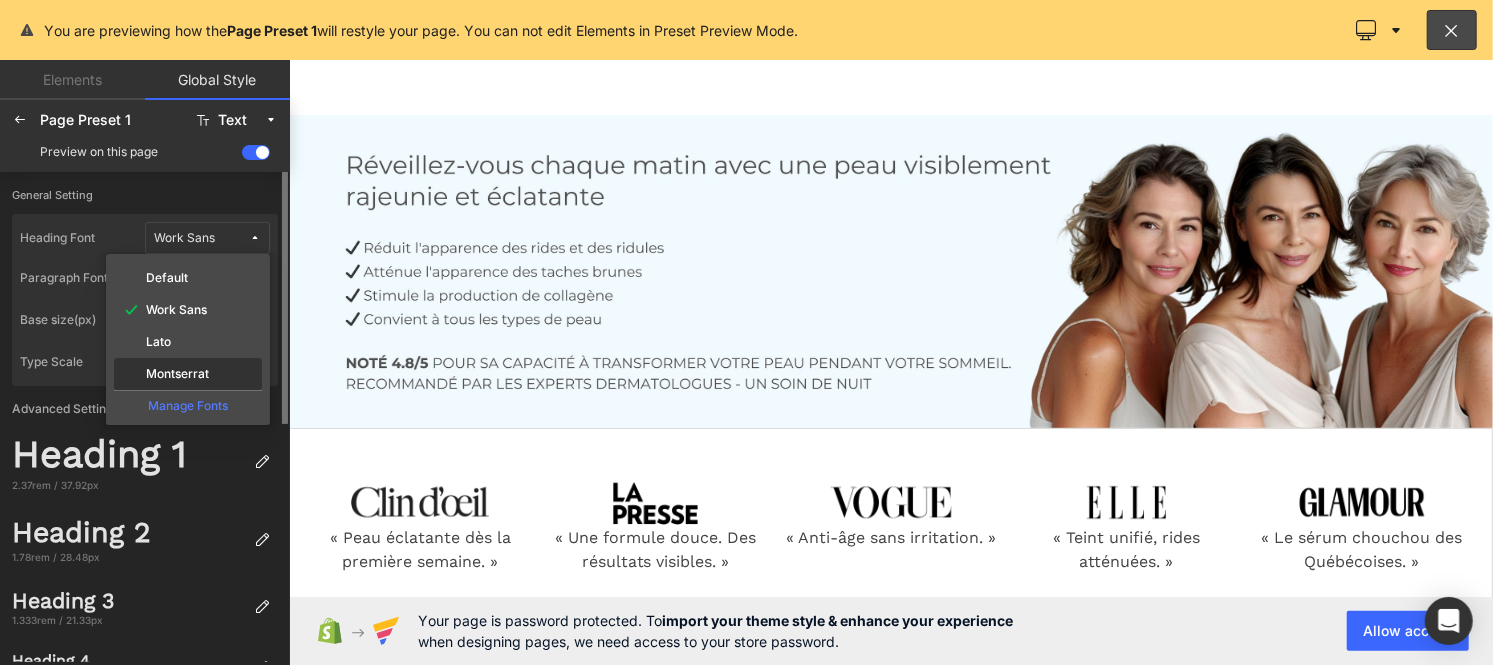 click on "Montserrat" at bounding box center [177, 374] 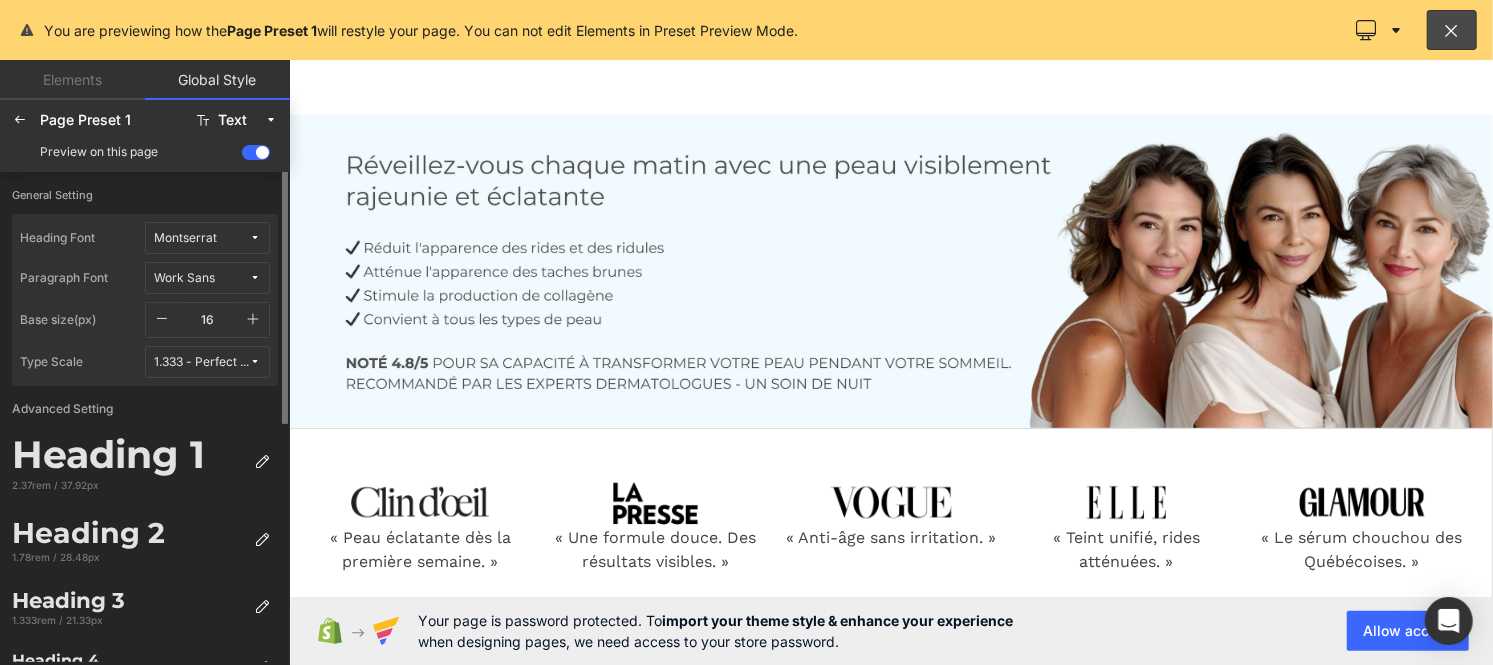 click on "Work Sans" at bounding box center [201, 278] 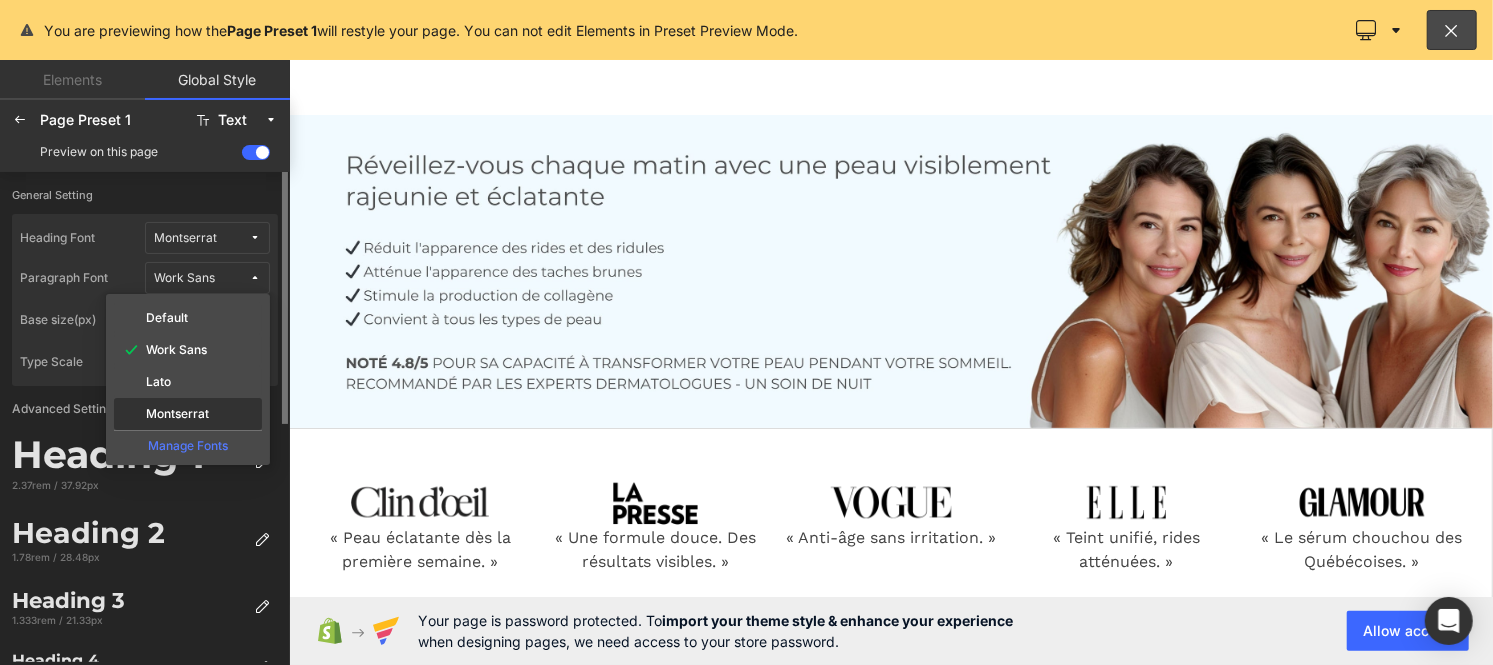 click on "Montserrat" at bounding box center (177, 414) 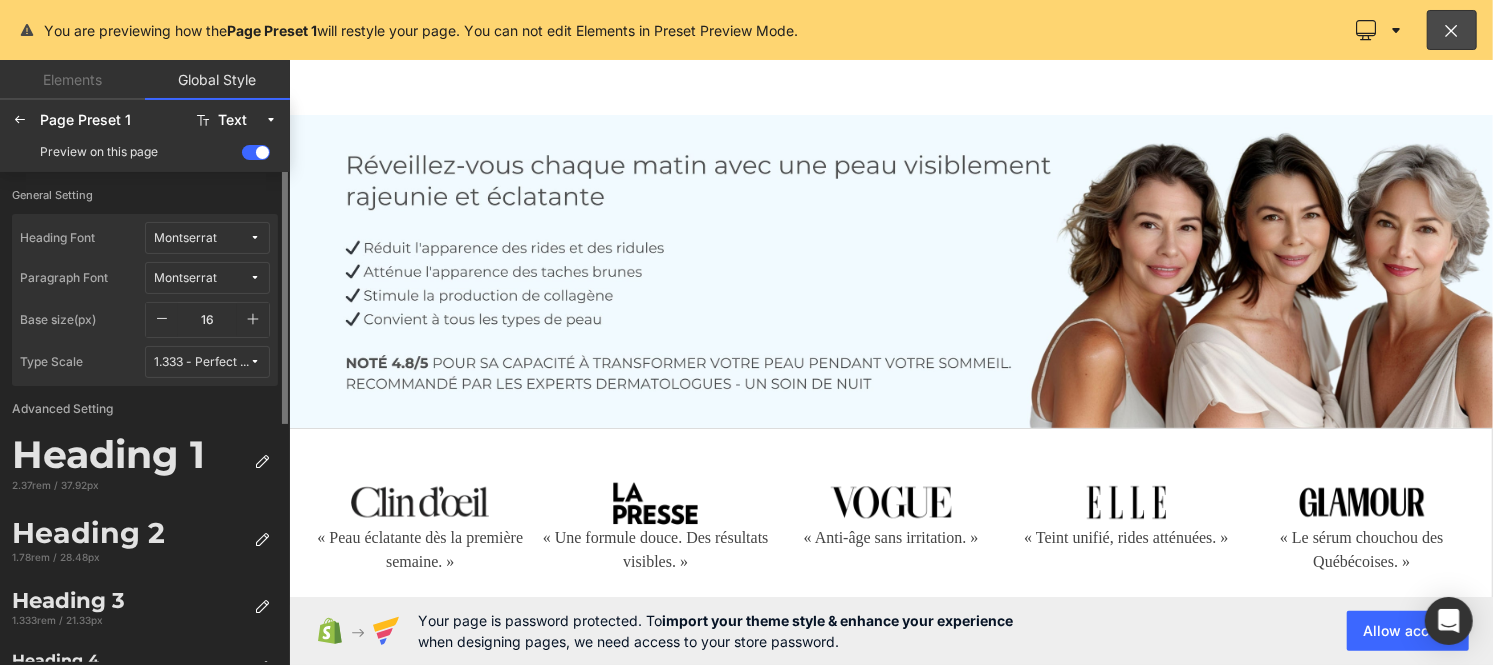 click 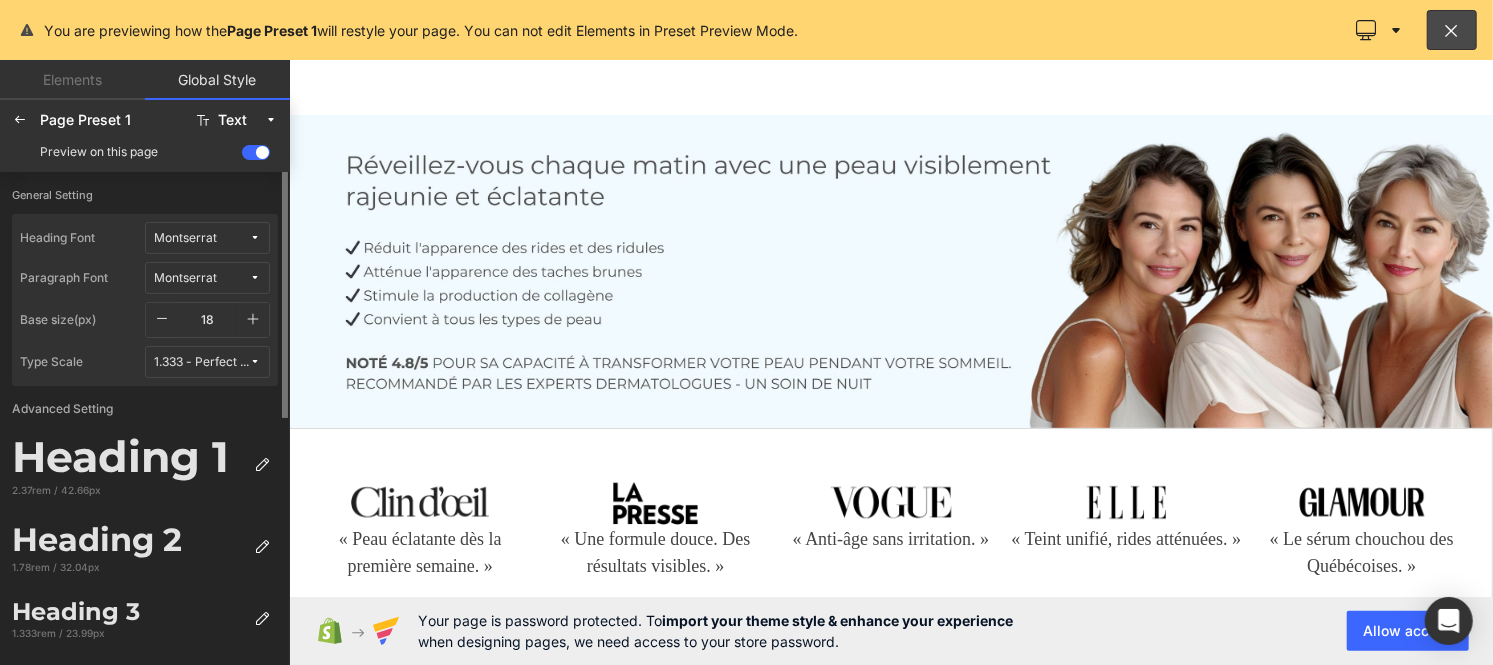click 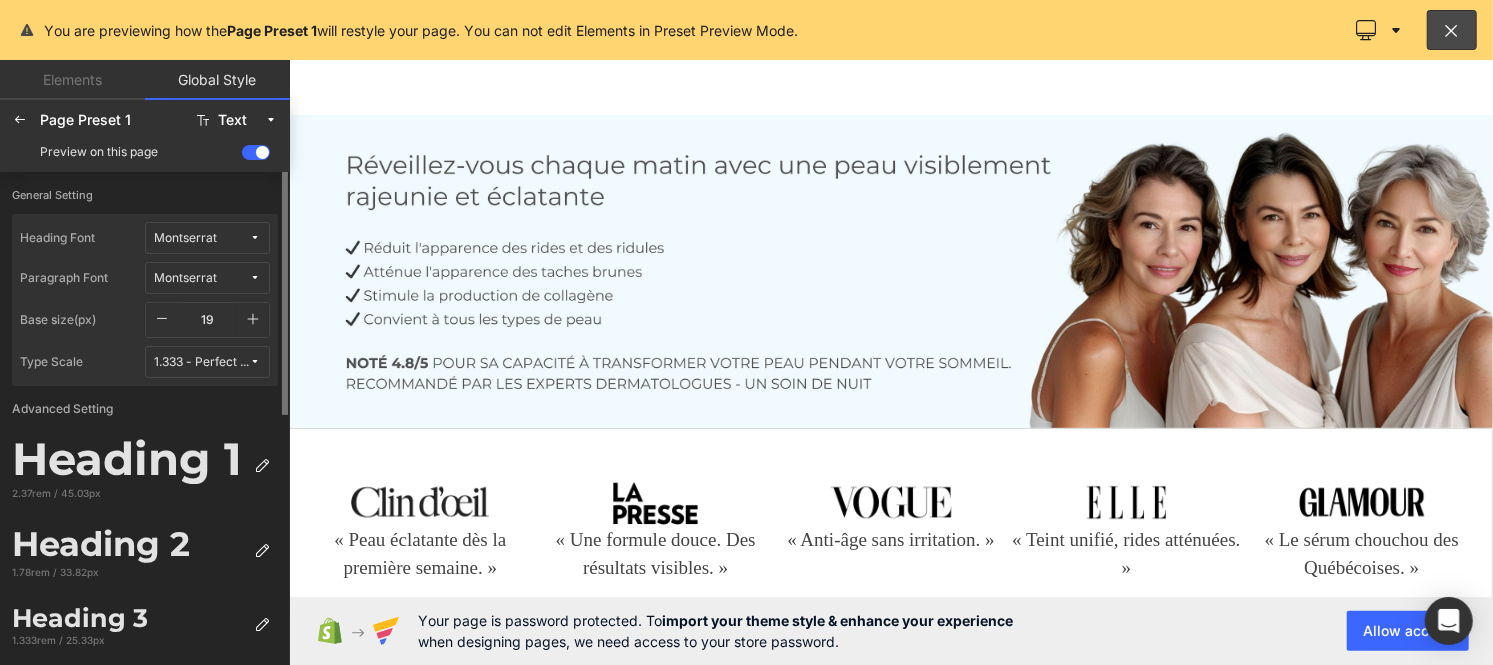 click 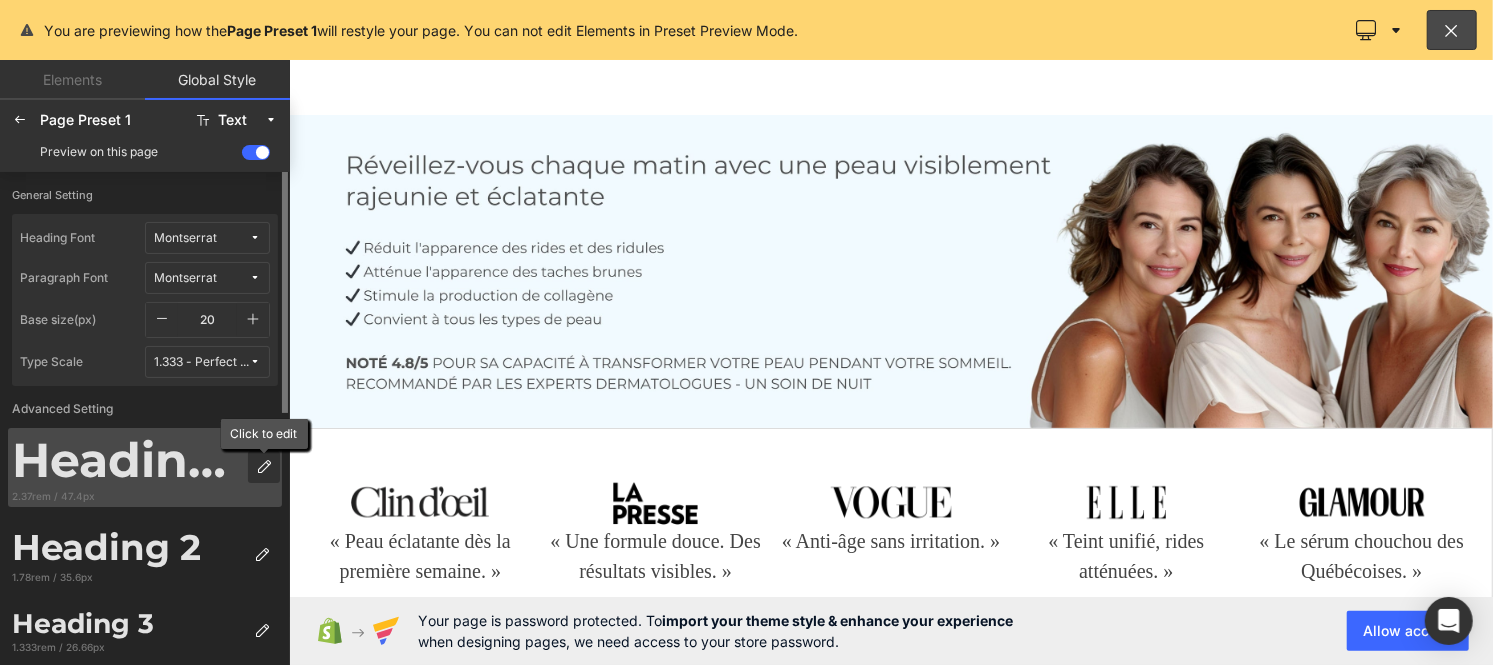 click at bounding box center [264, 467] 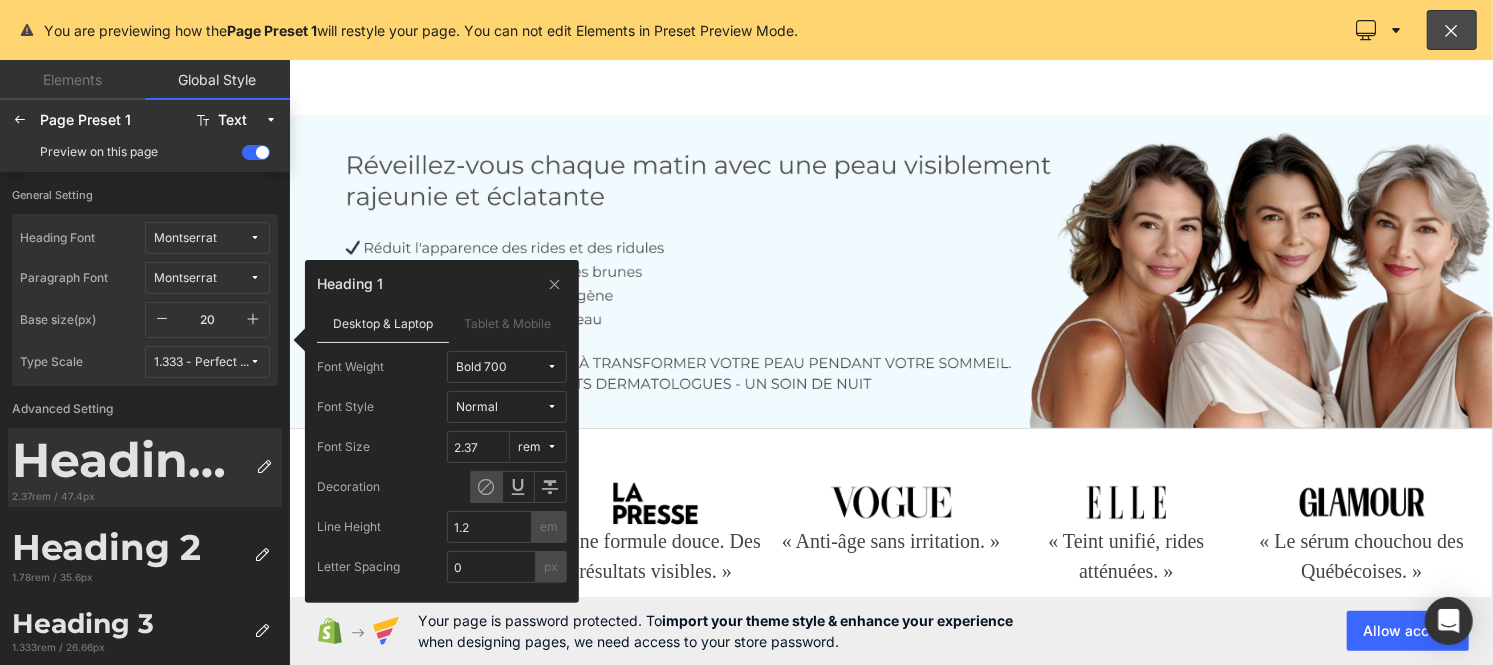 click on "Bold 700" at bounding box center (501, 367) 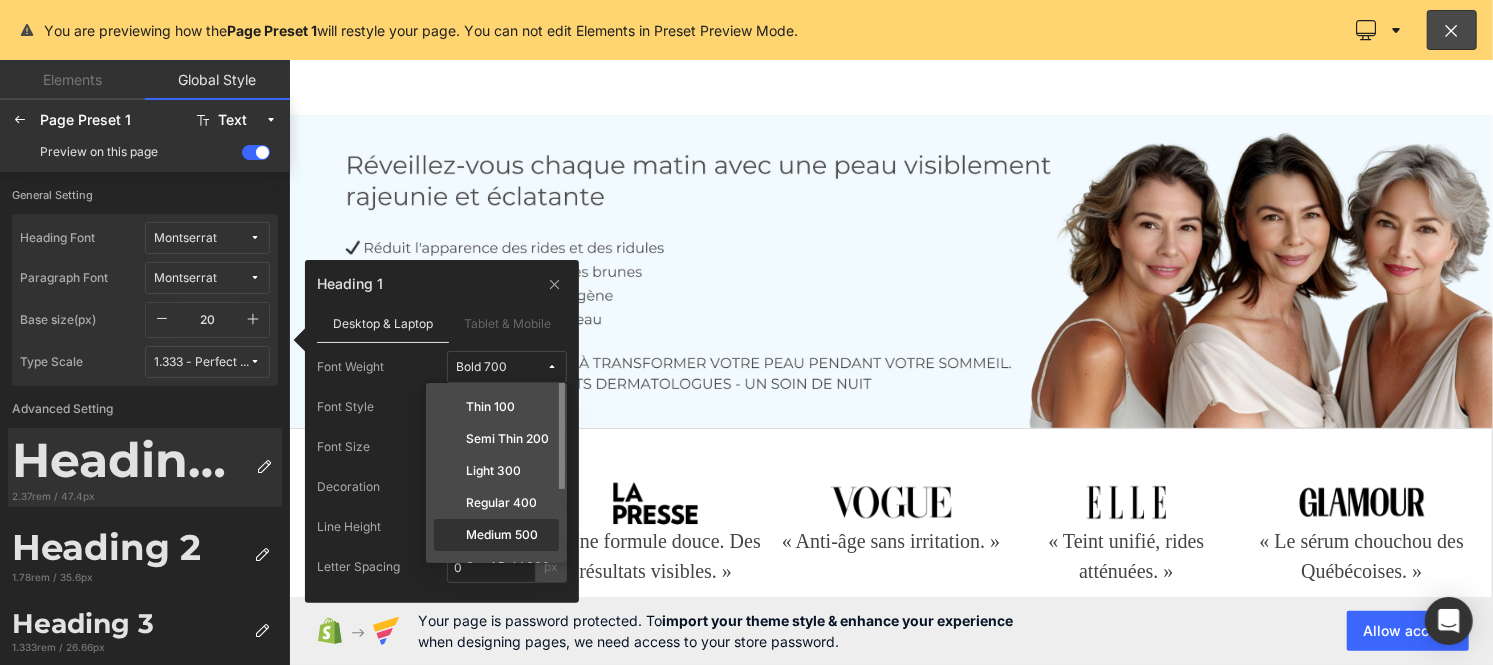 click on "Medium 500" at bounding box center [502, 535] 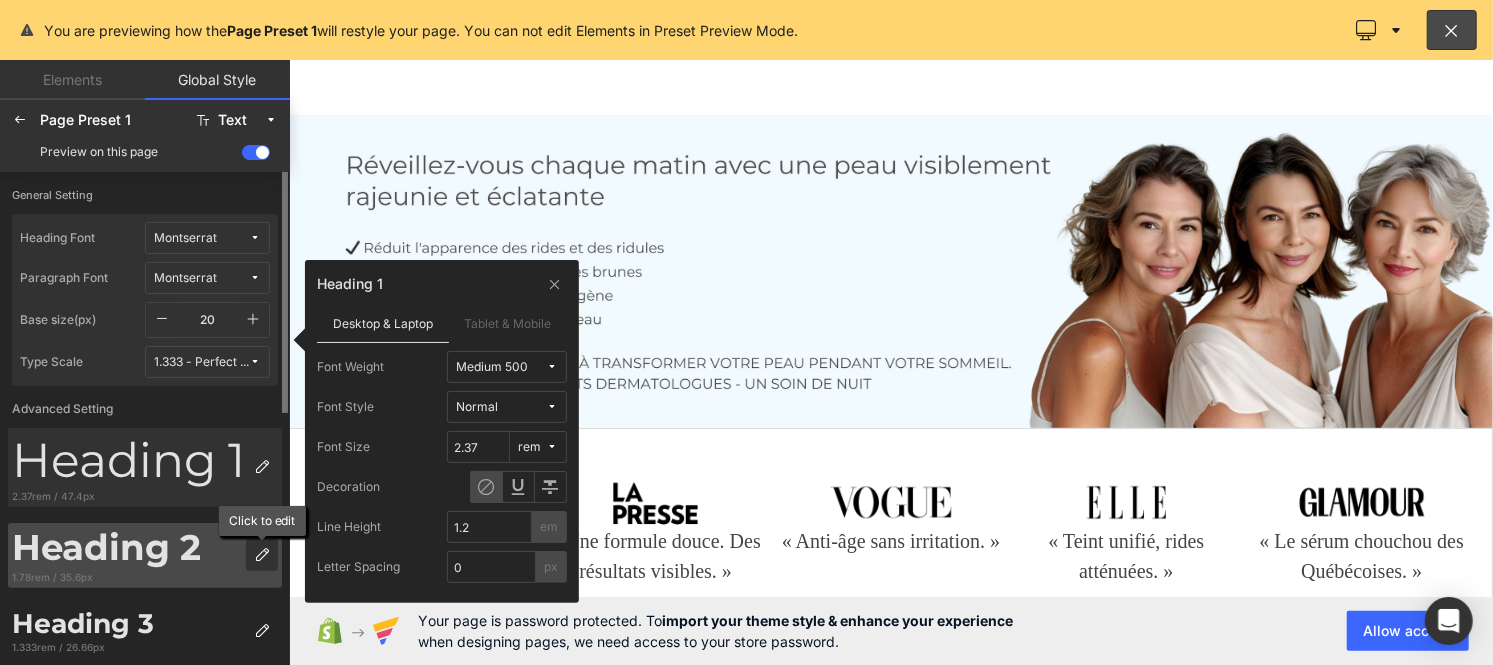 click at bounding box center [262, 555] 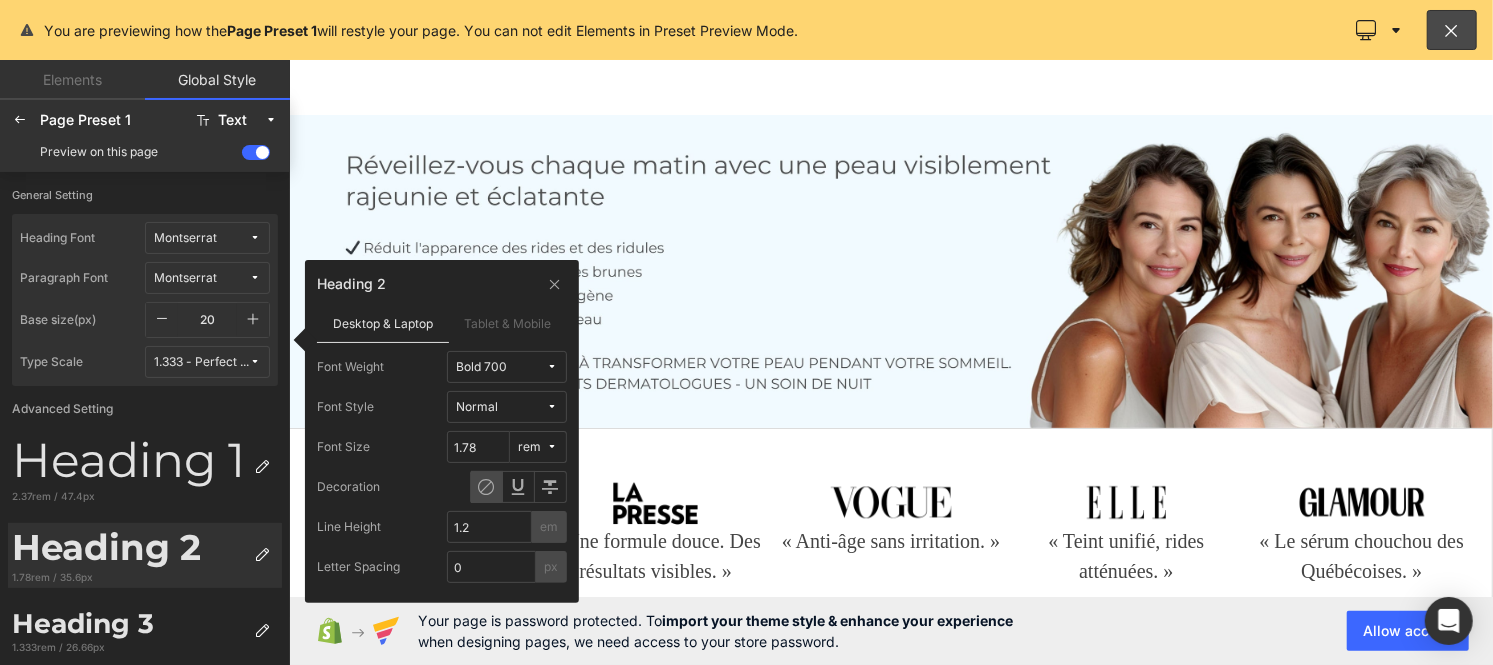 click on "Bold 700" at bounding box center [501, 367] 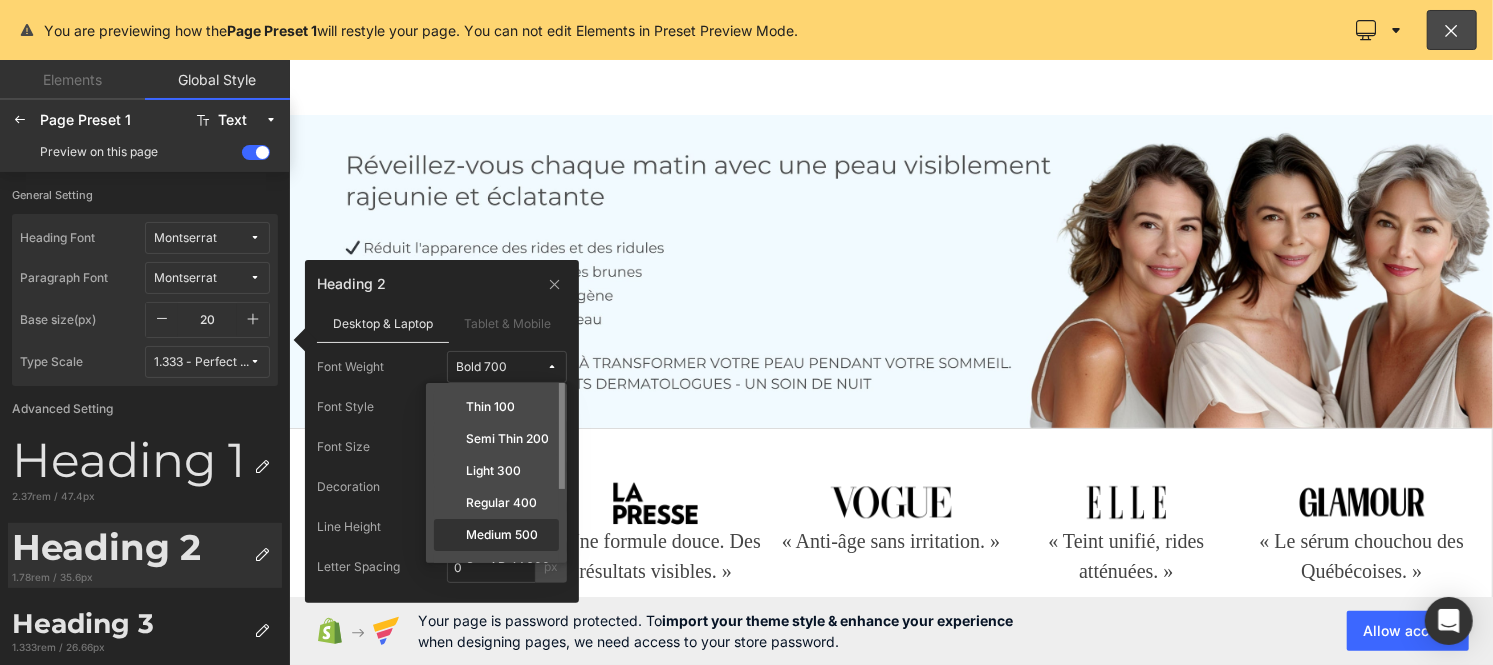 click on "Medium 500" 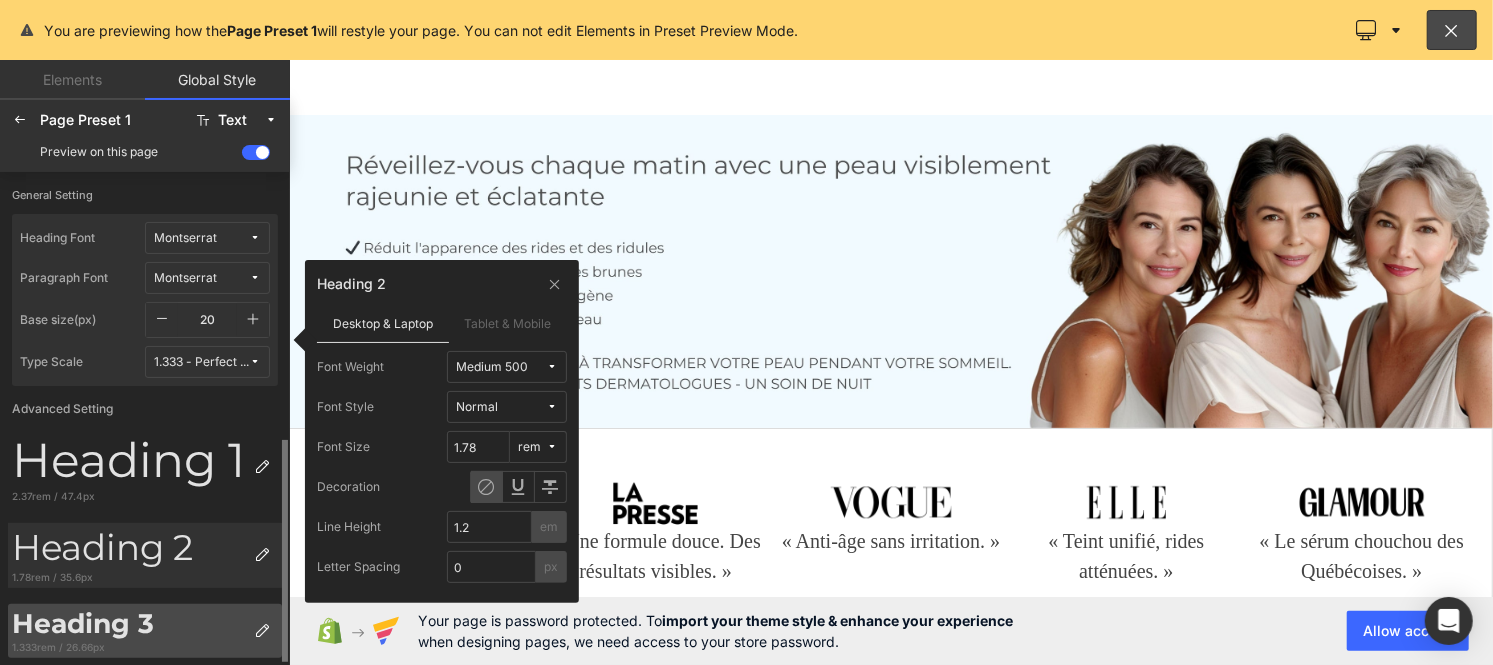 scroll, scrollTop: 180, scrollLeft: 0, axis: vertical 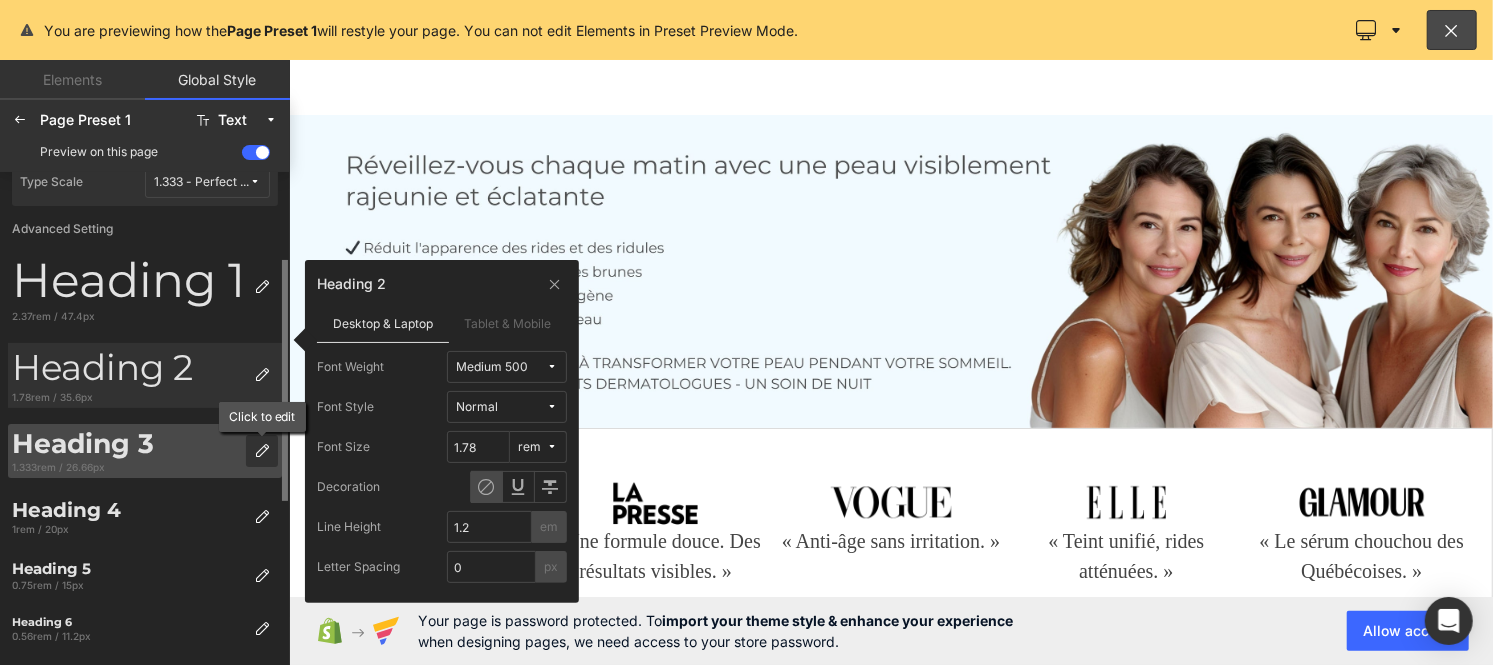 click at bounding box center [262, 451] 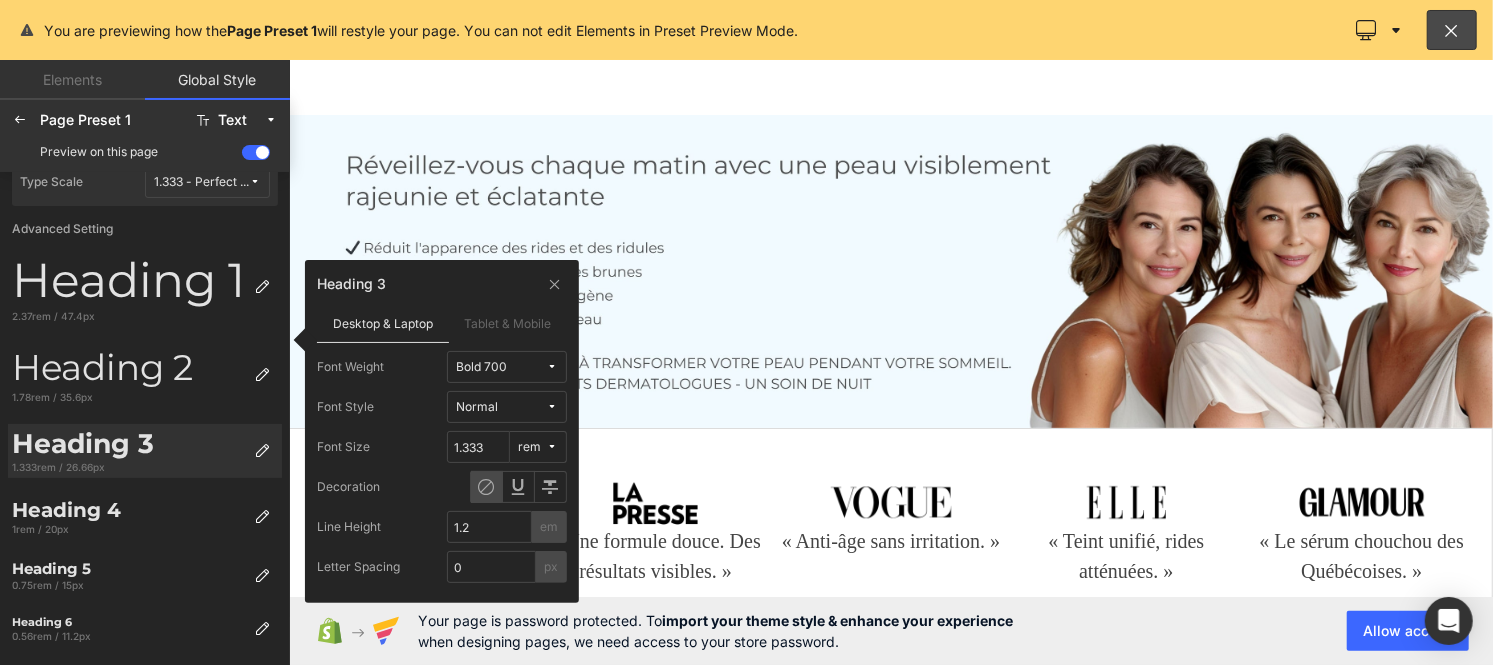 click on "Bold 700" at bounding box center [501, 367] 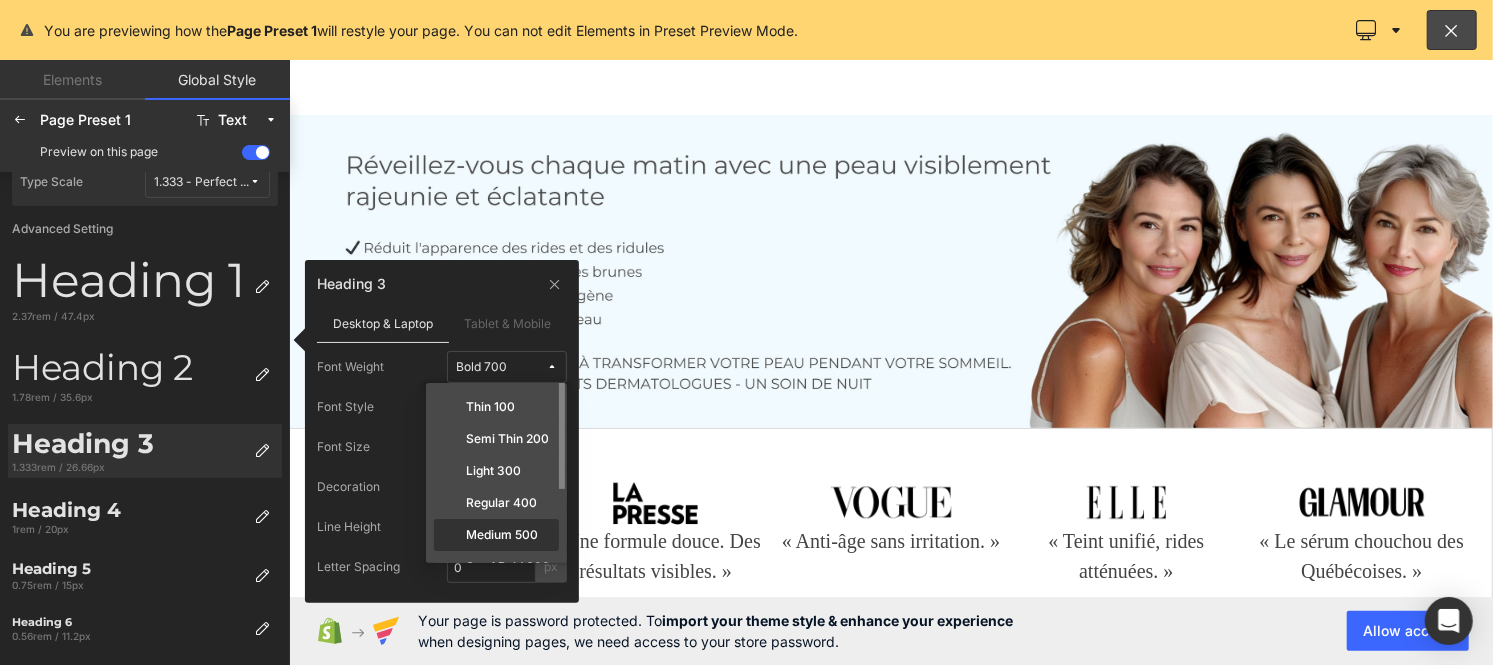click on "Medium 500" at bounding box center [496, 535] 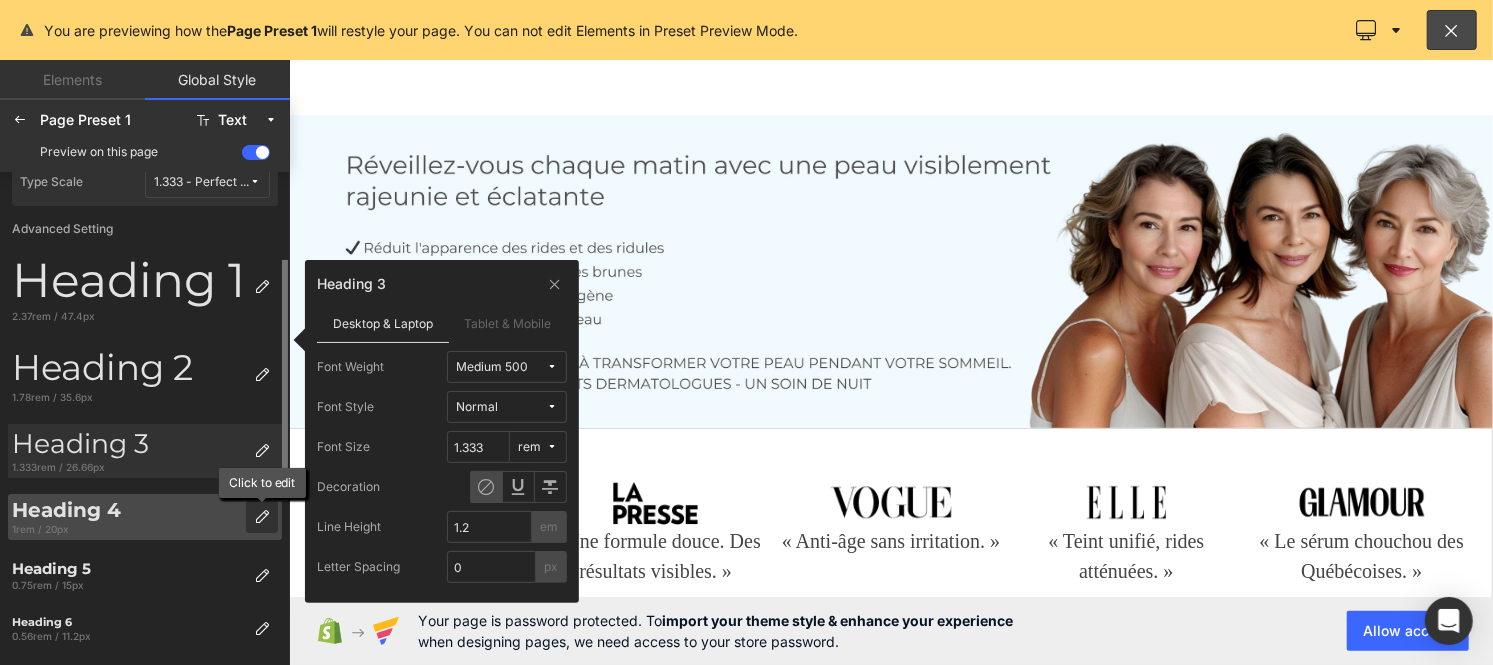click at bounding box center (262, 517) 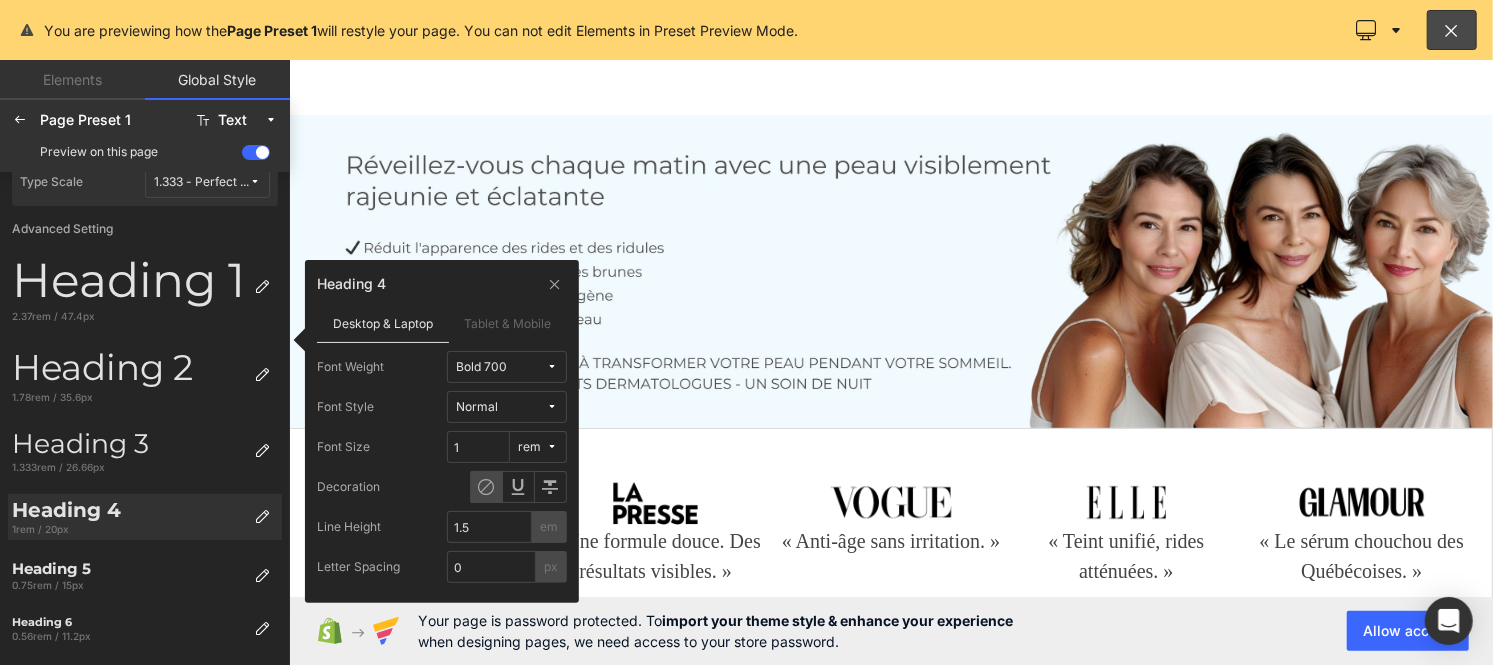 click on "Bold 700" at bounding box center (501, 367) 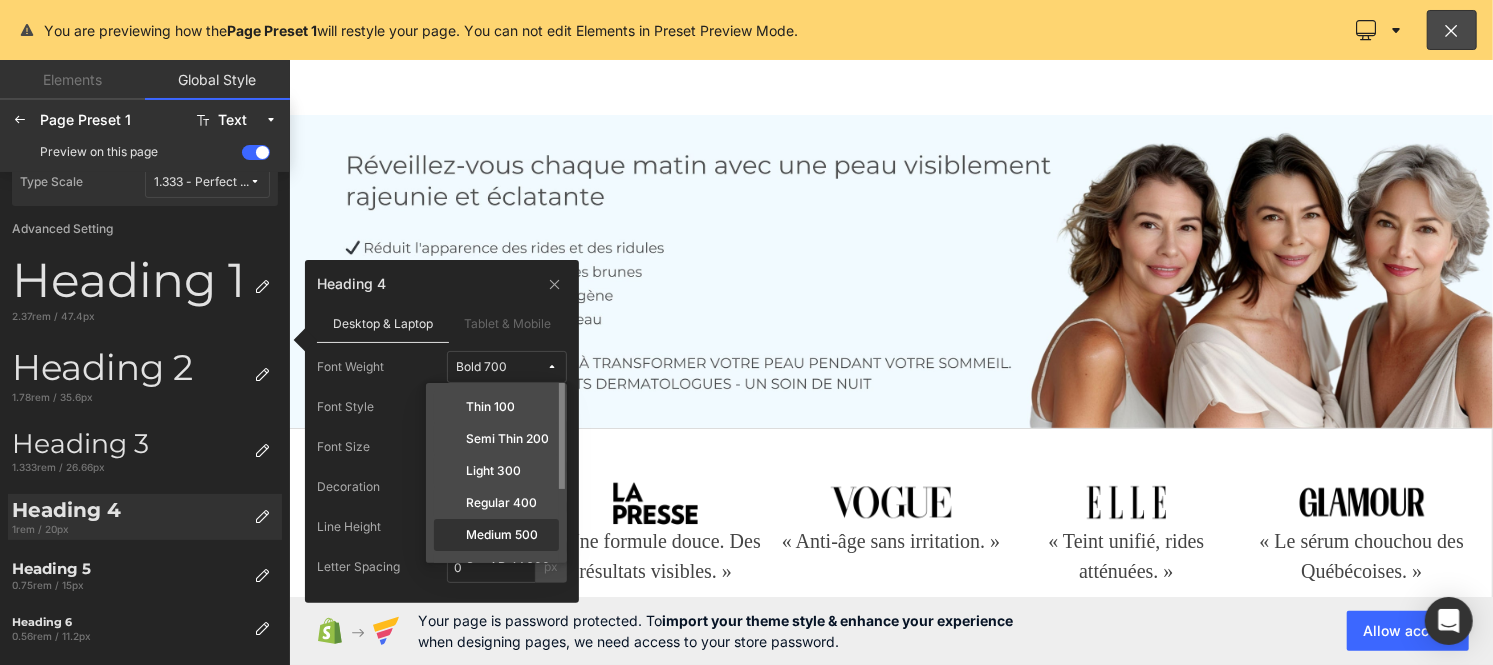 click on "Medium 500" at bounding box center (502, 535) 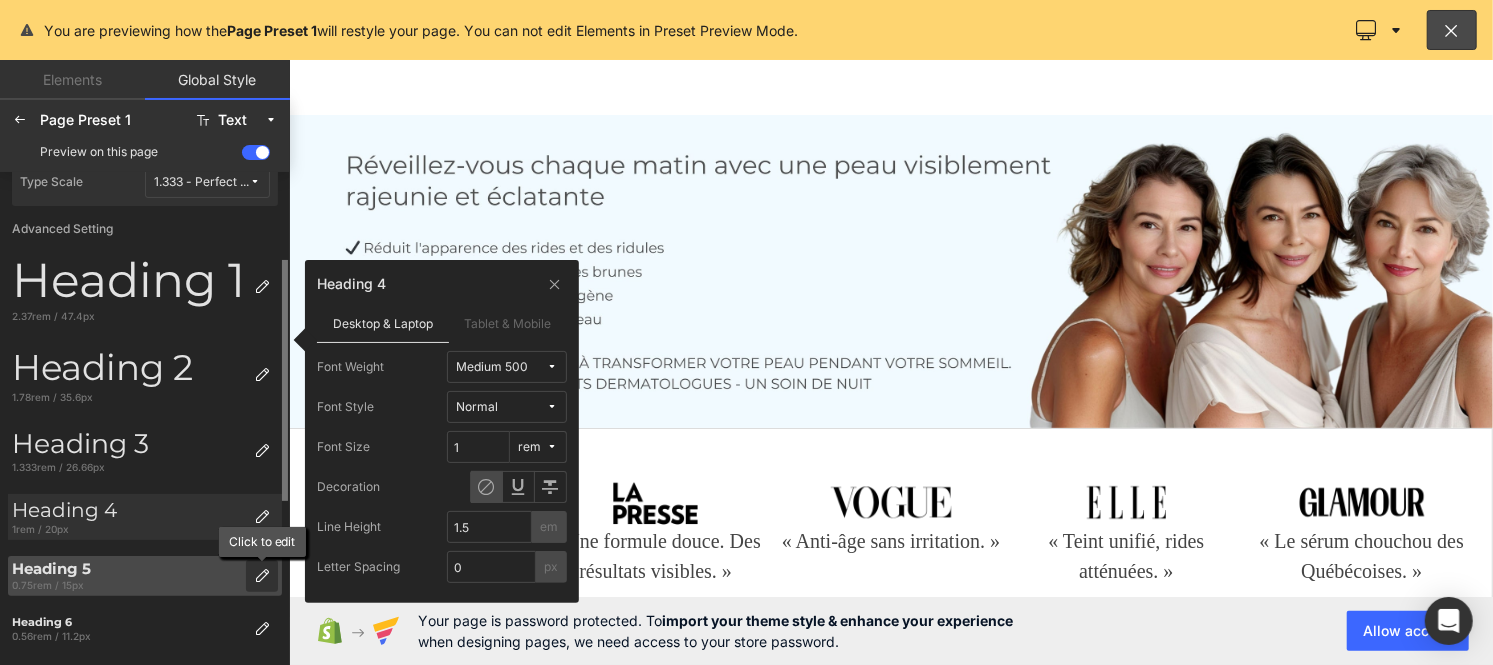 click at bounding box center [262, 576] 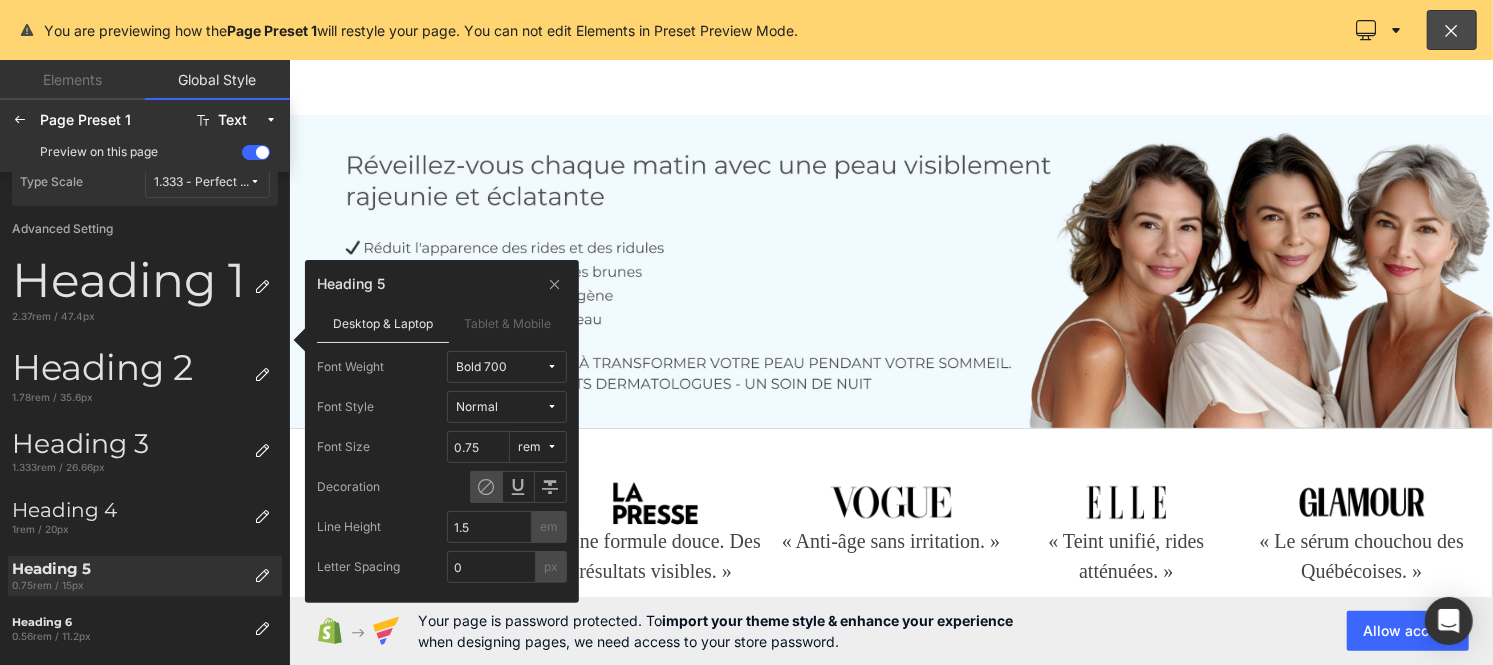 click on "Bold 700" at bounding box center [501, 367] 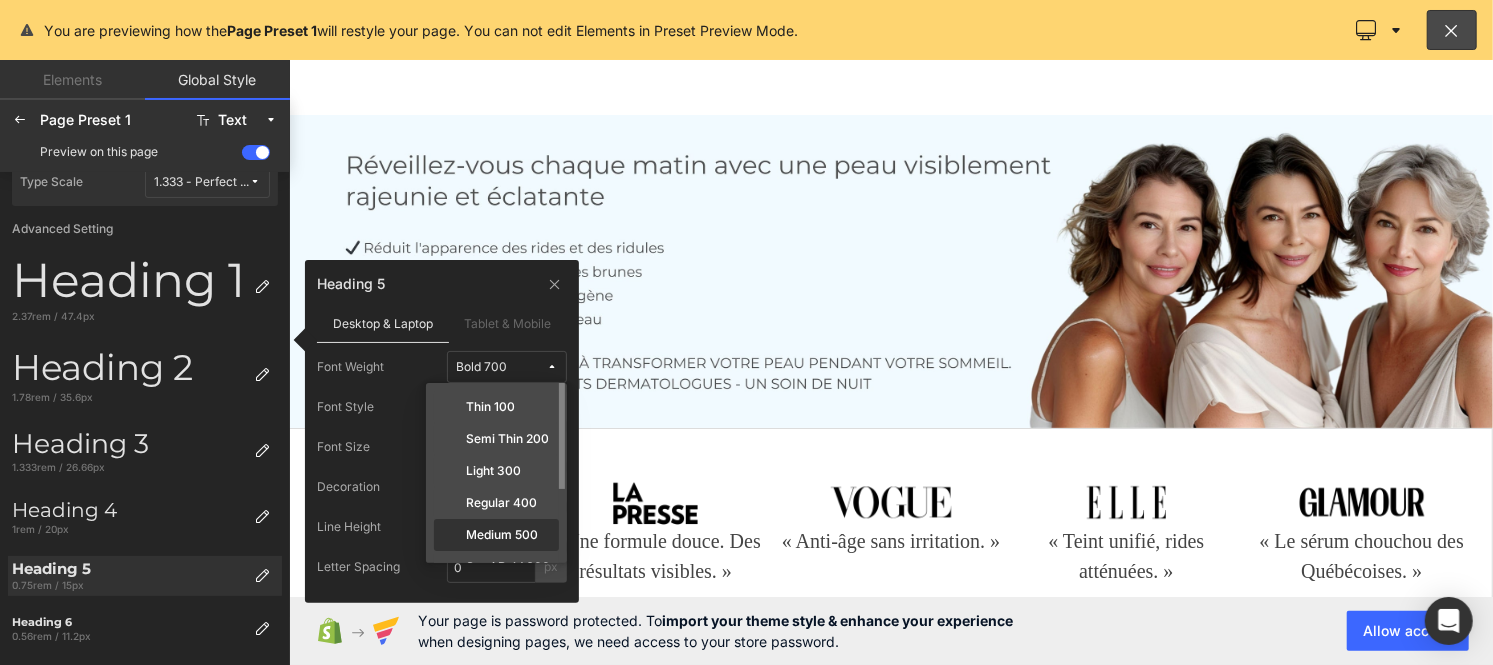 click on "Medium 500" 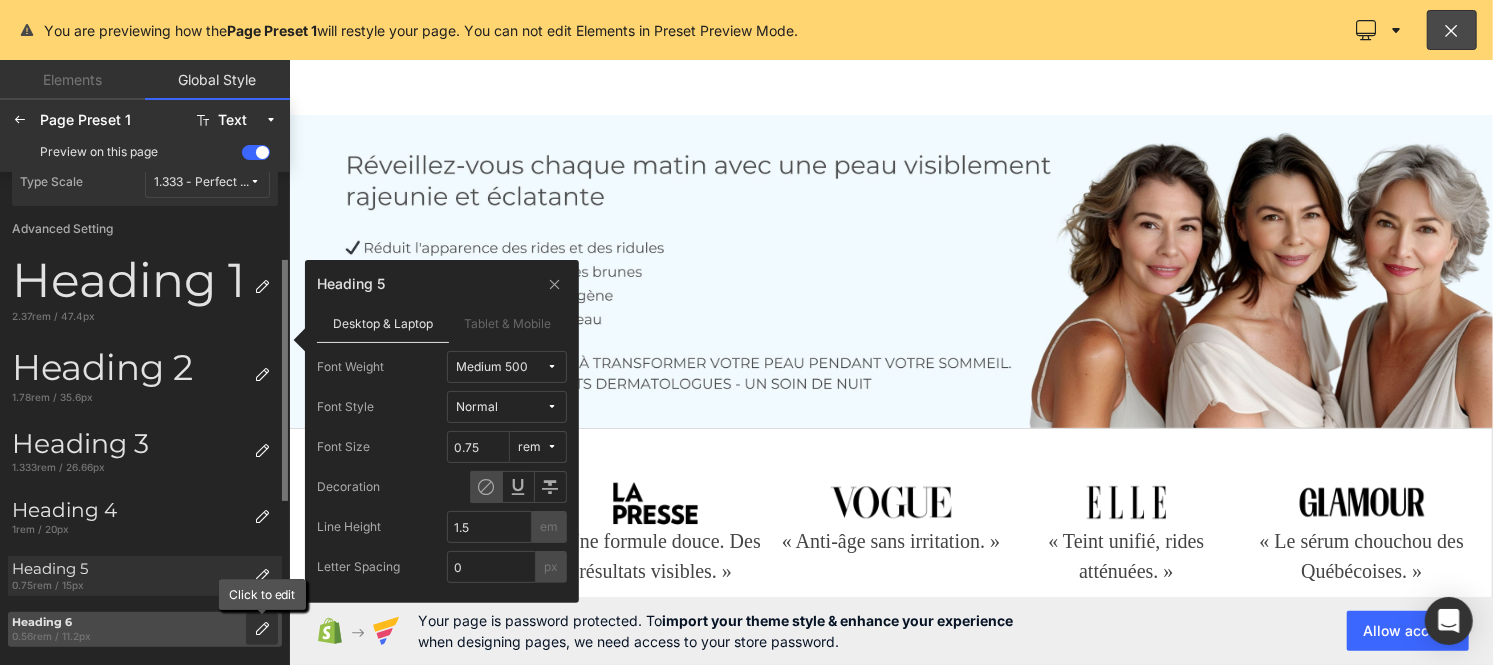 click at bounding box center (262, 629) 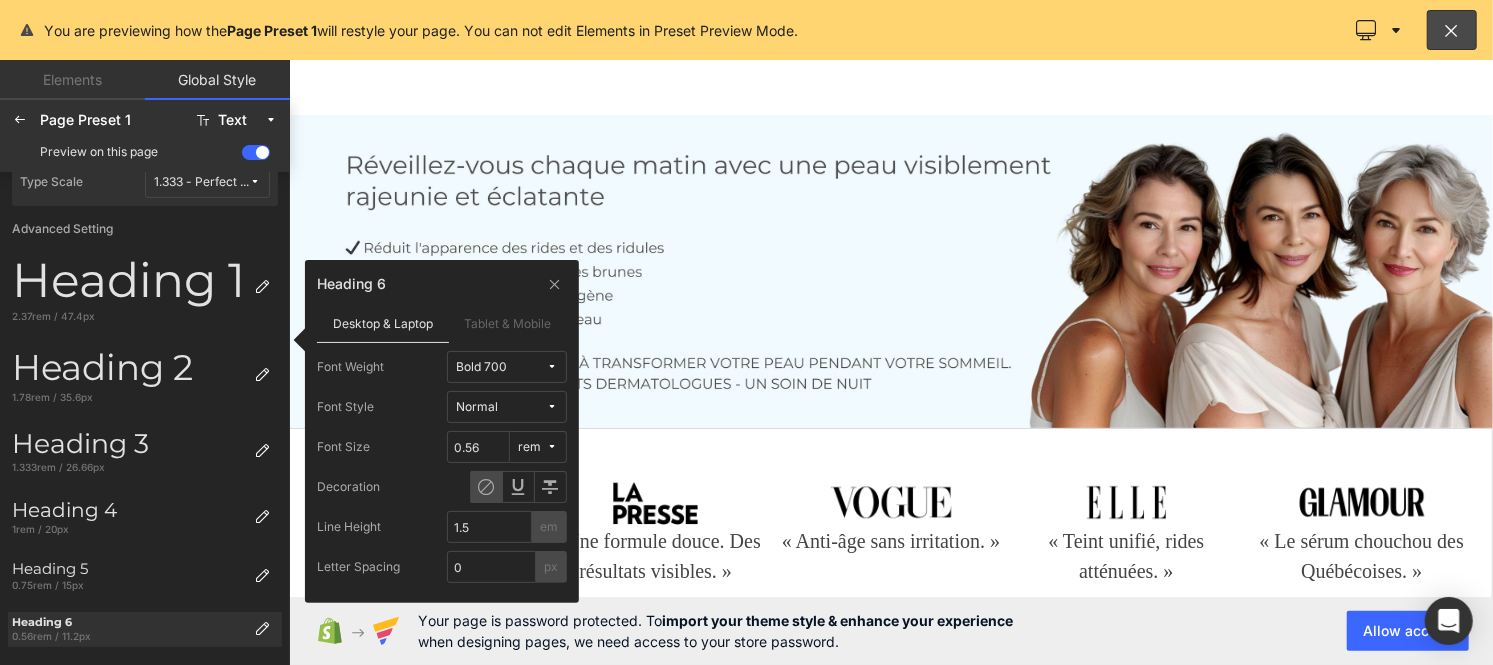 click on "Bold 700" at bounding box center [501, 367] 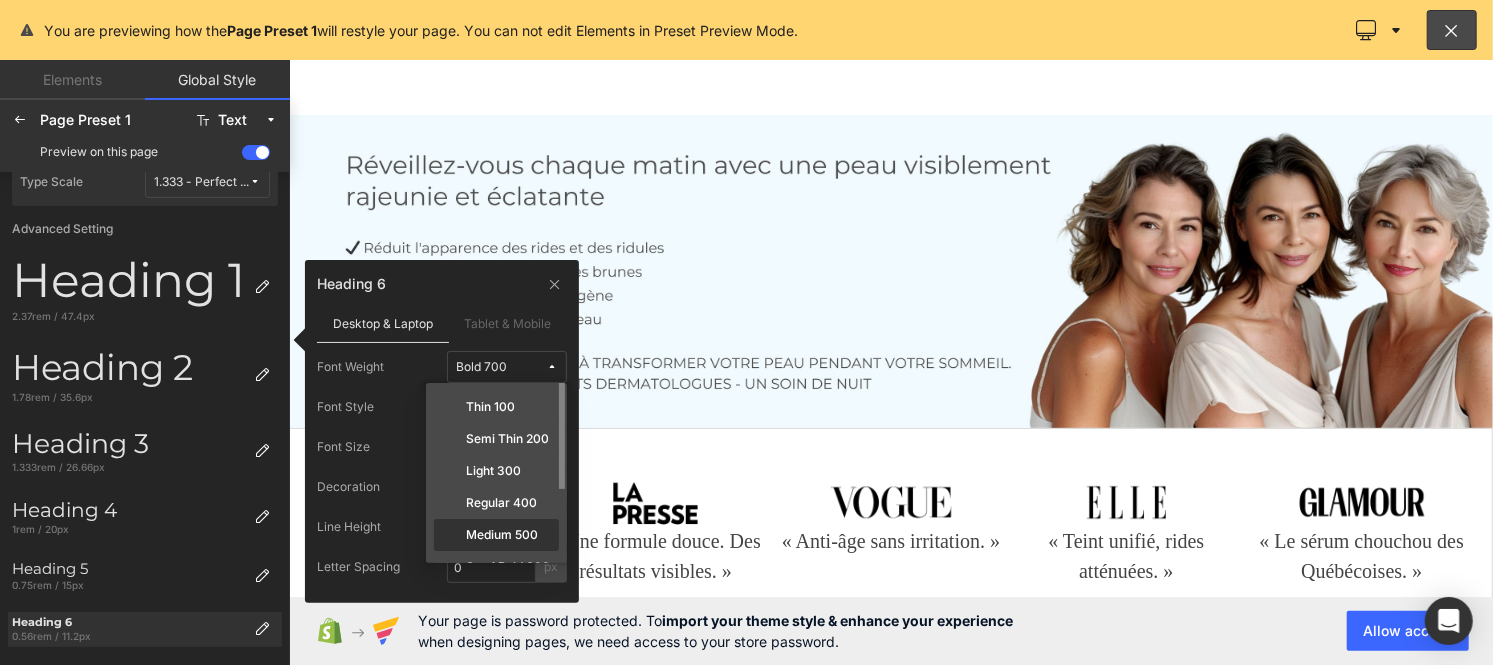 click on "Medium 500" at bounding box center [502, 535] 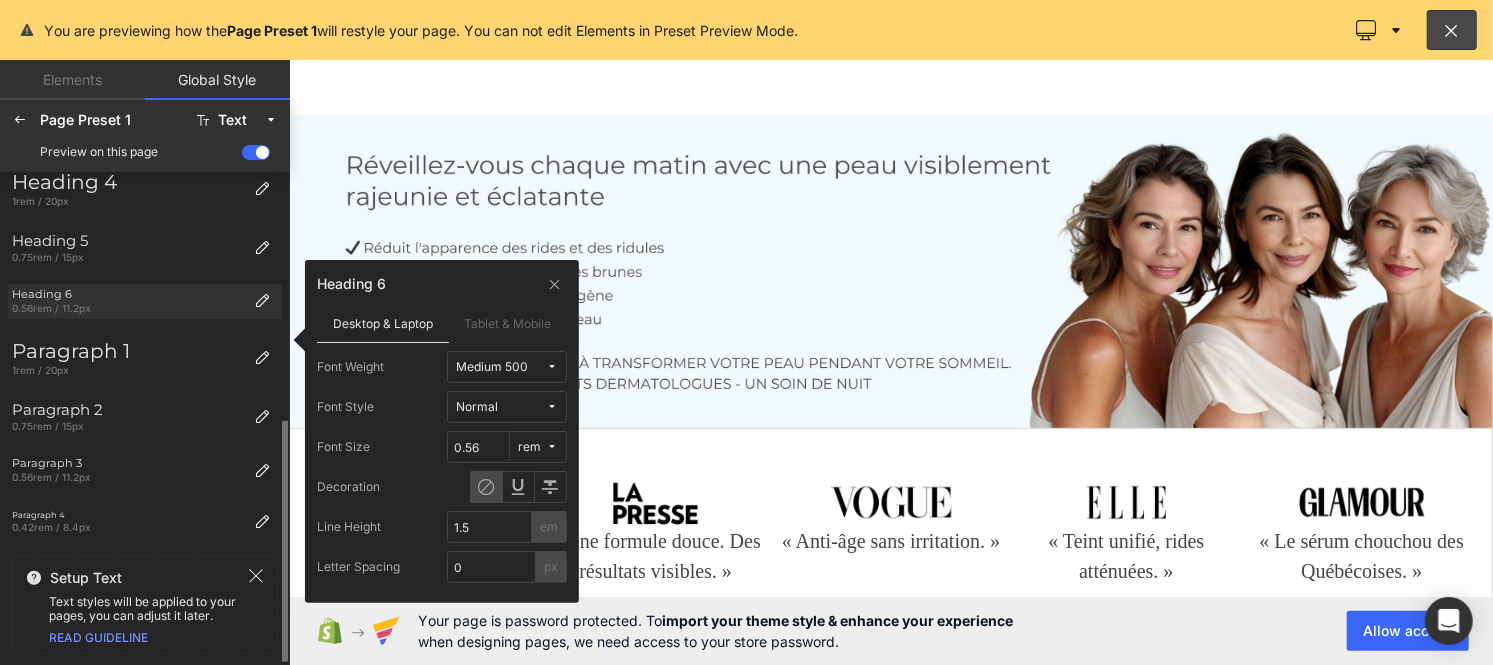 scroll, scrollTop: 0, scrollLeft: 0, axis: both 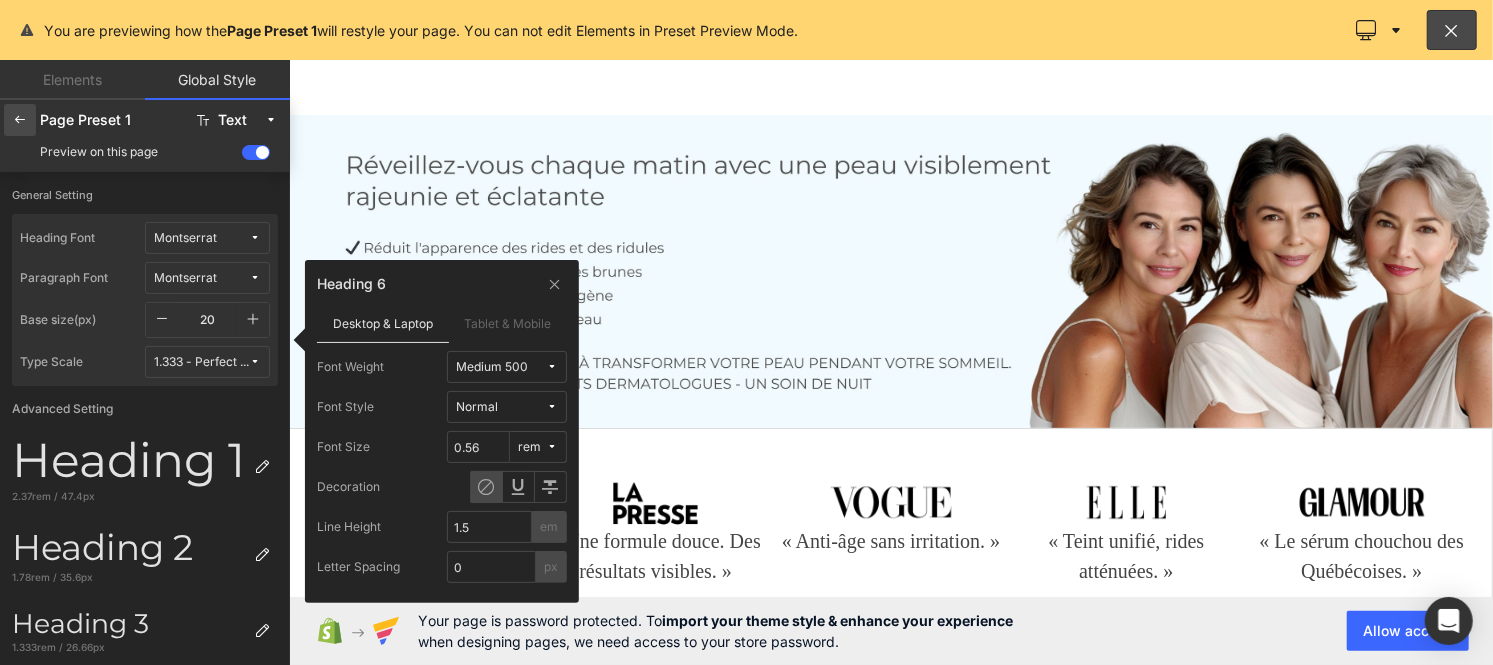 click at bounding box center [20, 120] 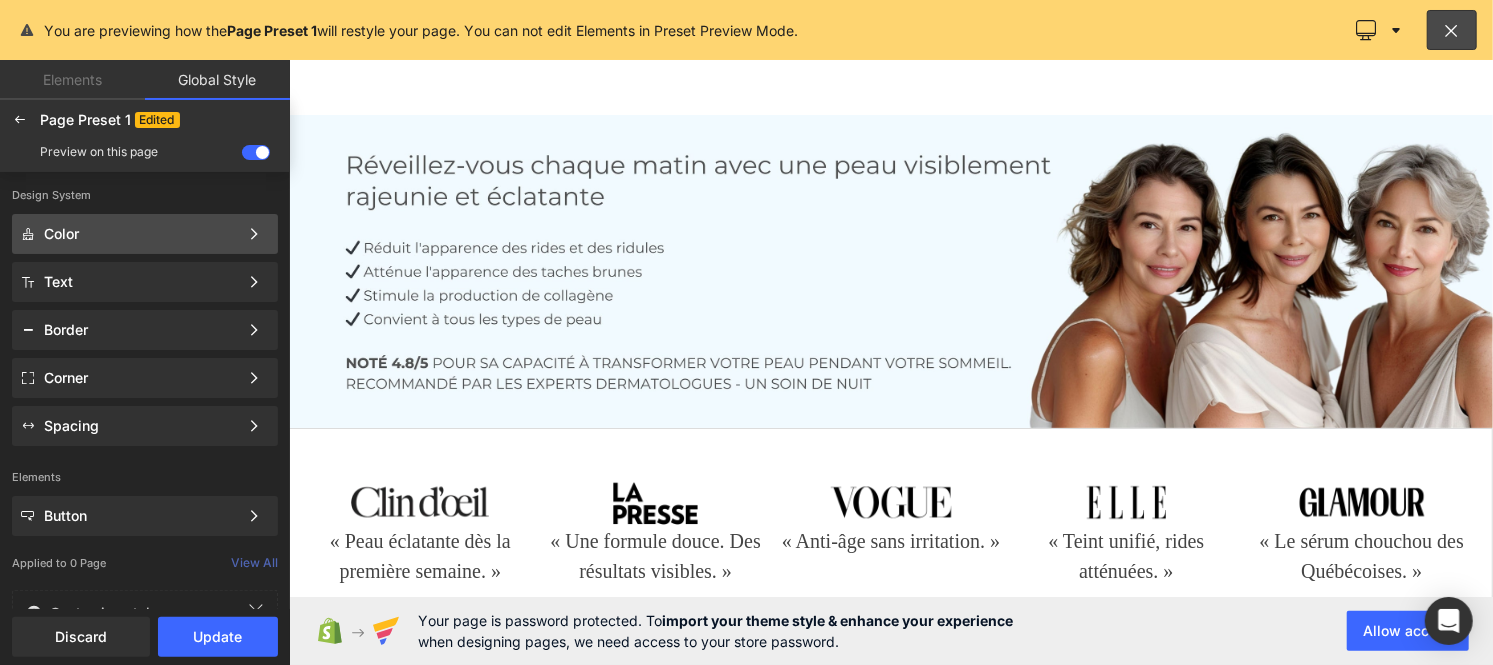 click on "Color" at bounding box center (141, 234) 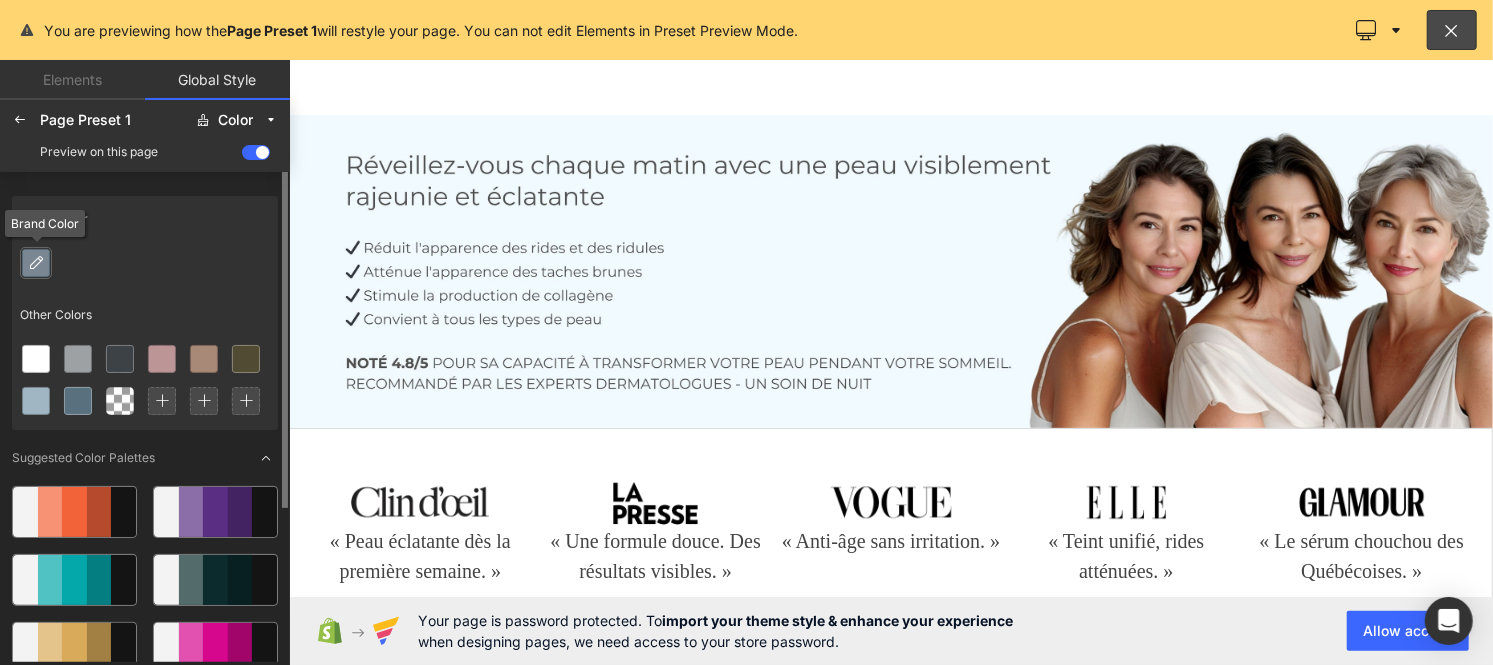 click at bounding box center [36, 263] 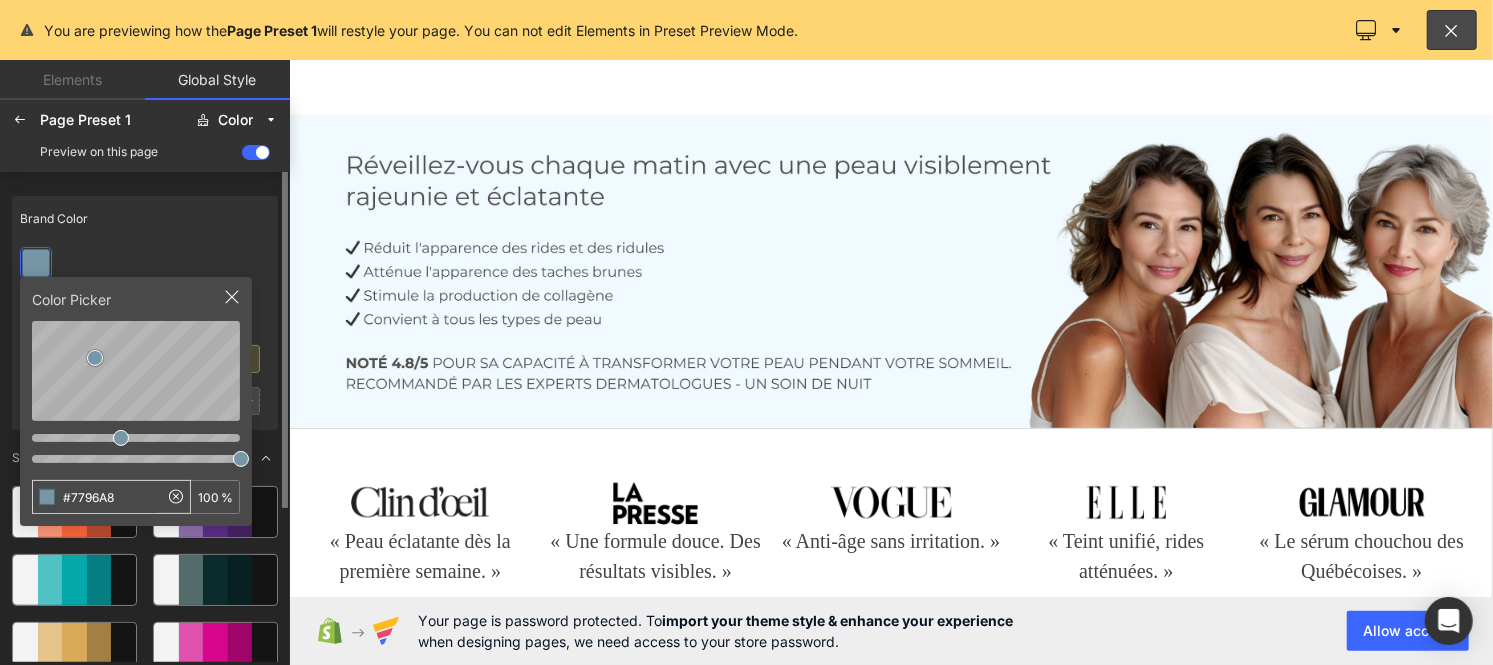 click on "#7796A8" at bounding box center [95, 497] 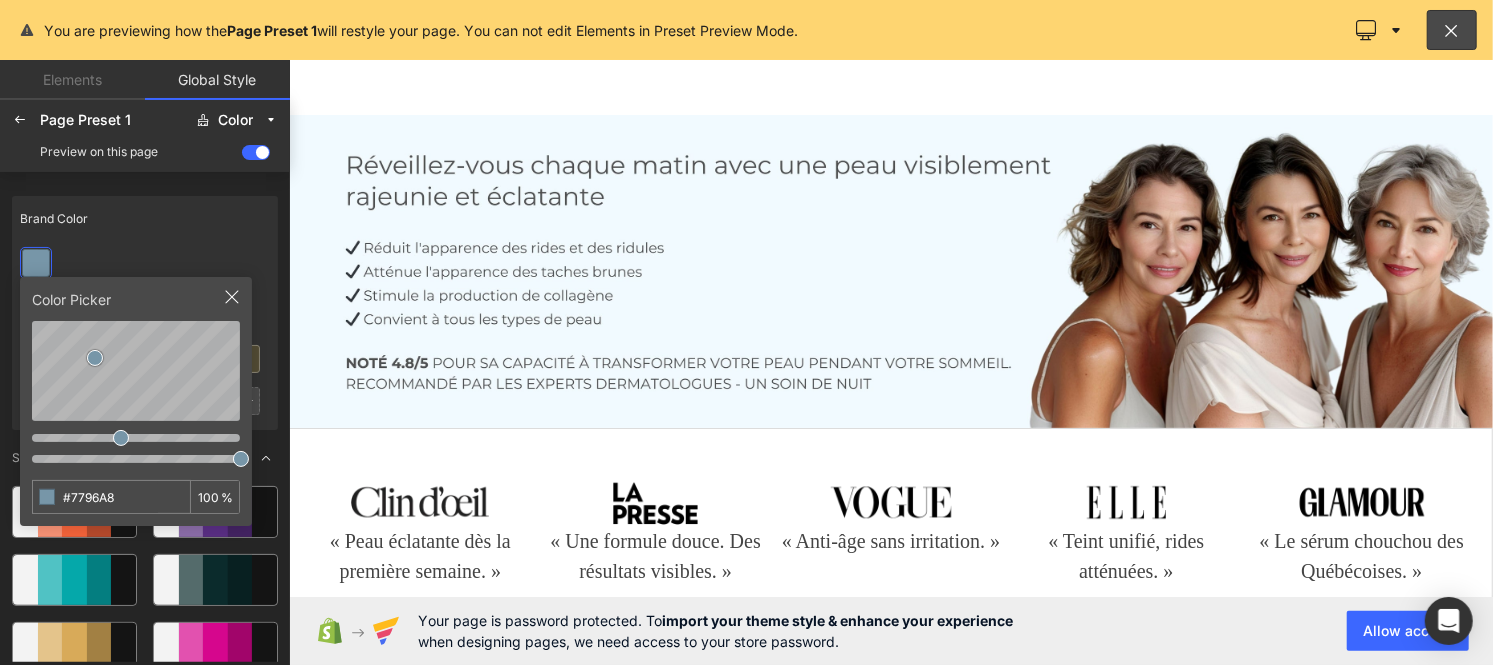 click on "Brand Color" at bounding box center [145, 219] 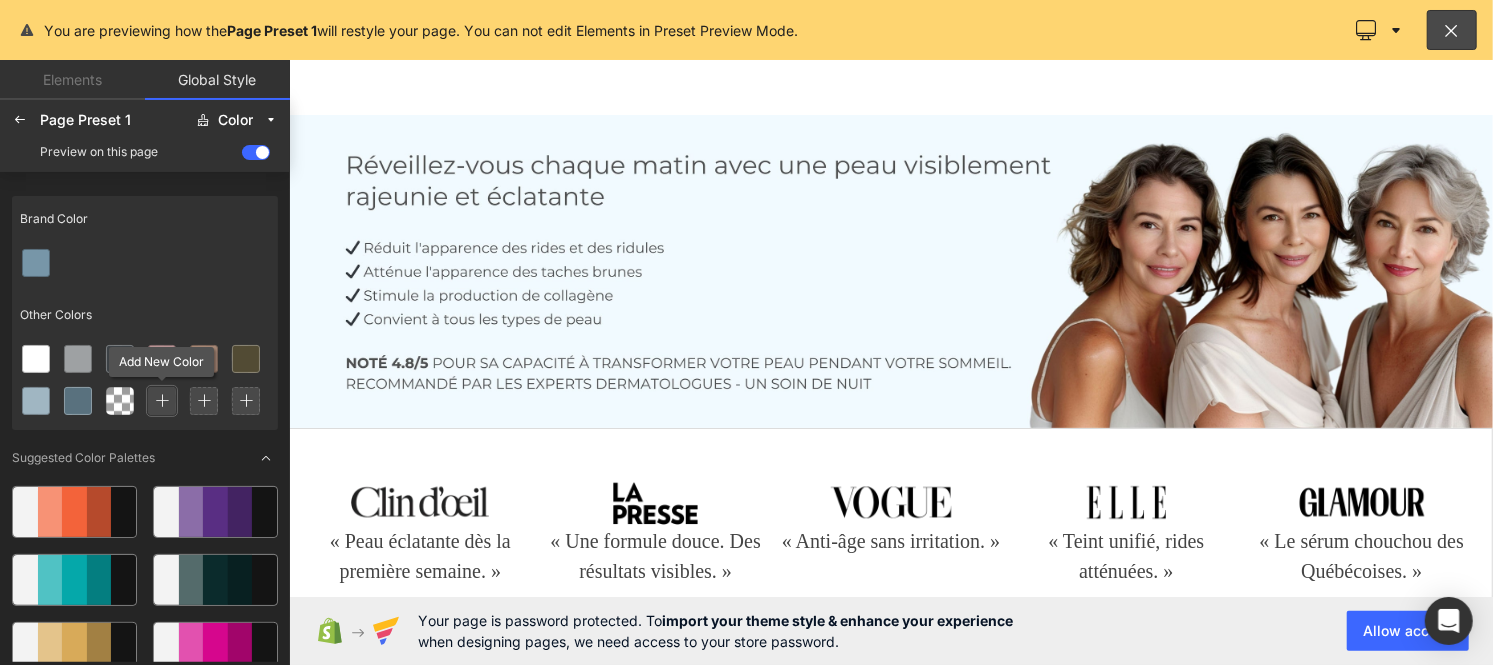 click at bounding box center [162, 401] 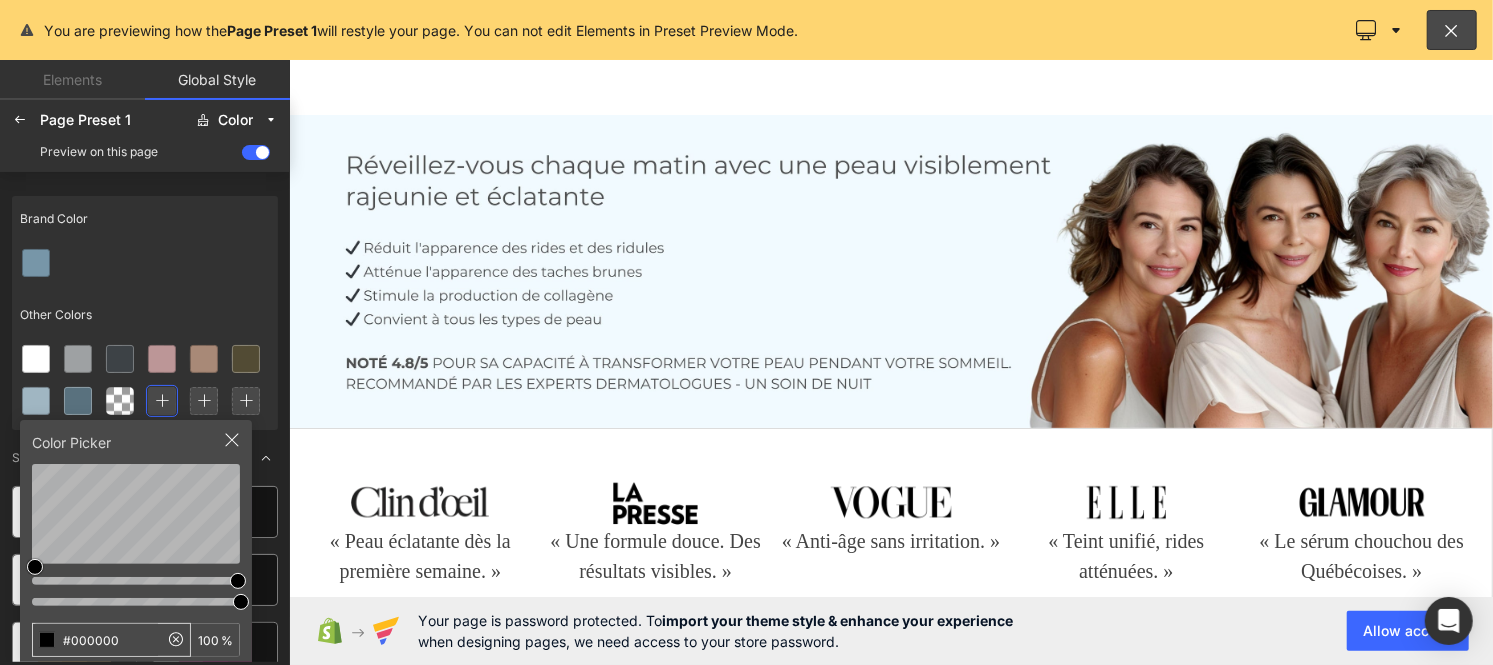 click on "#000000" at bounding box center (95, 640) 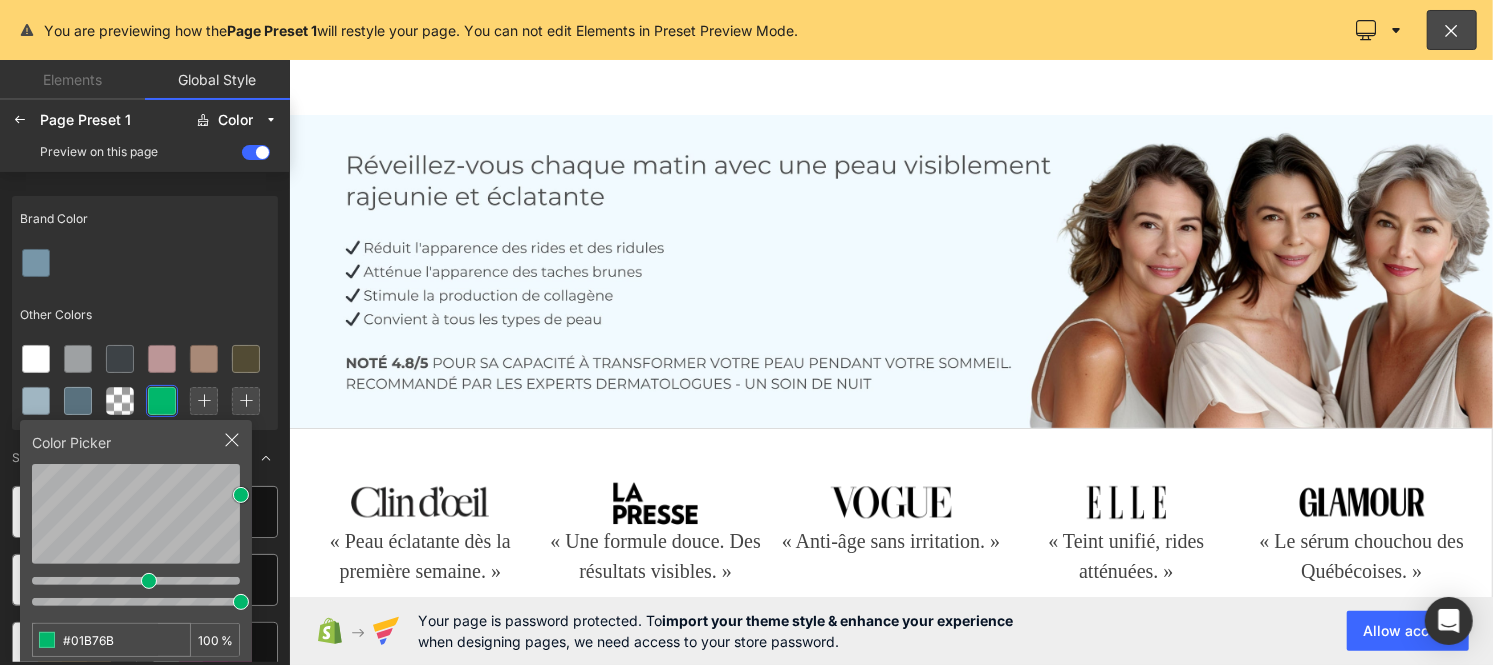 click at bounding box center (145, 263) 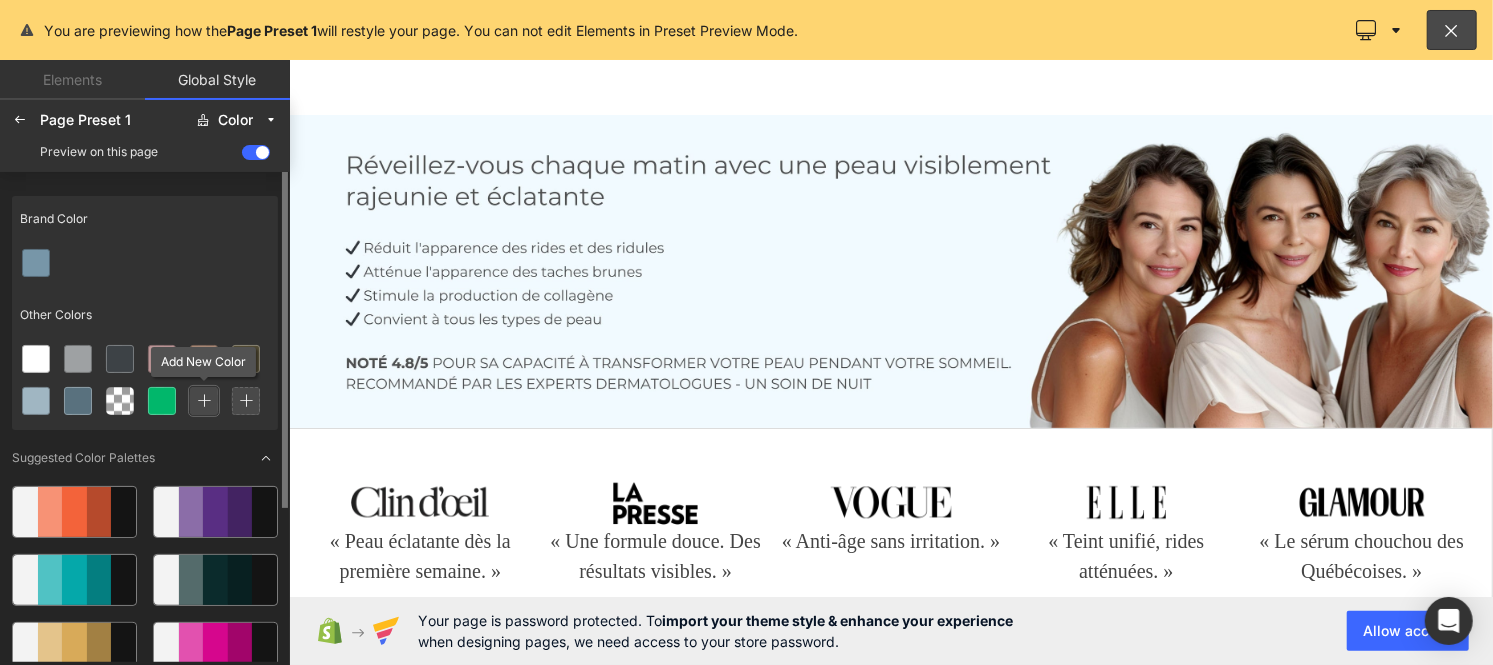 click at bounding box center [204, 401] 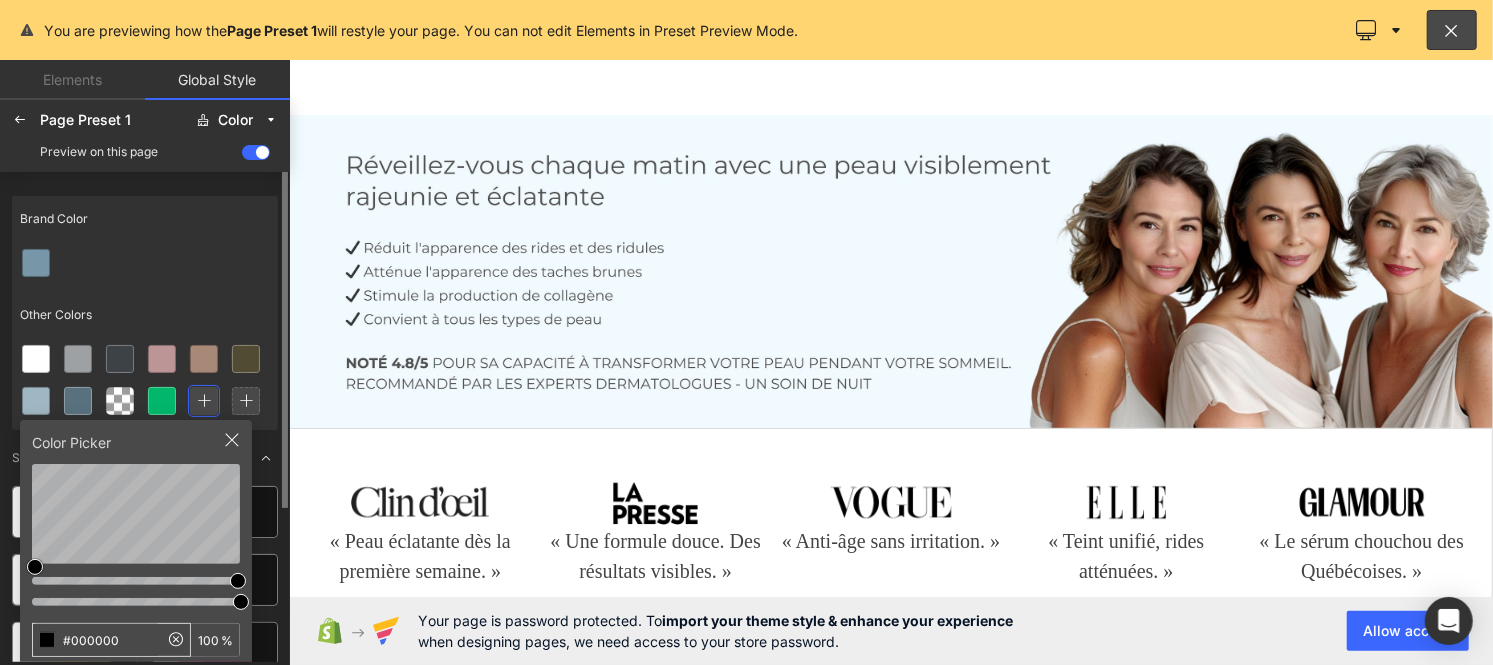 click on "#000000" at bounding box center (95, 640) 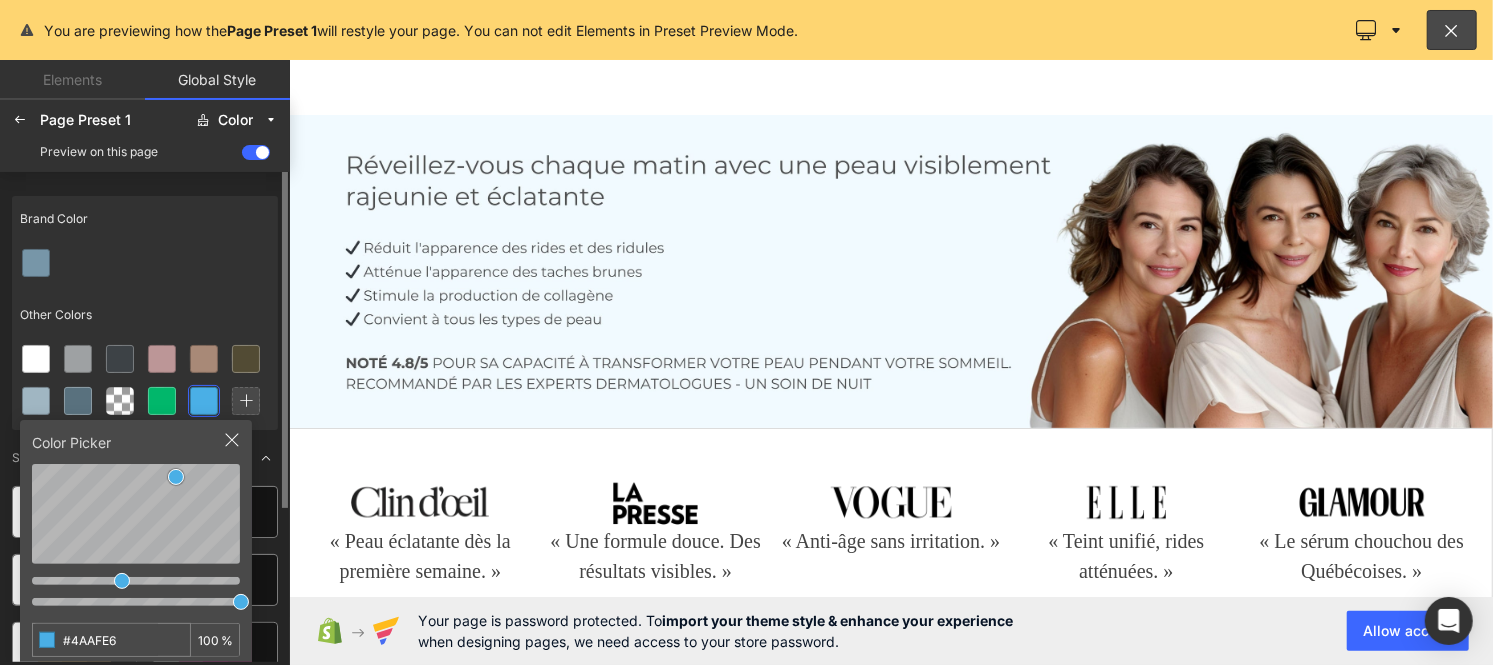 click on "Brand Color Other Colors" 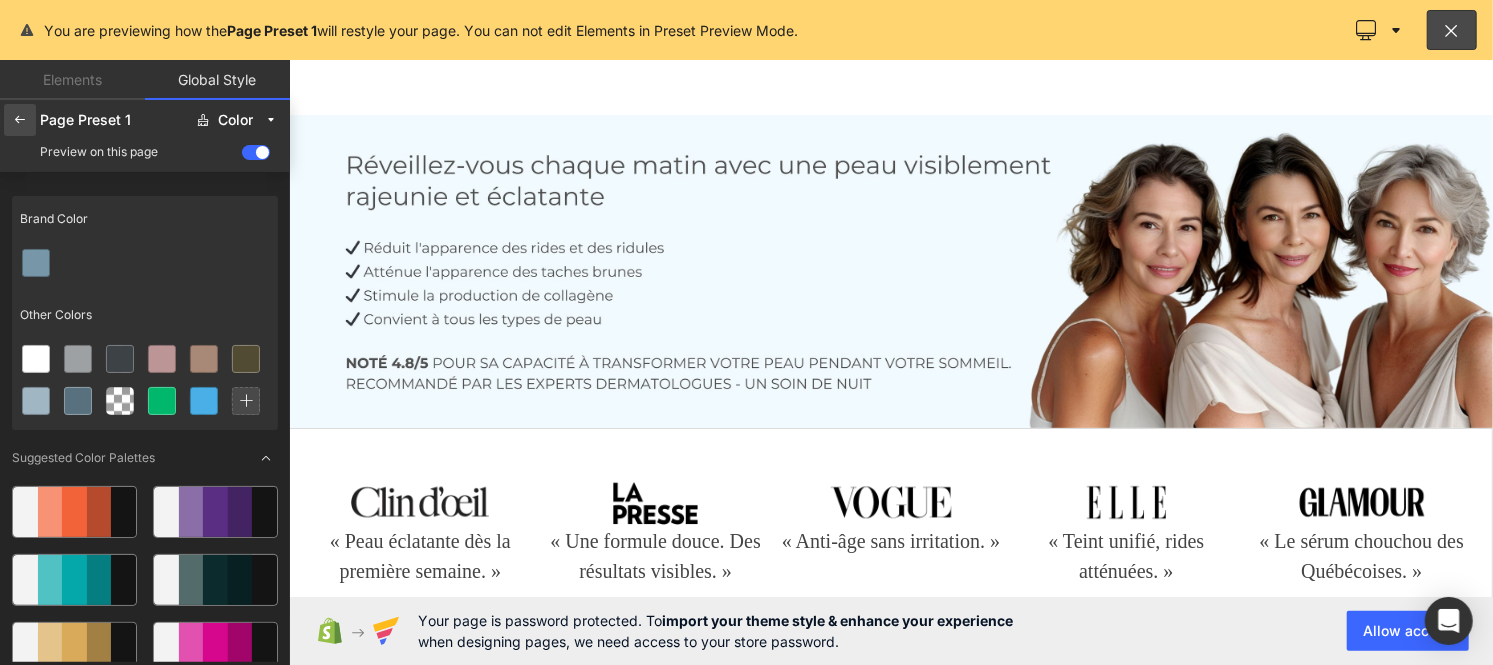 click at bounding box center [20, 120] 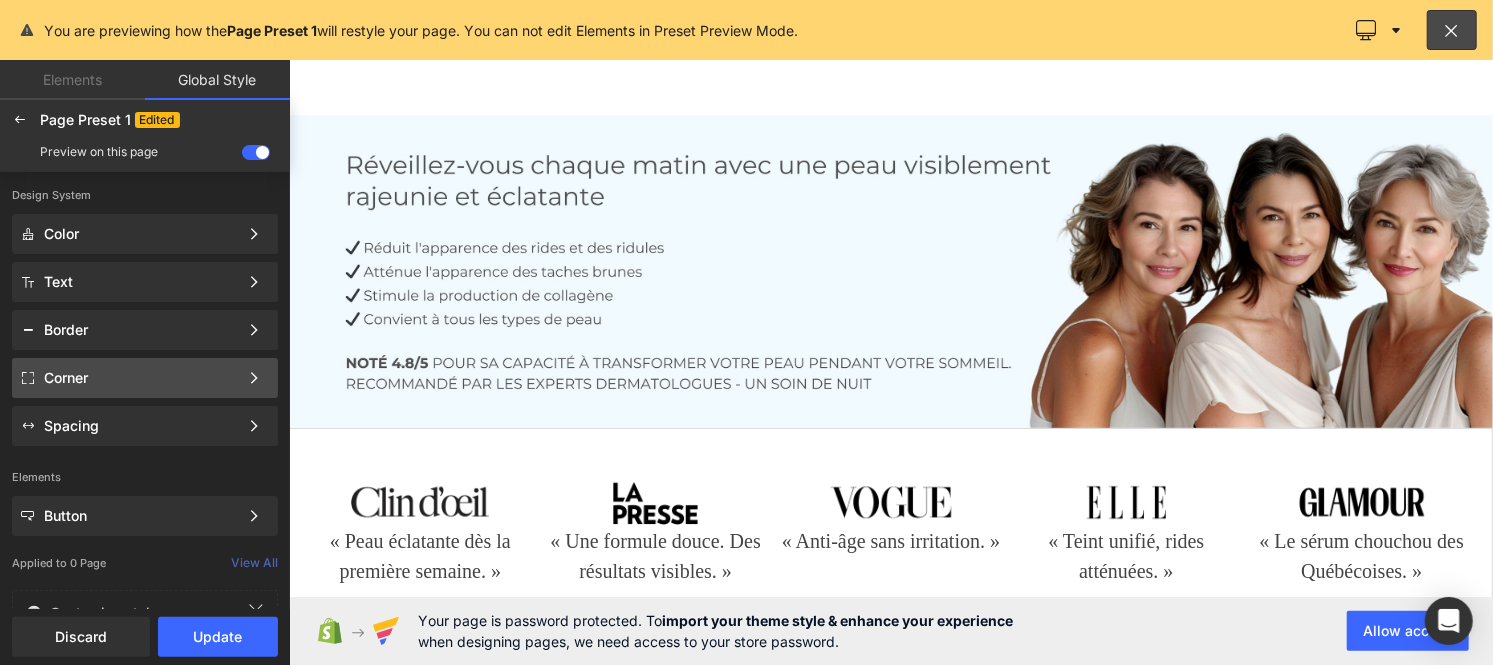 click on "Corner" at bounding box center (141, 378) 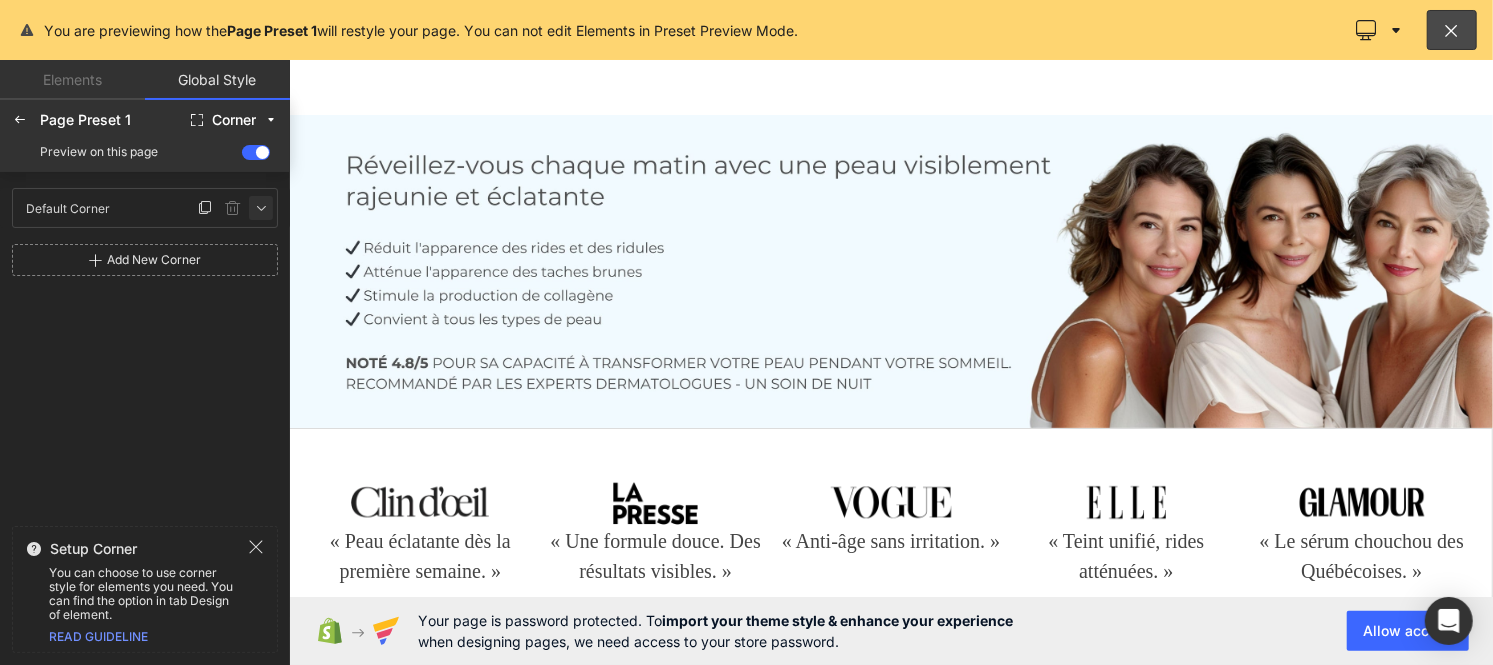 click at bounding box center [261, 208] 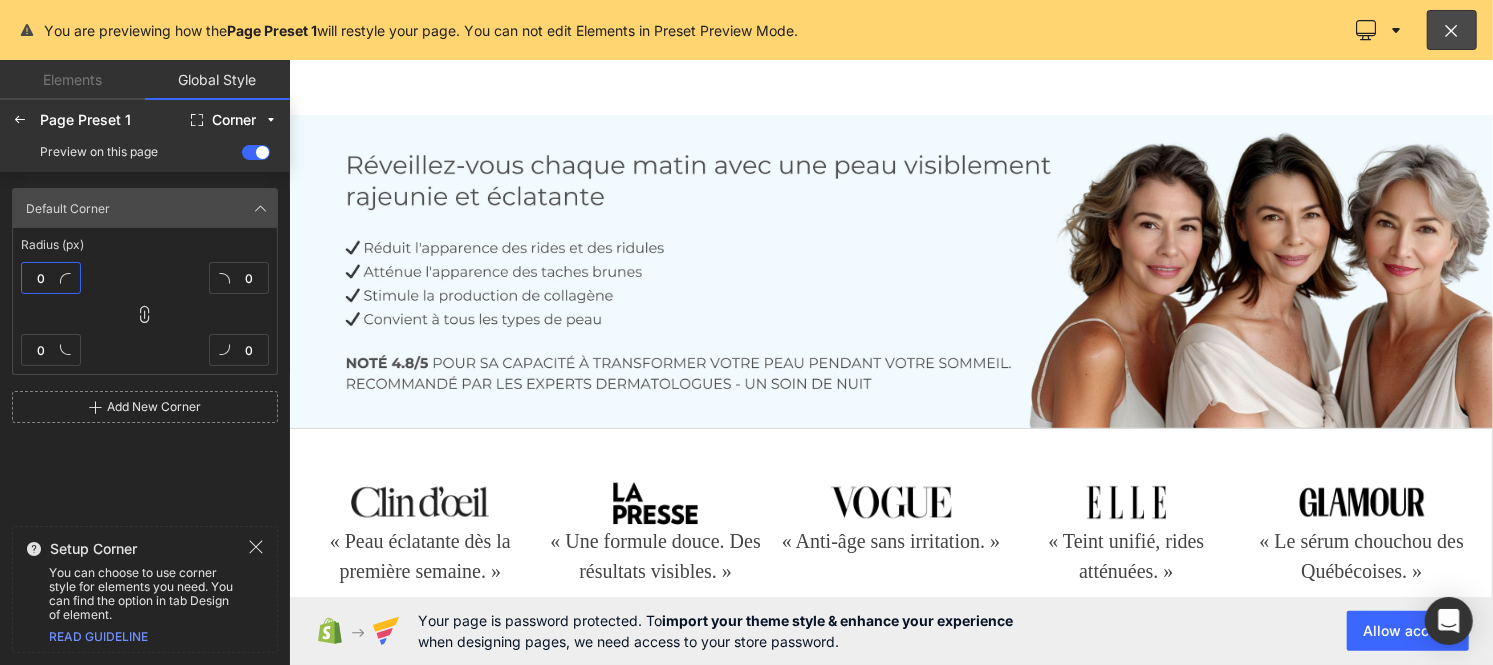 type on "0" 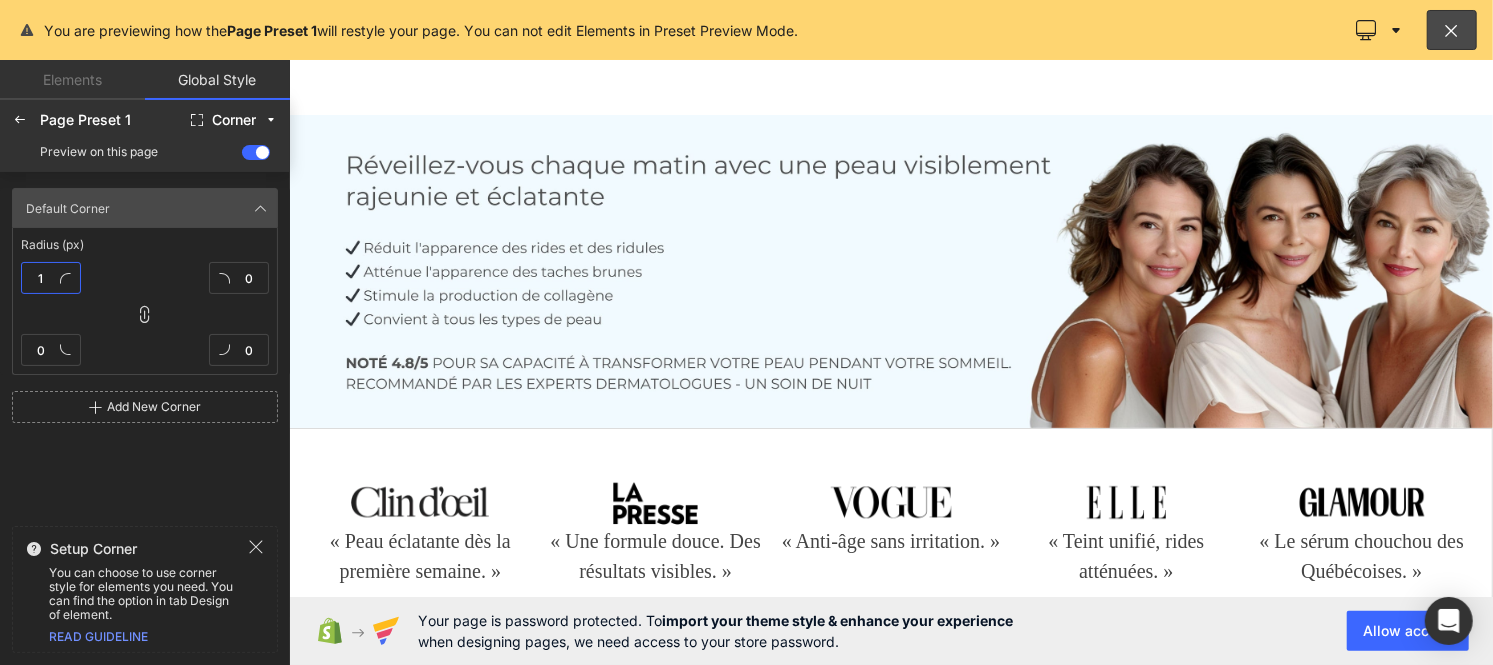 type on "1" 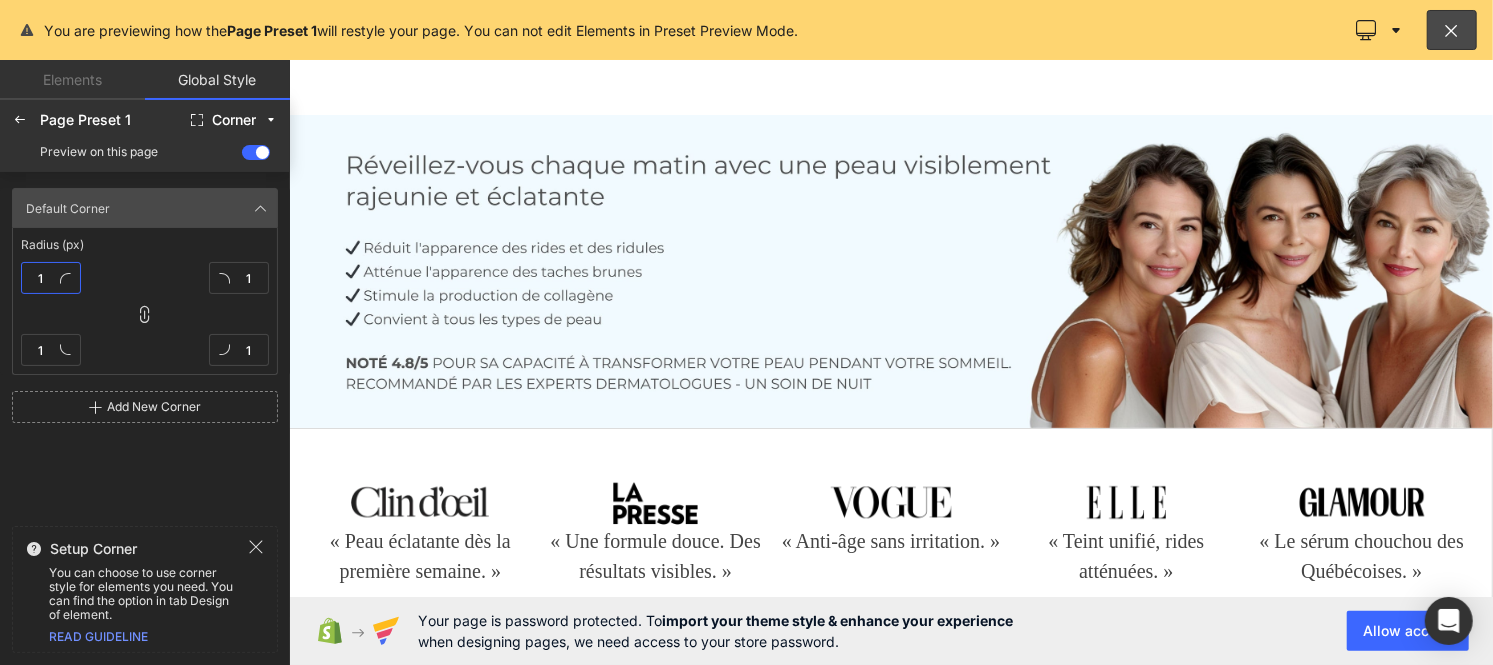 type on "10" 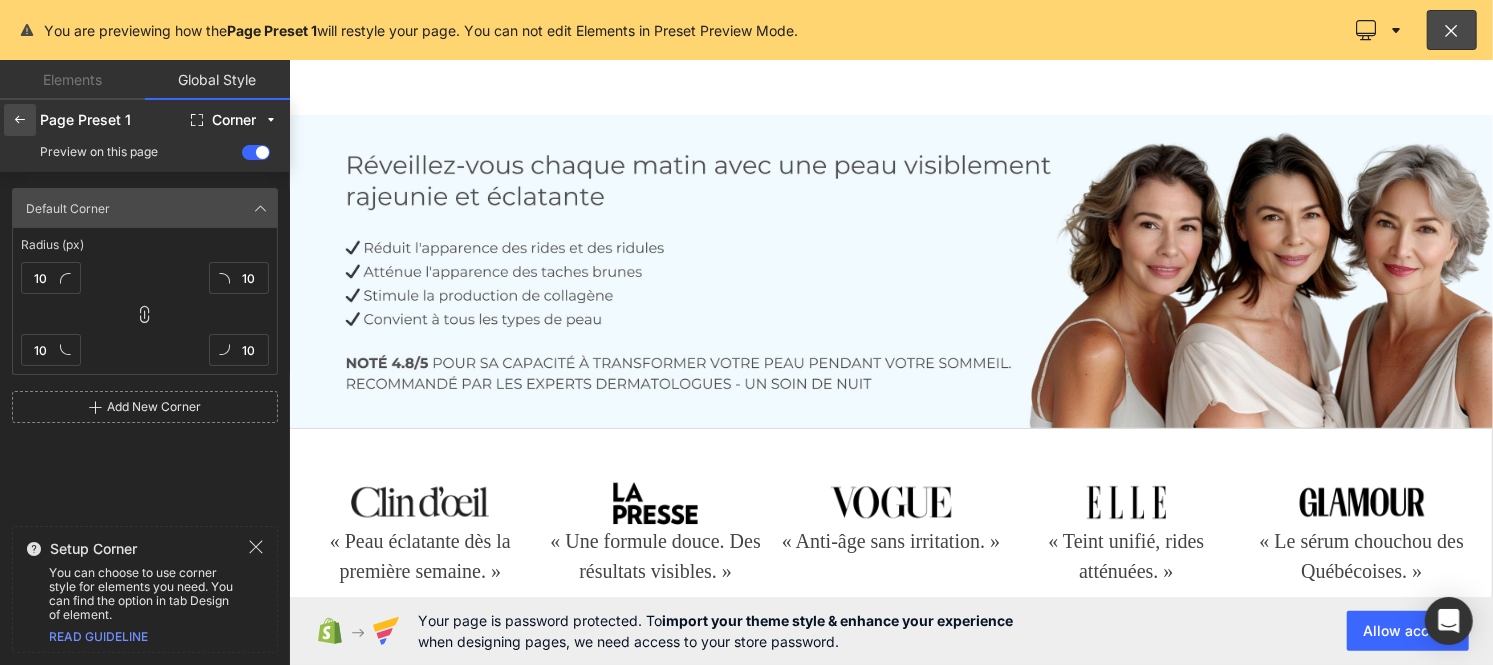 click at bounding box center [20, 120] 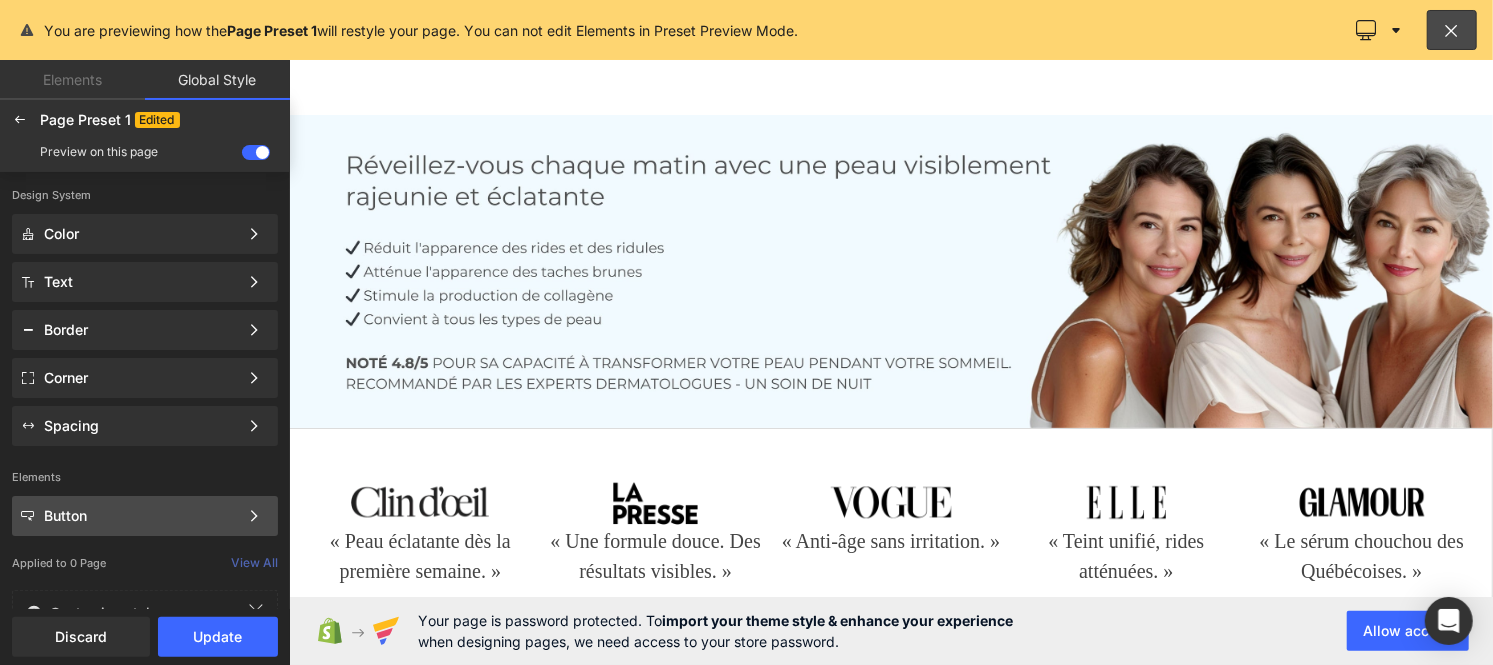 click on "Button" at bounding box center (141, 516) 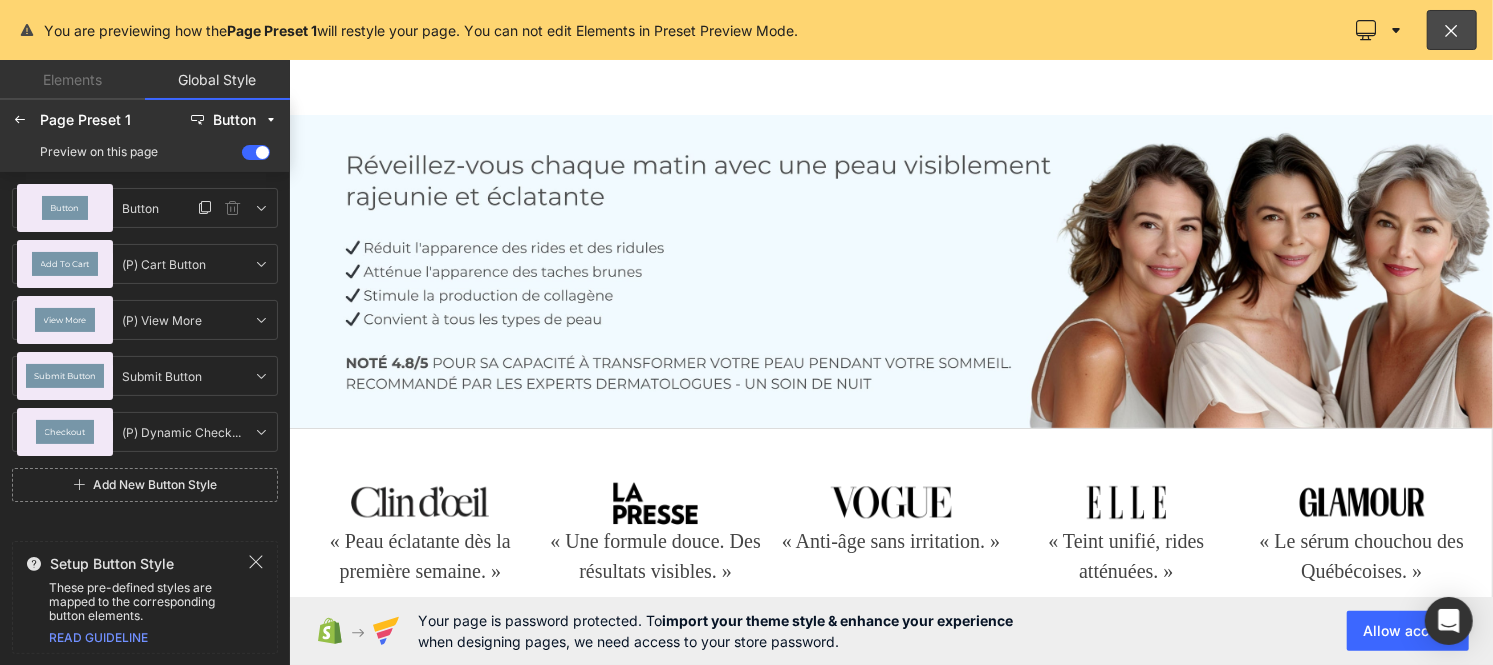 click on "Button" 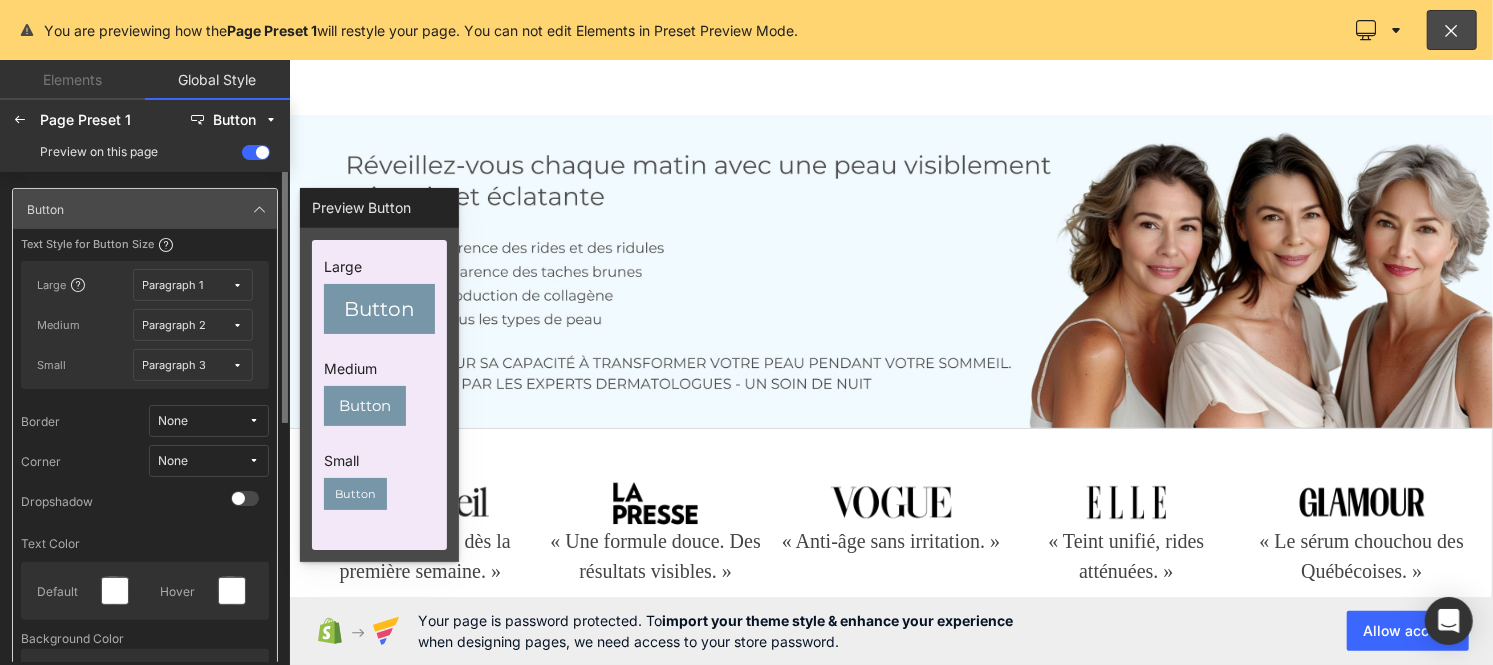 click on "None" at bounding box center [203, 461] 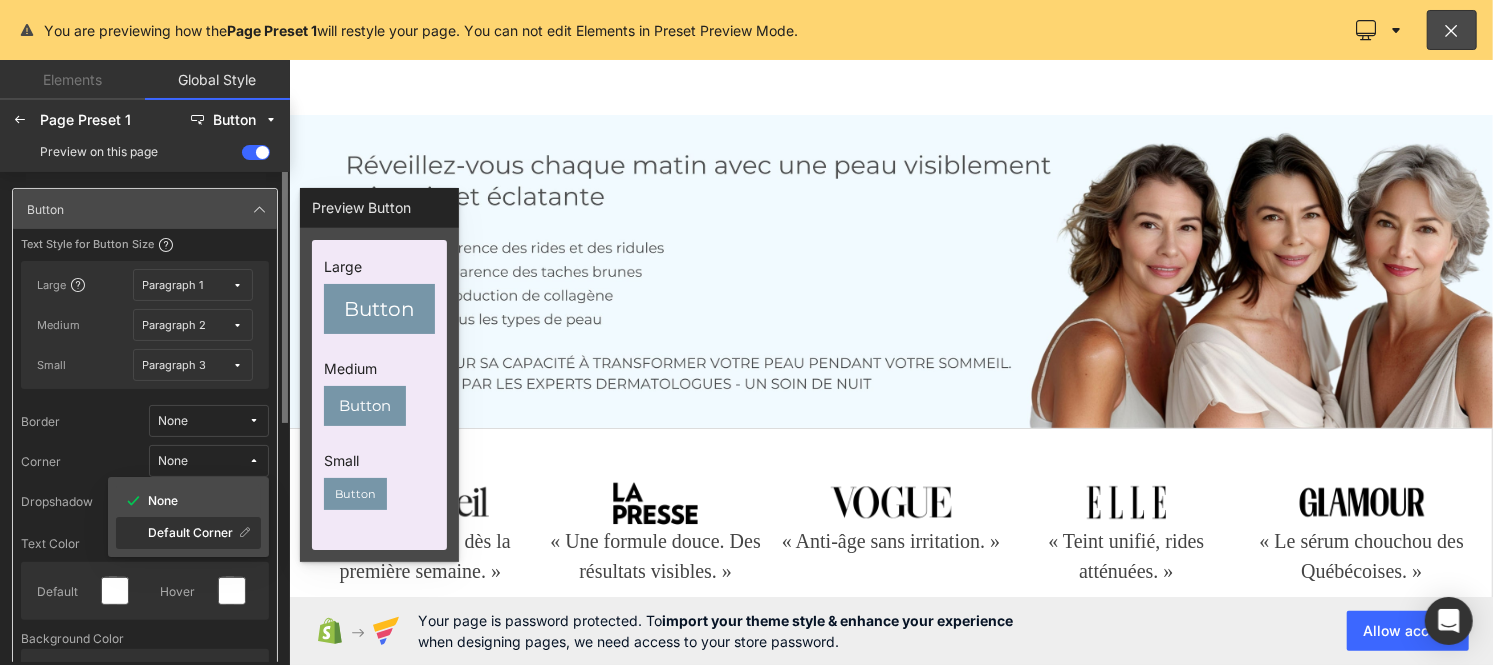 click on "Default Corner" at bounding box center (190, 533) 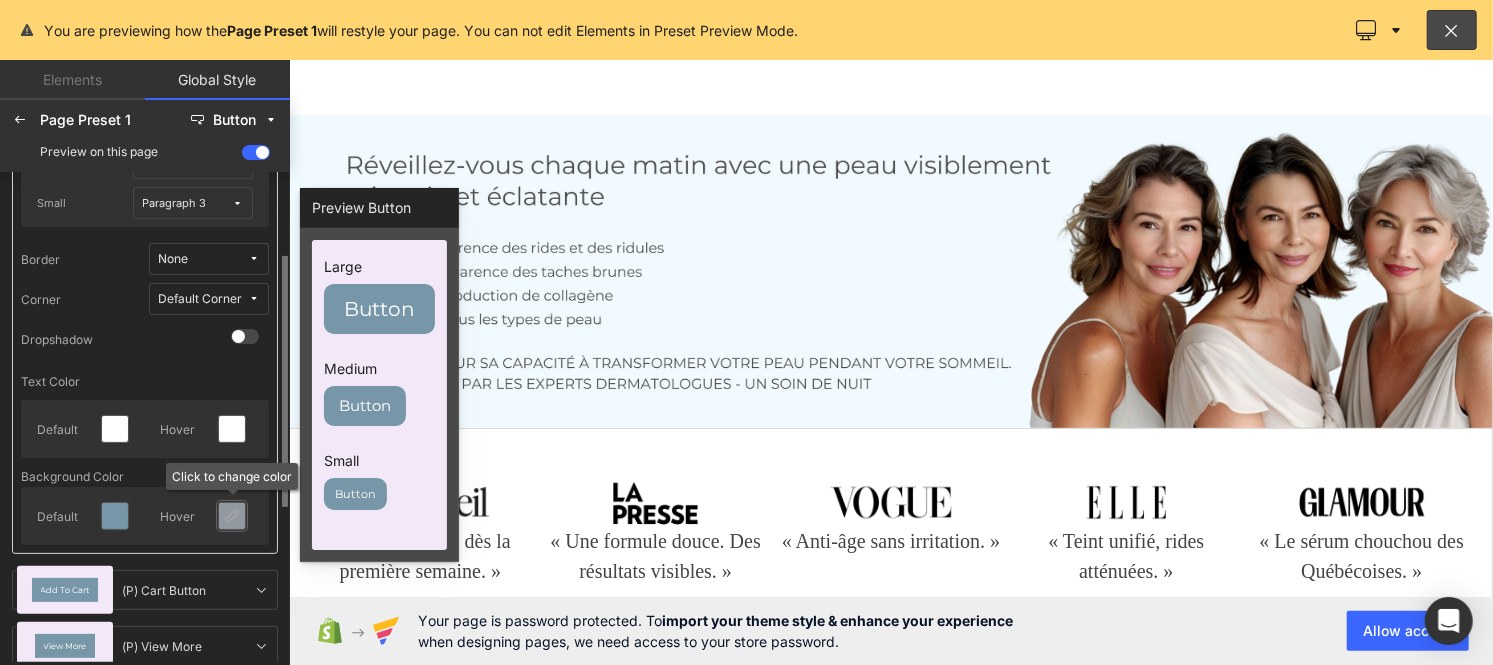 scroll, scrollTop: 163, scrollLeft: 0, axis: vertical 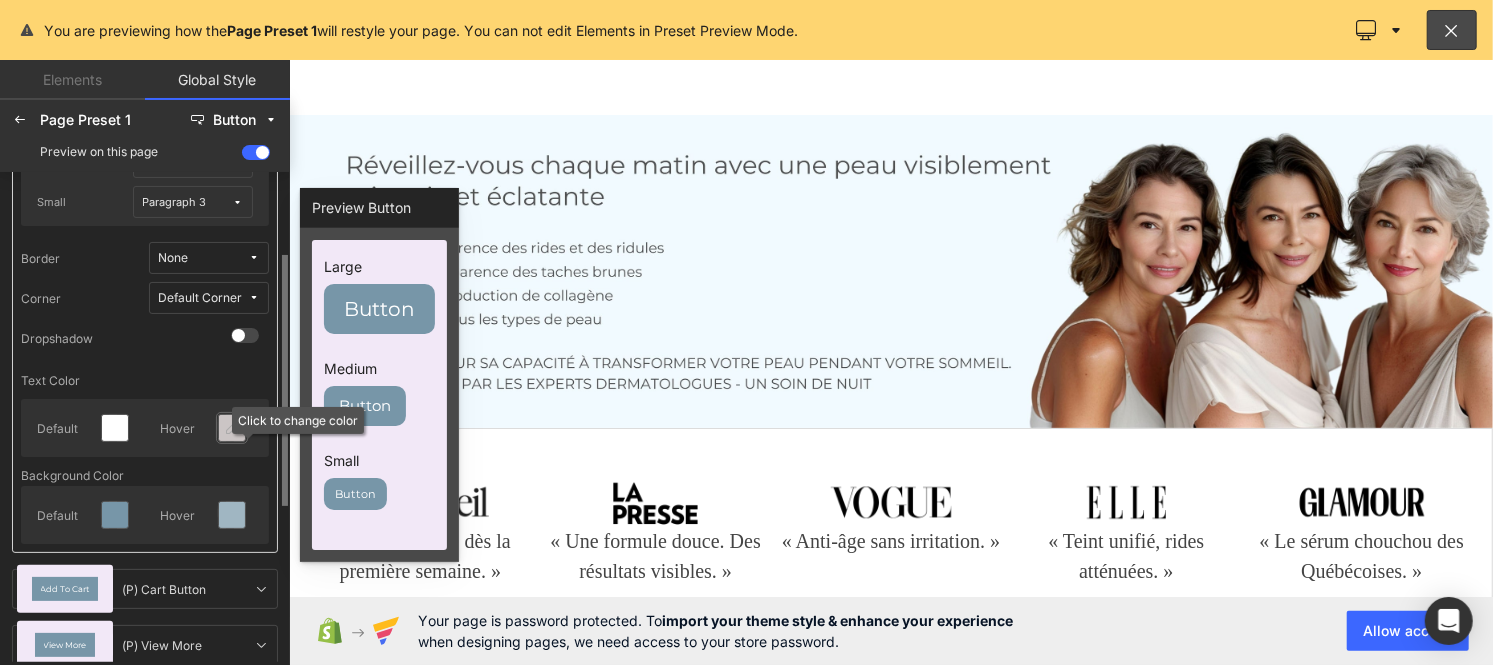 click at bounding box center (232, 428) 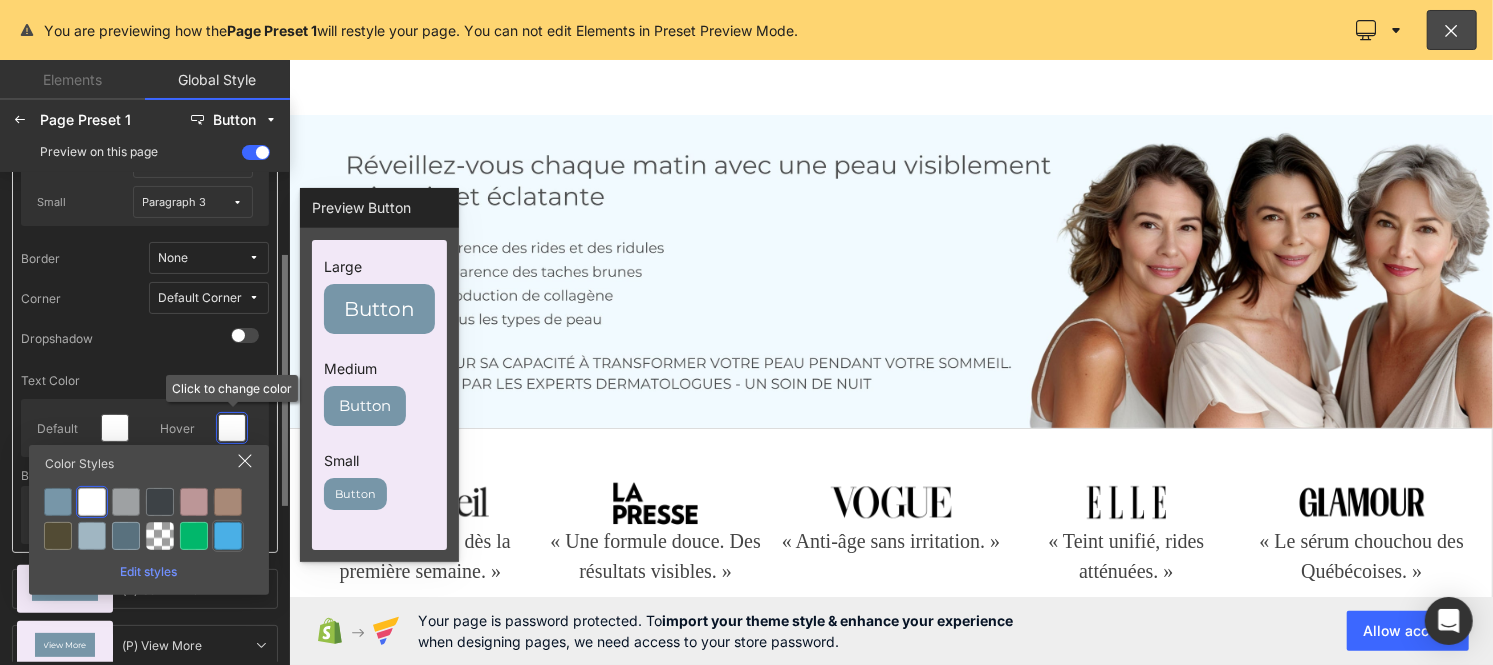 click at bounding box center [228, 536] 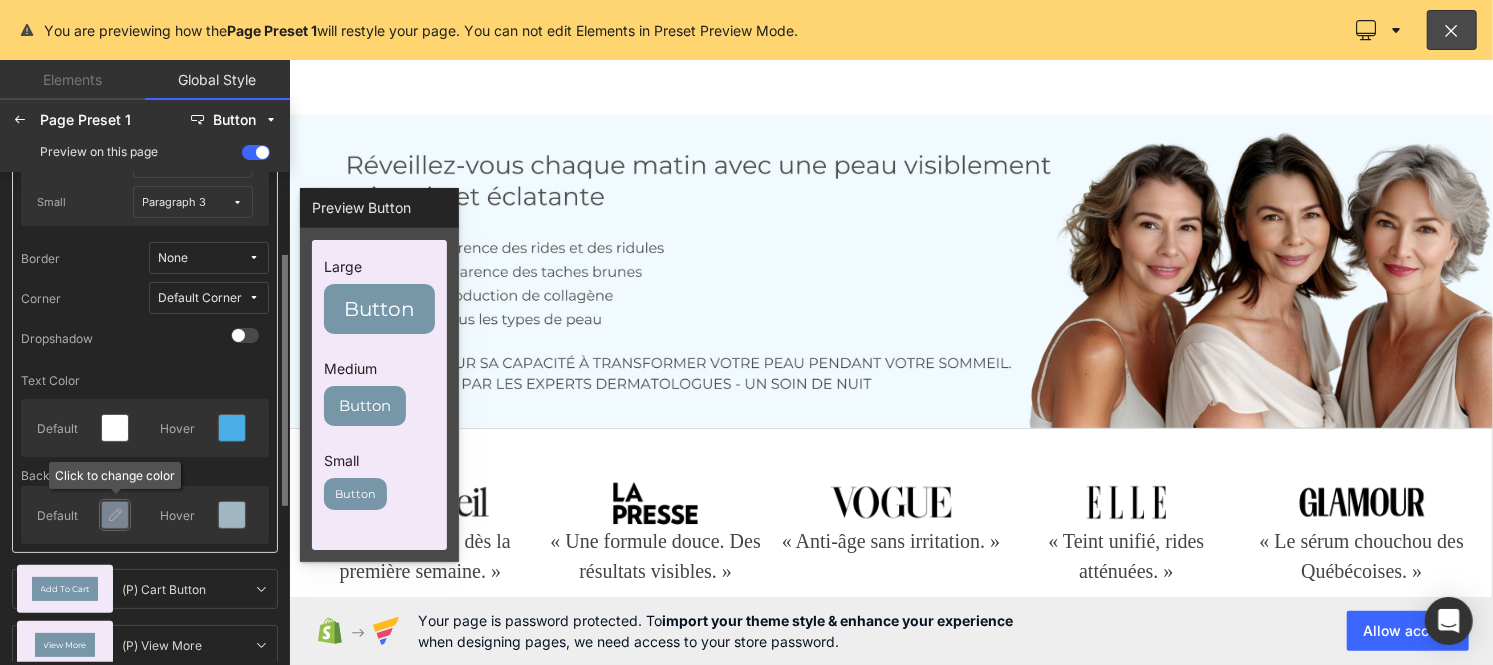 click at bounding box center [115, 515] 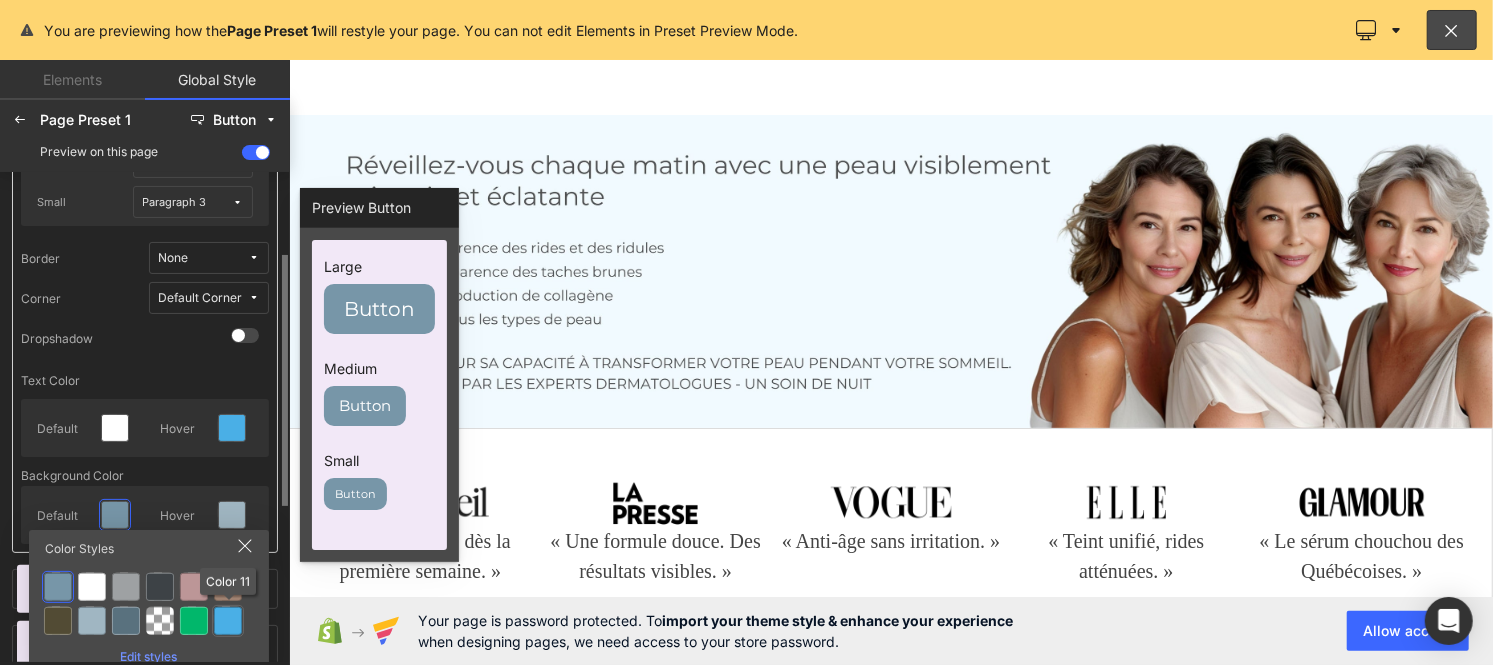 click at bounding box center (228, 621) 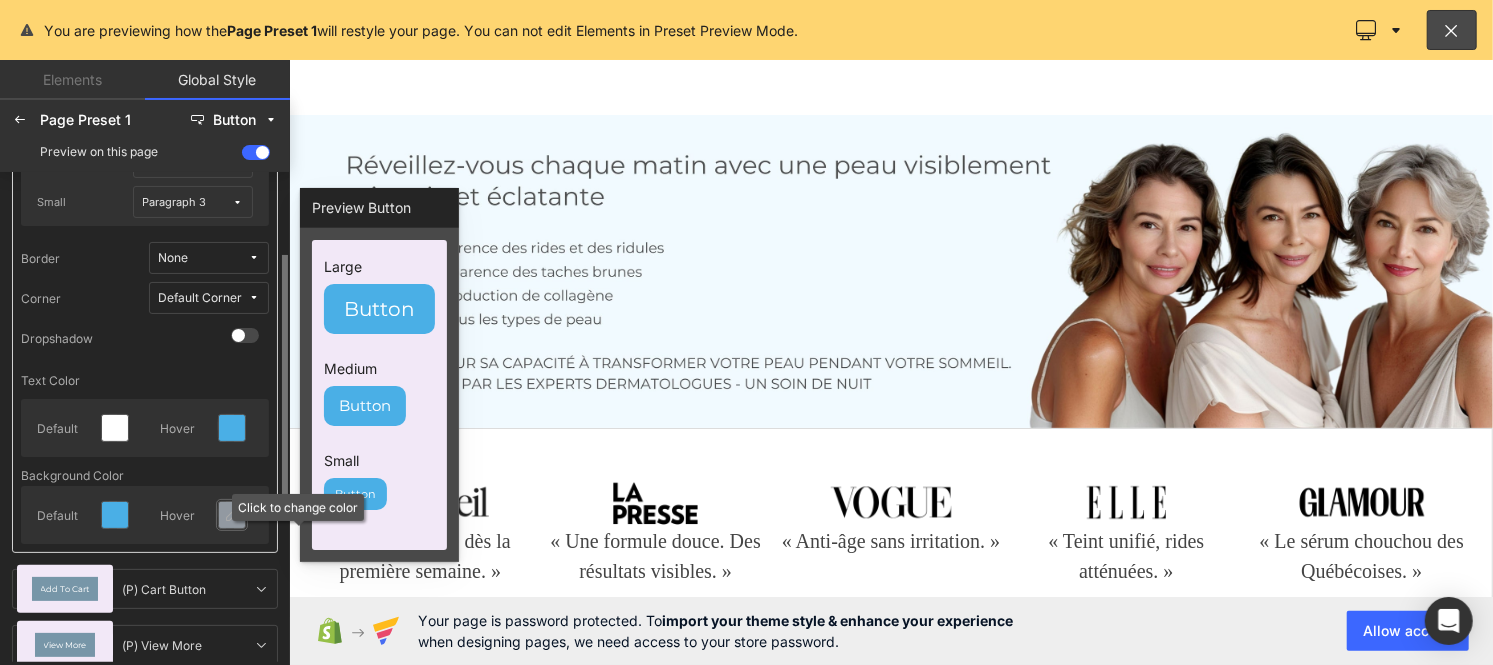 click at bounding box center [232, 515] 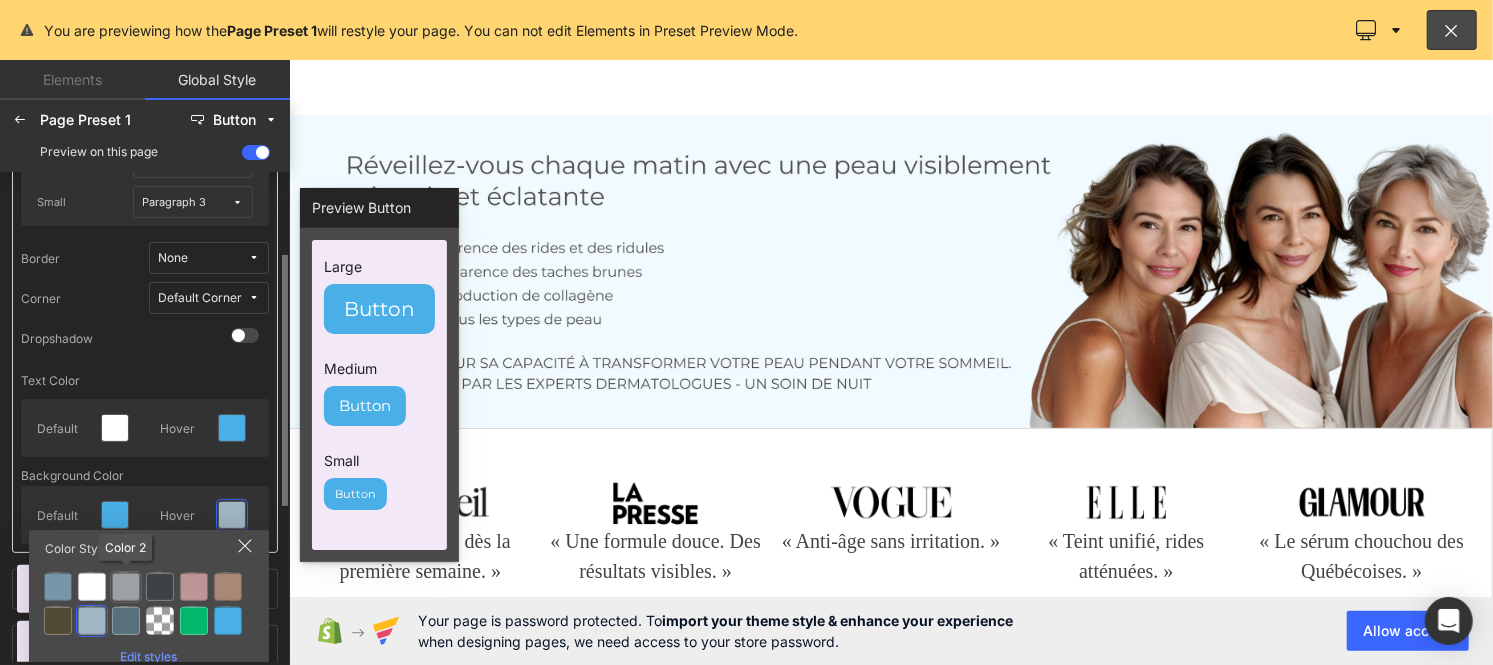 click at bounding box center [92, 587] 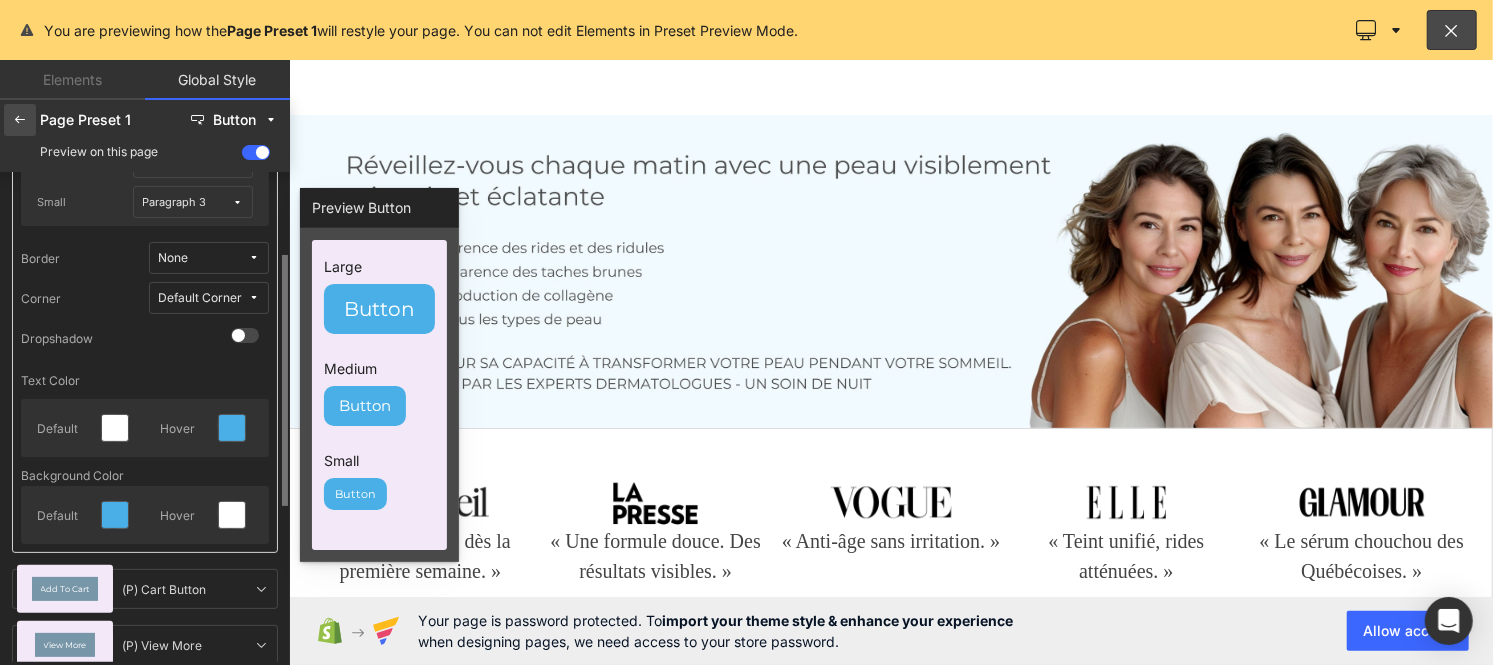click at bounding box center (20, 120) 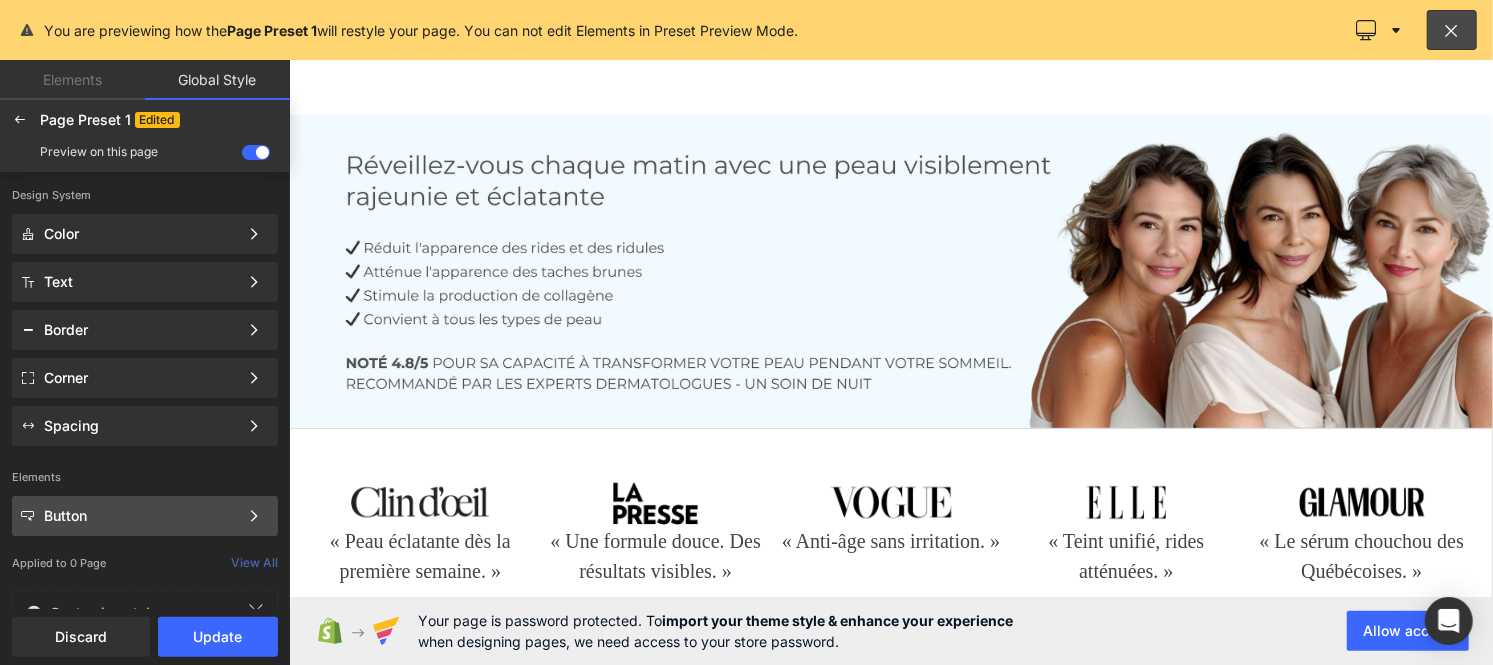 click on "Button" at bounding box center [141, 516] 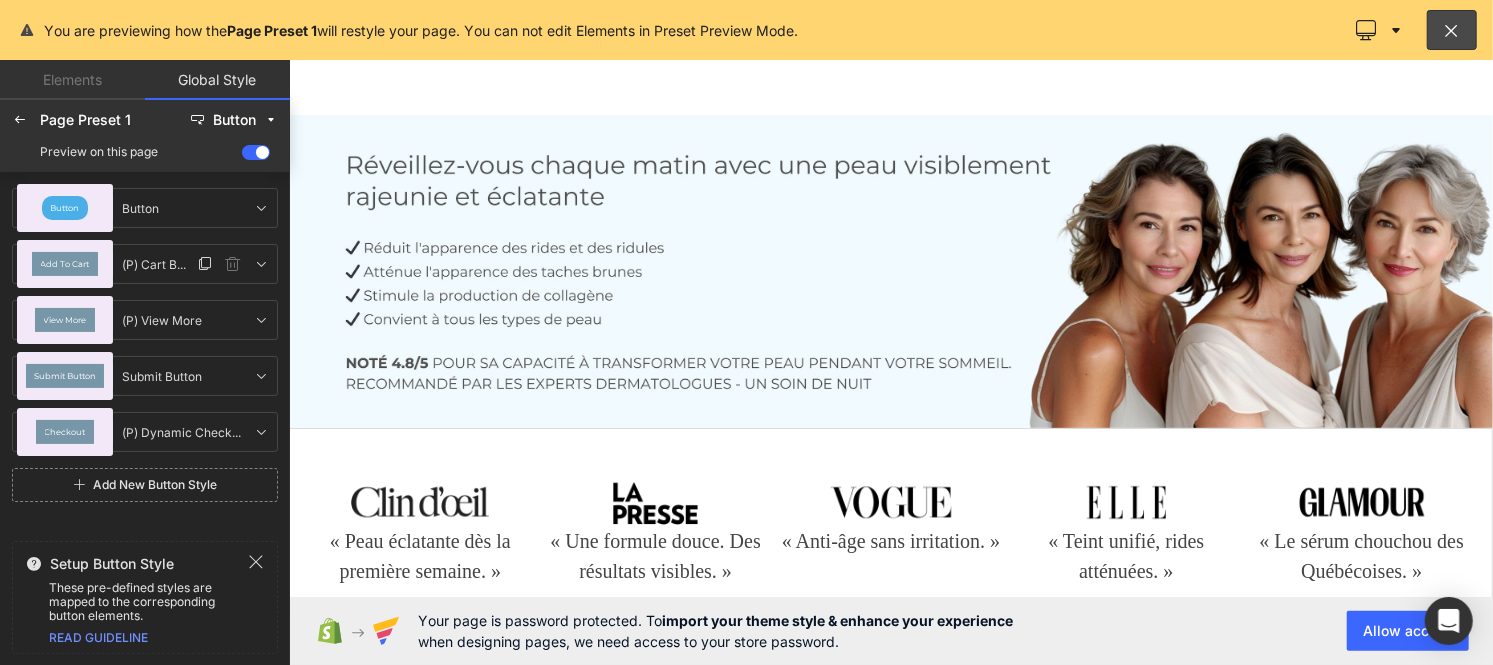 click on "Add To Cart" at bounding box center [65, 264] 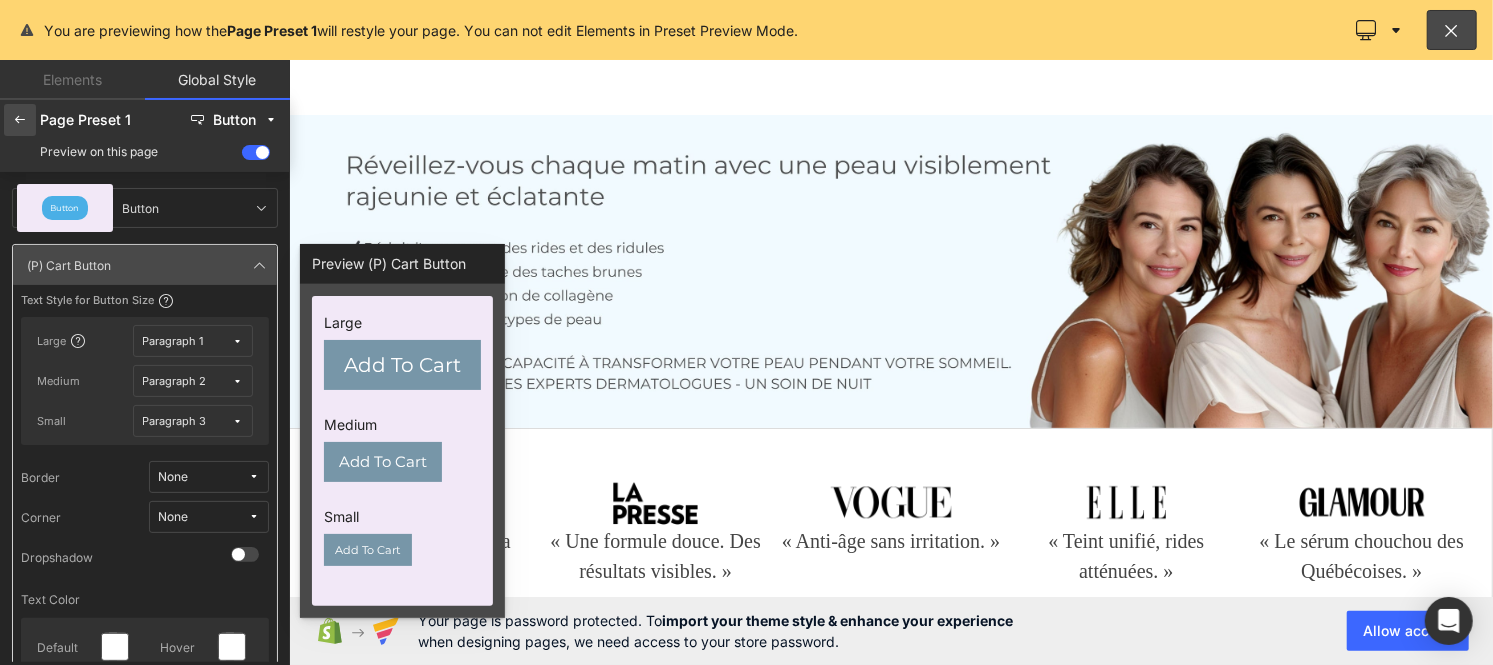 click at bounding box center [20, 120] 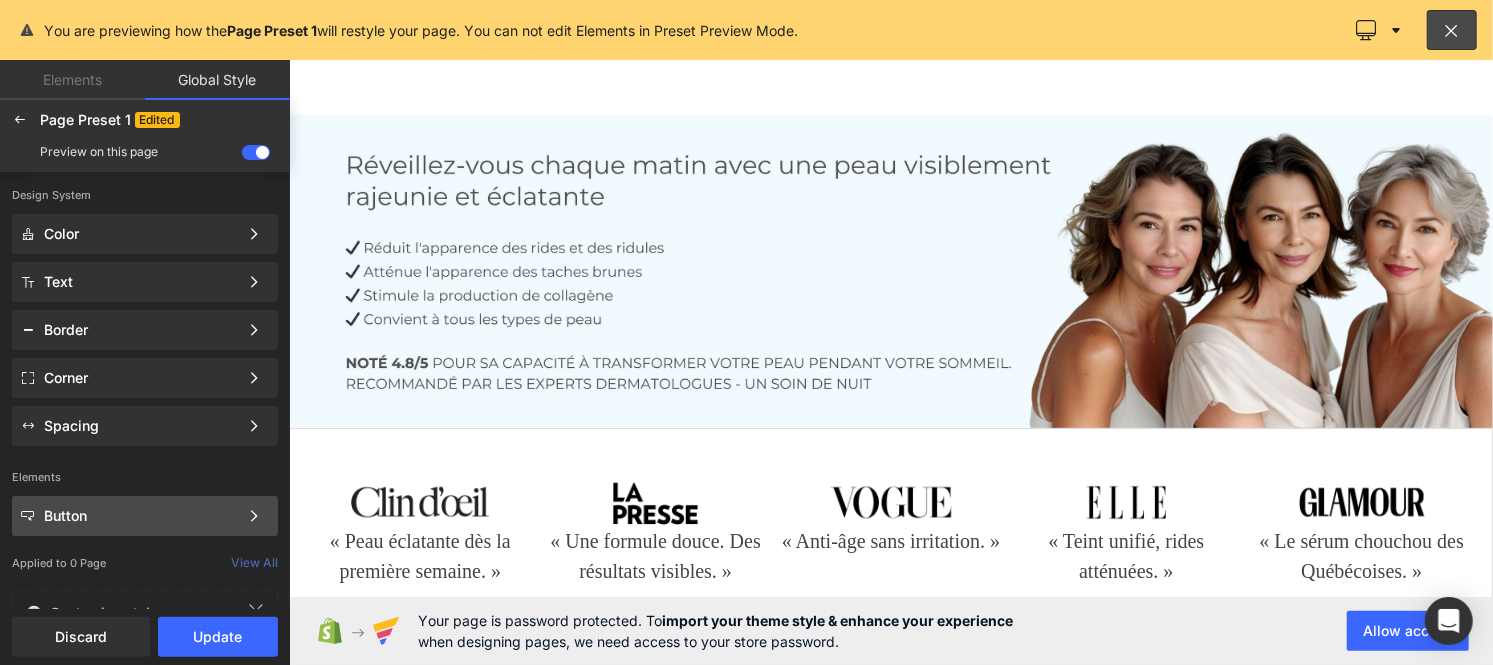 click on "Button" at bounding box center [141, 516] 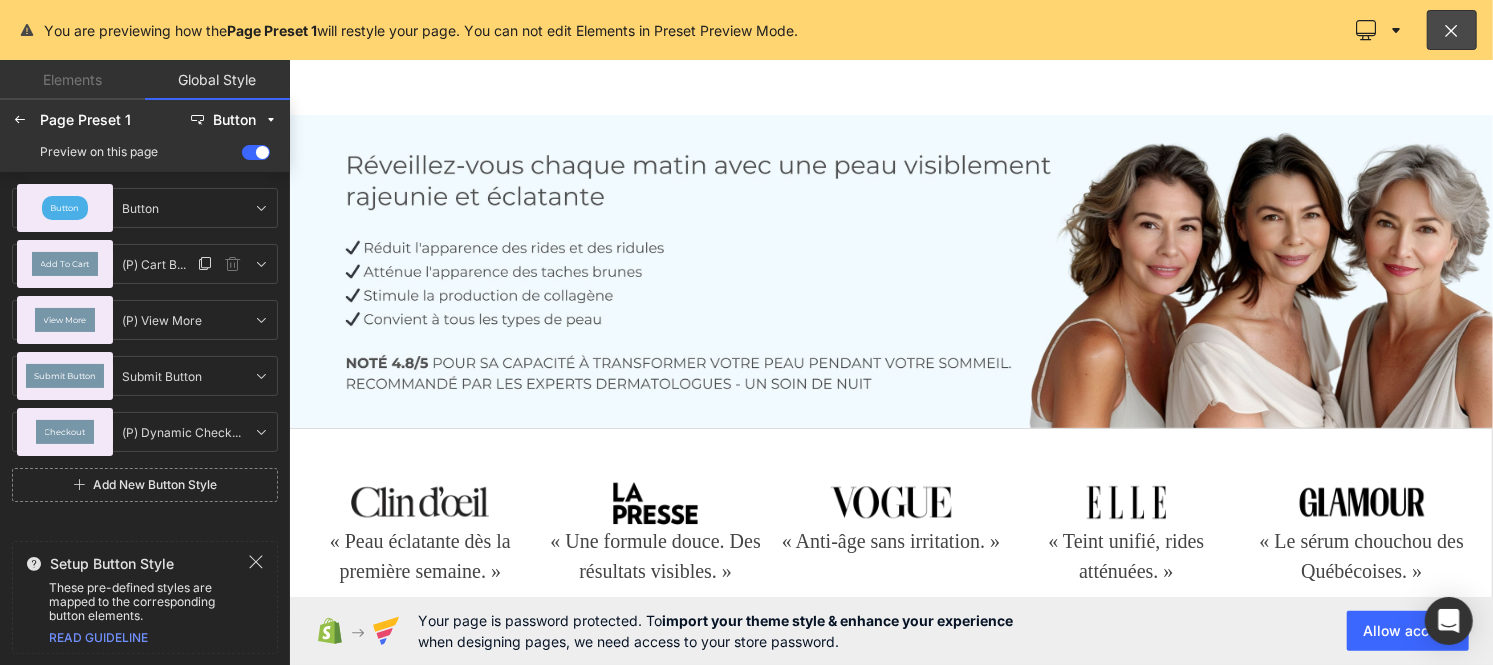 click on "Add To Cart" at bounding box center [65, 264] 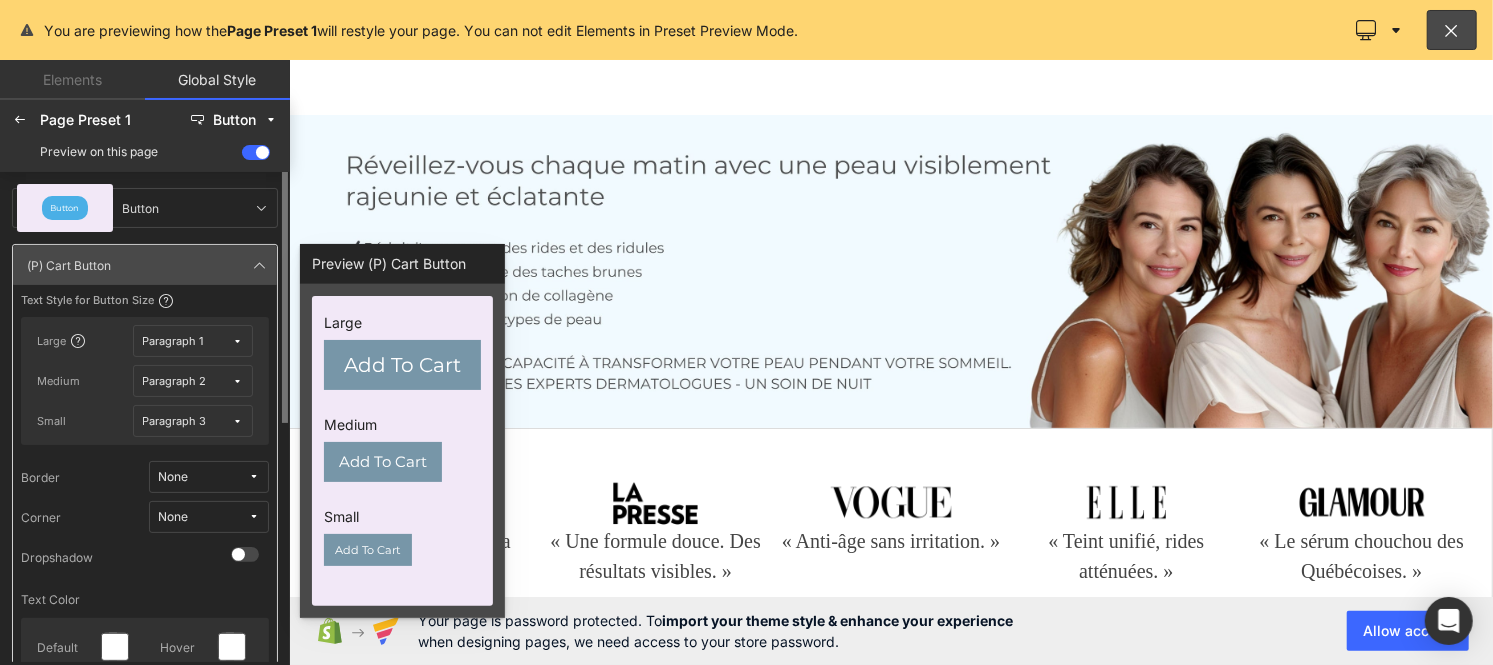 click on "None" at bounding box center (203, 517) 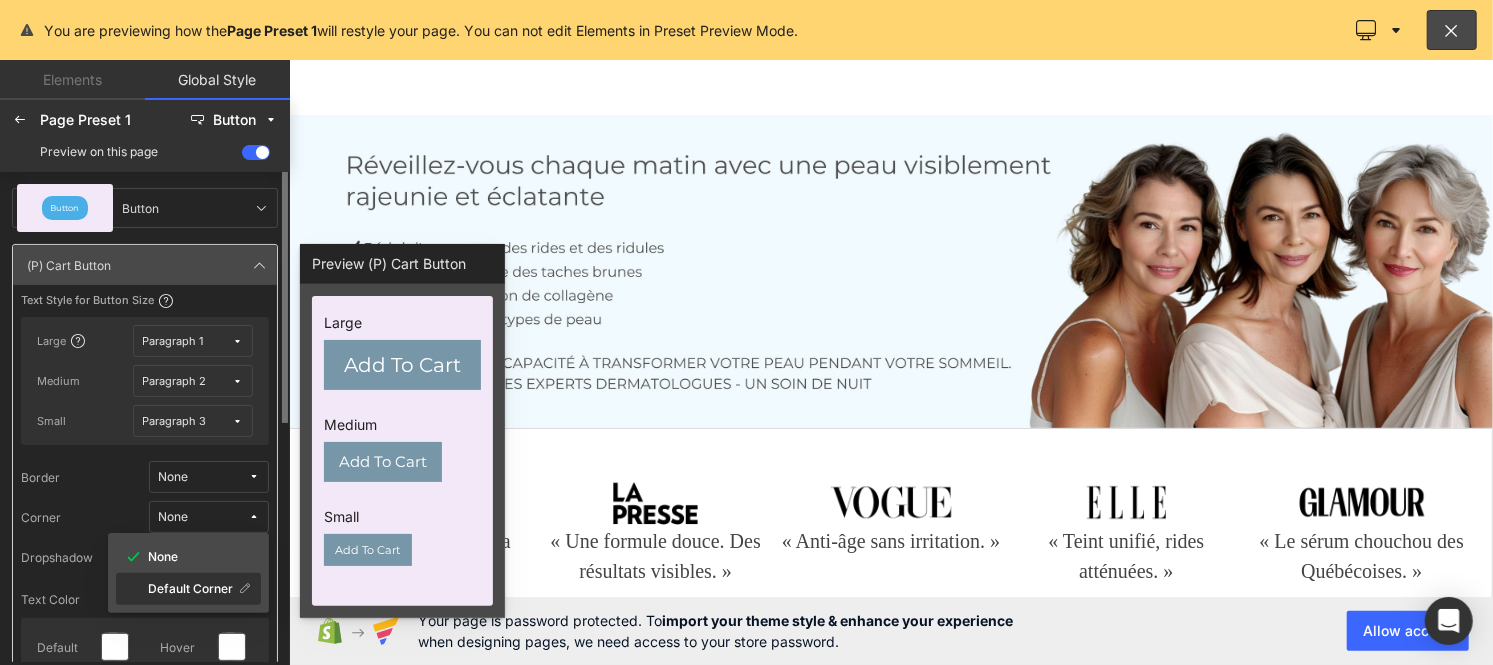 click on "Default Corner" at bounding box center (190, 589) 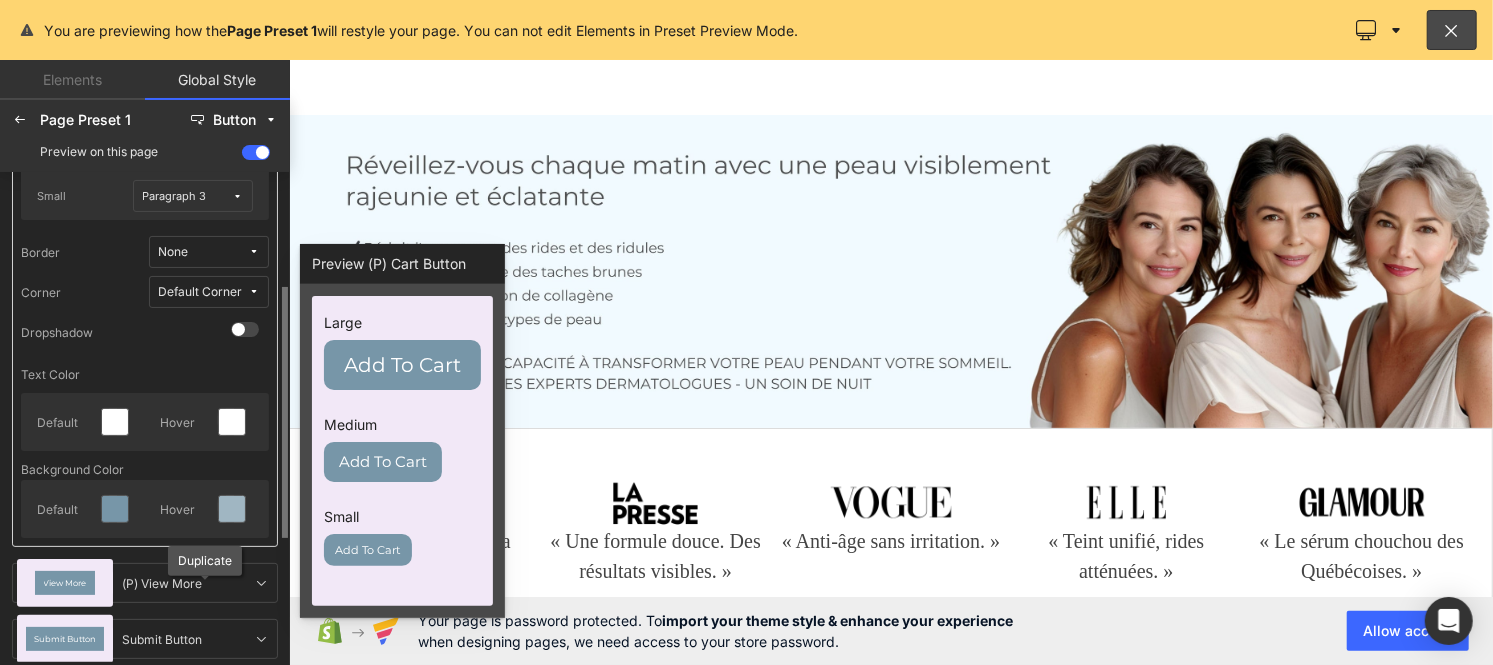 scroll, scrollTop: 227, scrollLeft: 0, axis: vertical 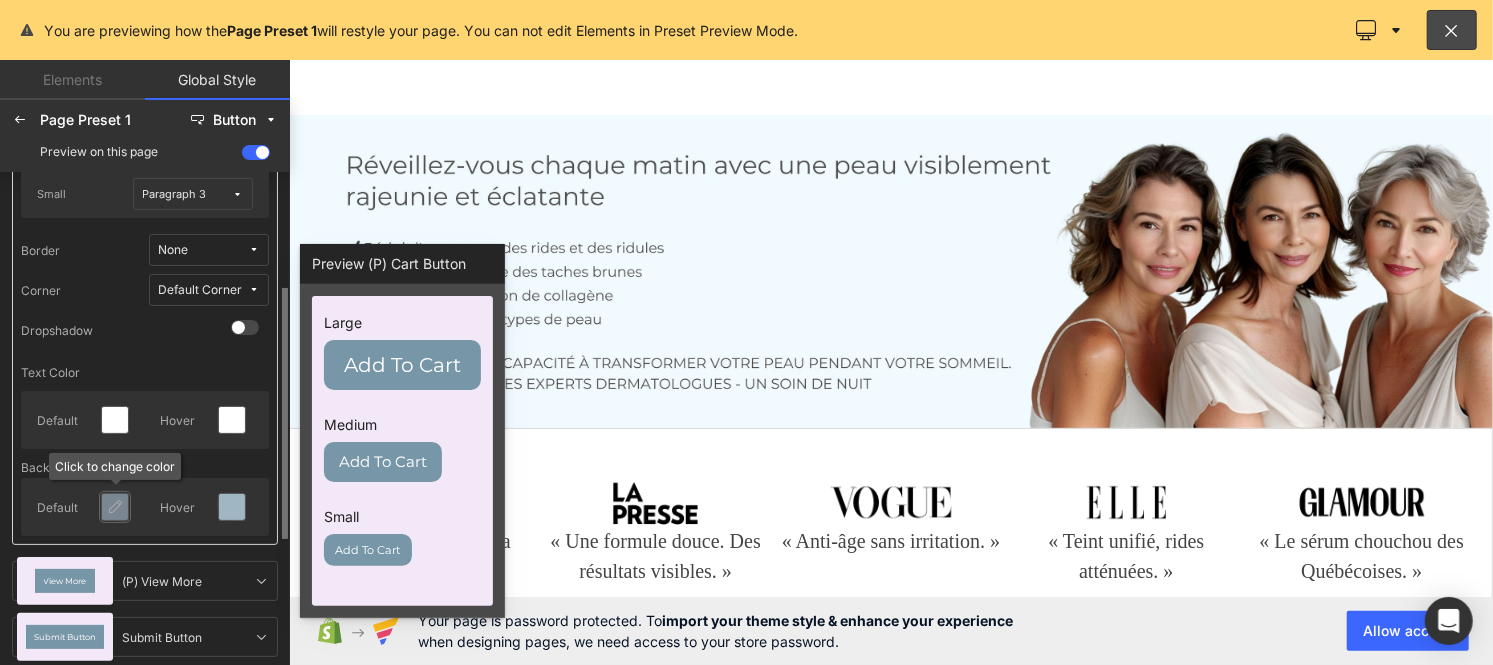 click at bounding box center [115, 507] 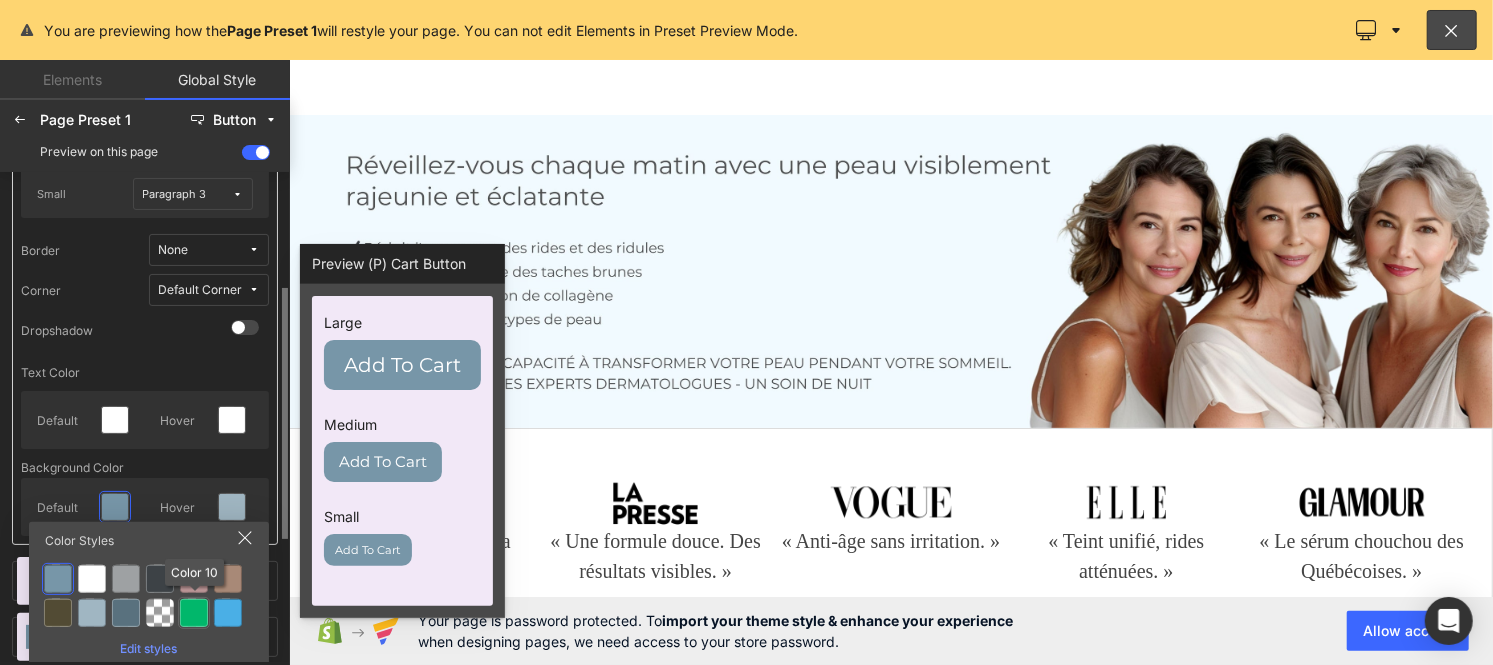click at bounding box center [194, 613] 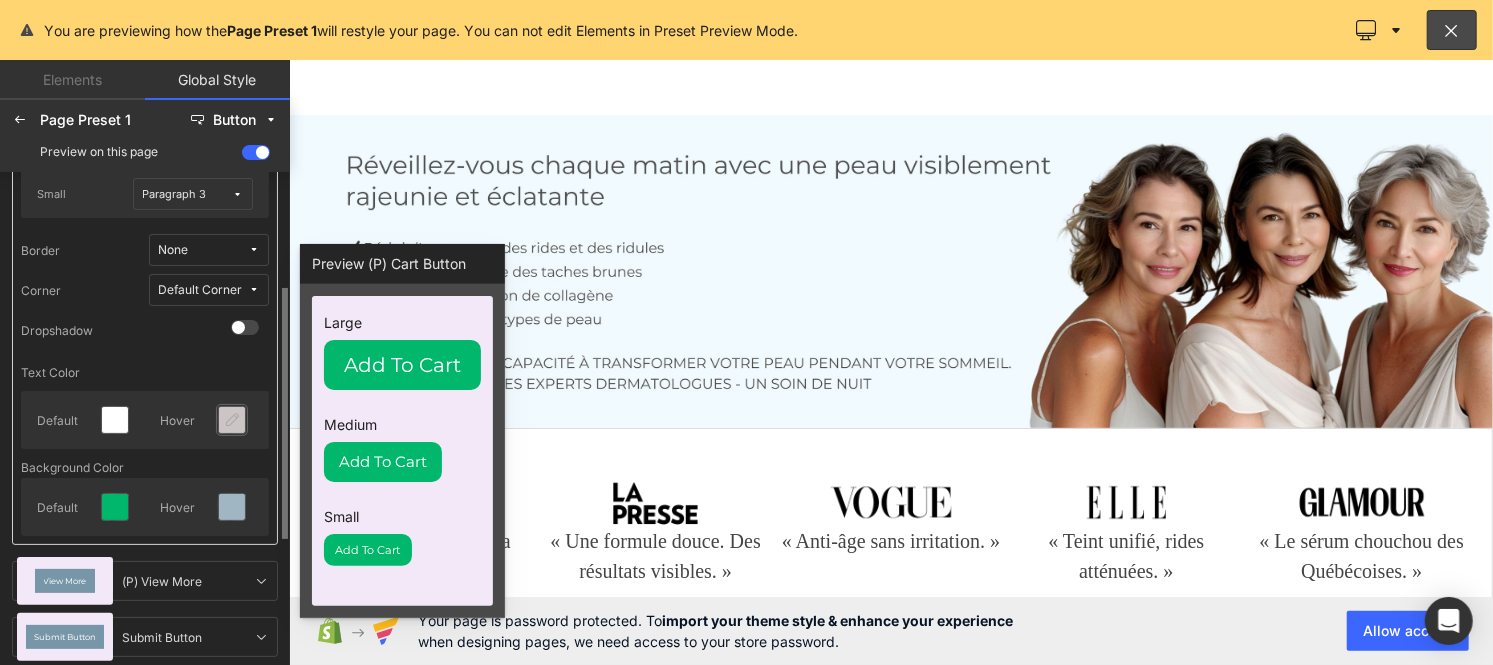click at bounding box center [232, 420] 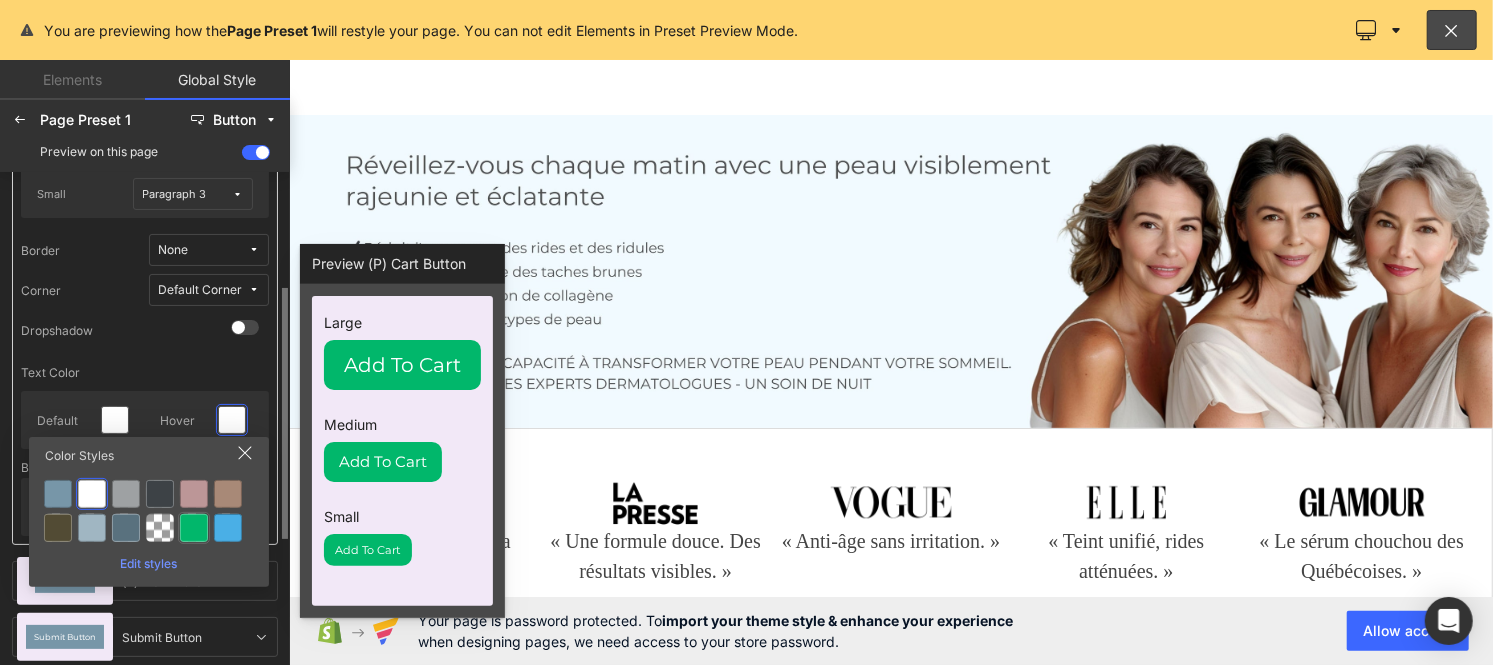 click at bounding box center [194, 528] 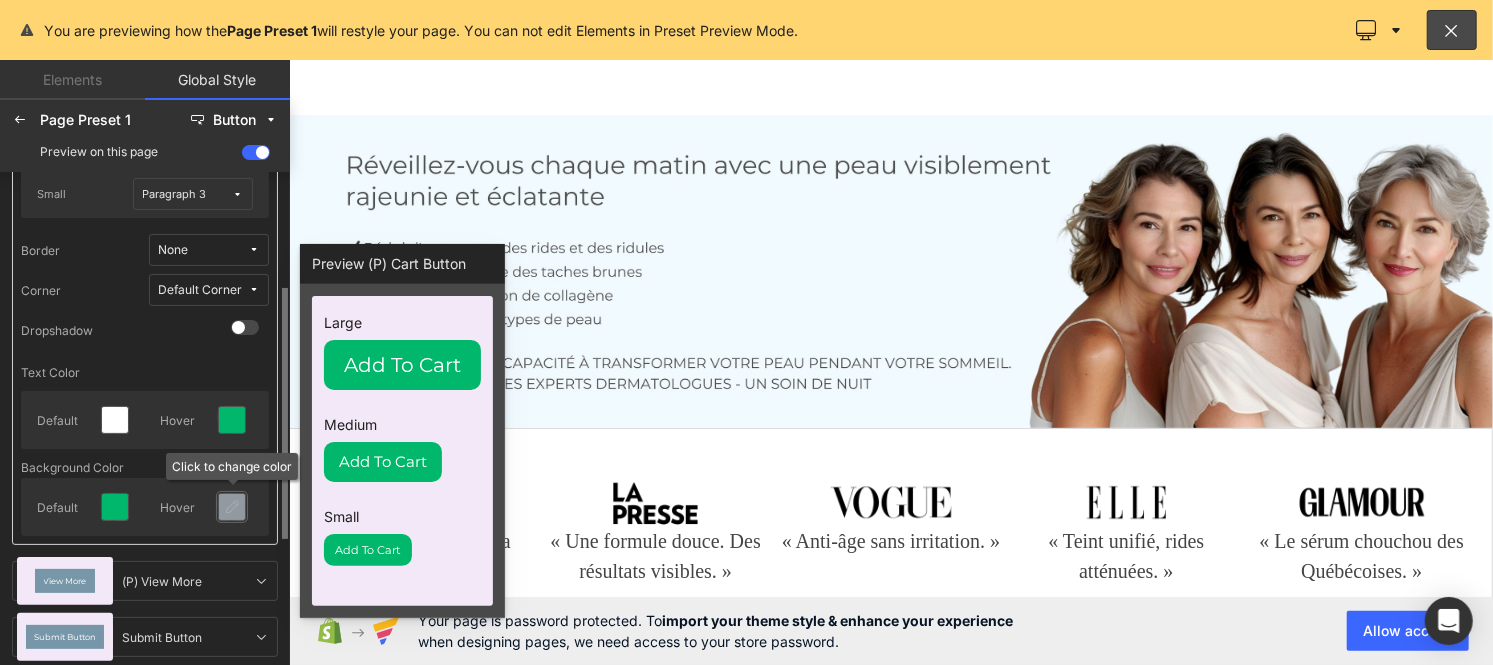 click at bounding box center [232, 507] 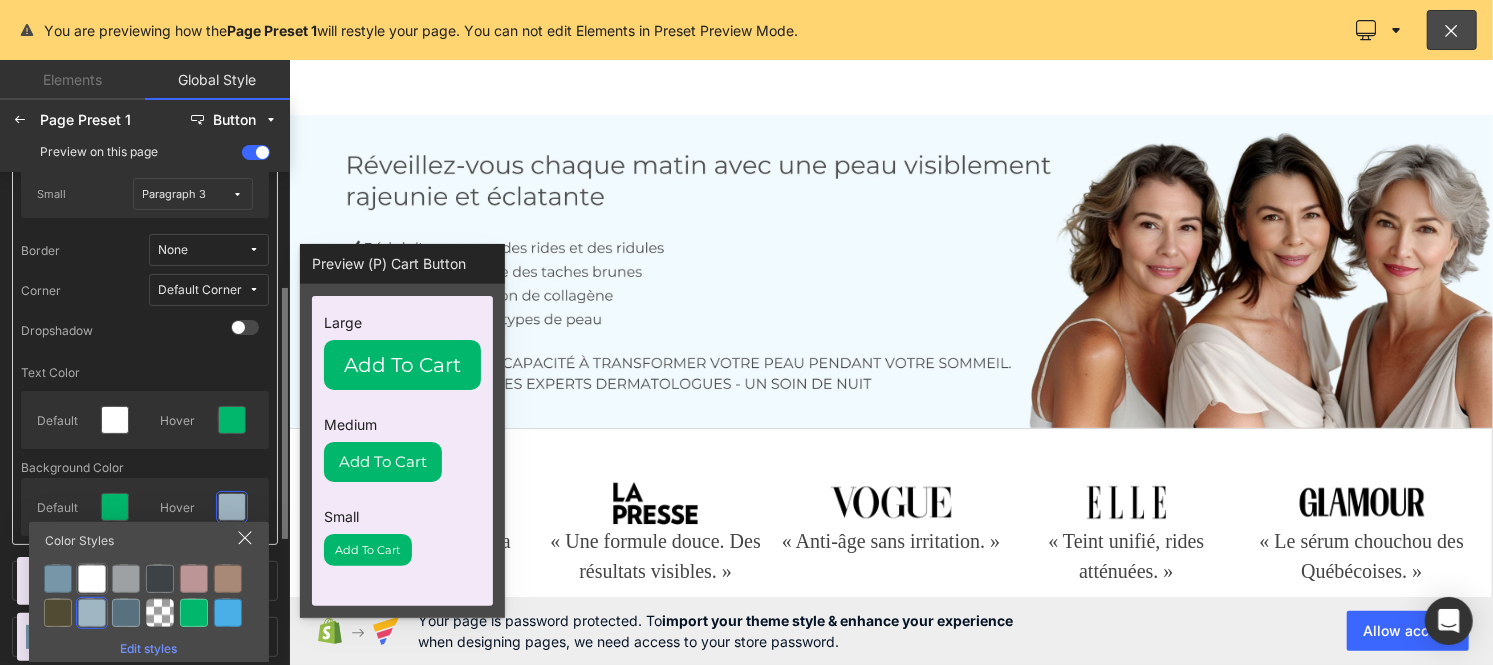 click at bounding box center [92, 579] 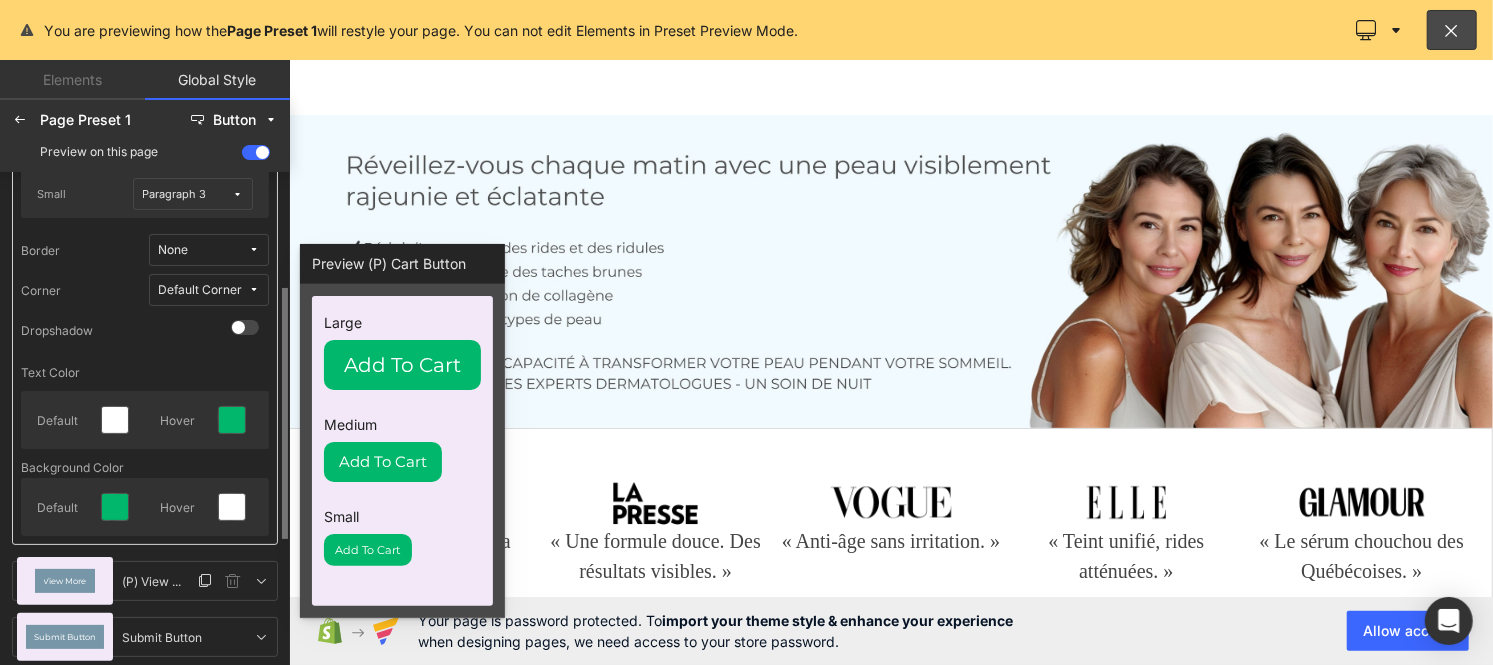 click on "View More" at bounding box center (65, 581) 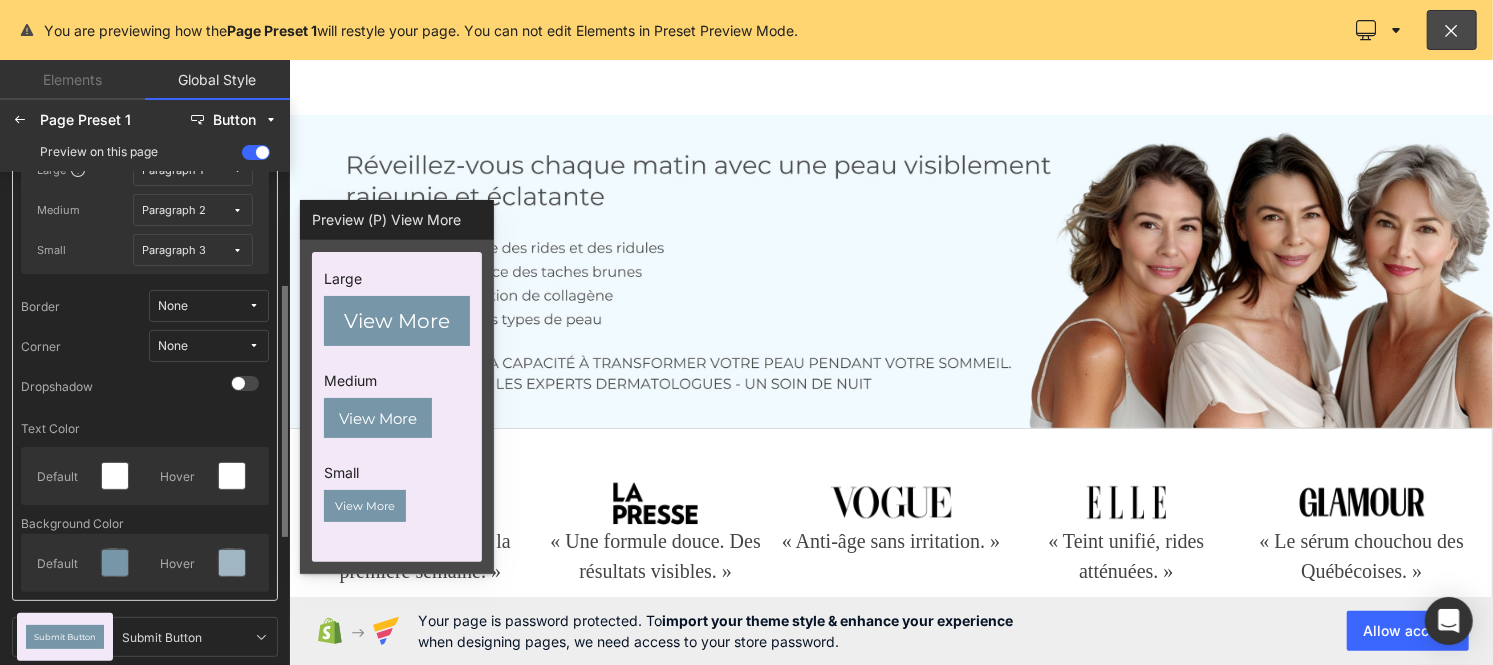 scroll, scrollTop: 226, scrollLeft: 0, axis: vertical 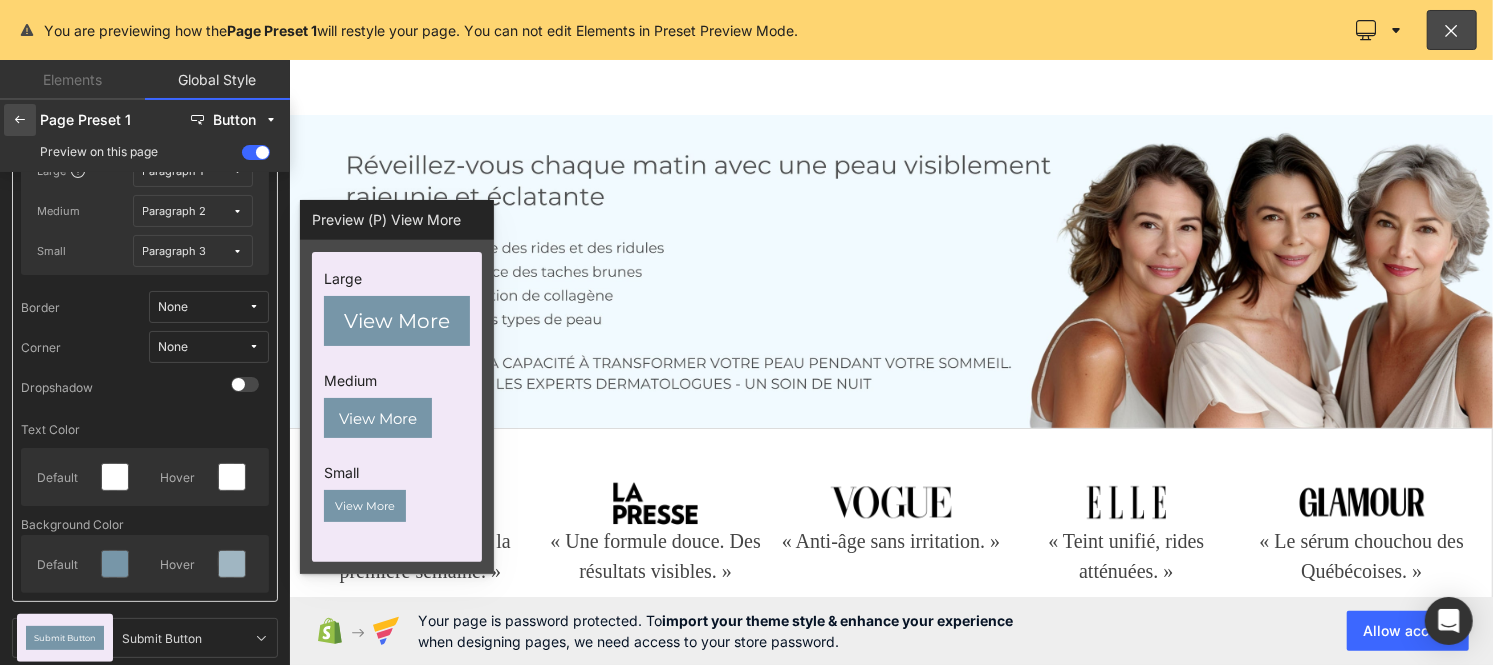 click at bounding box center (20, 120) 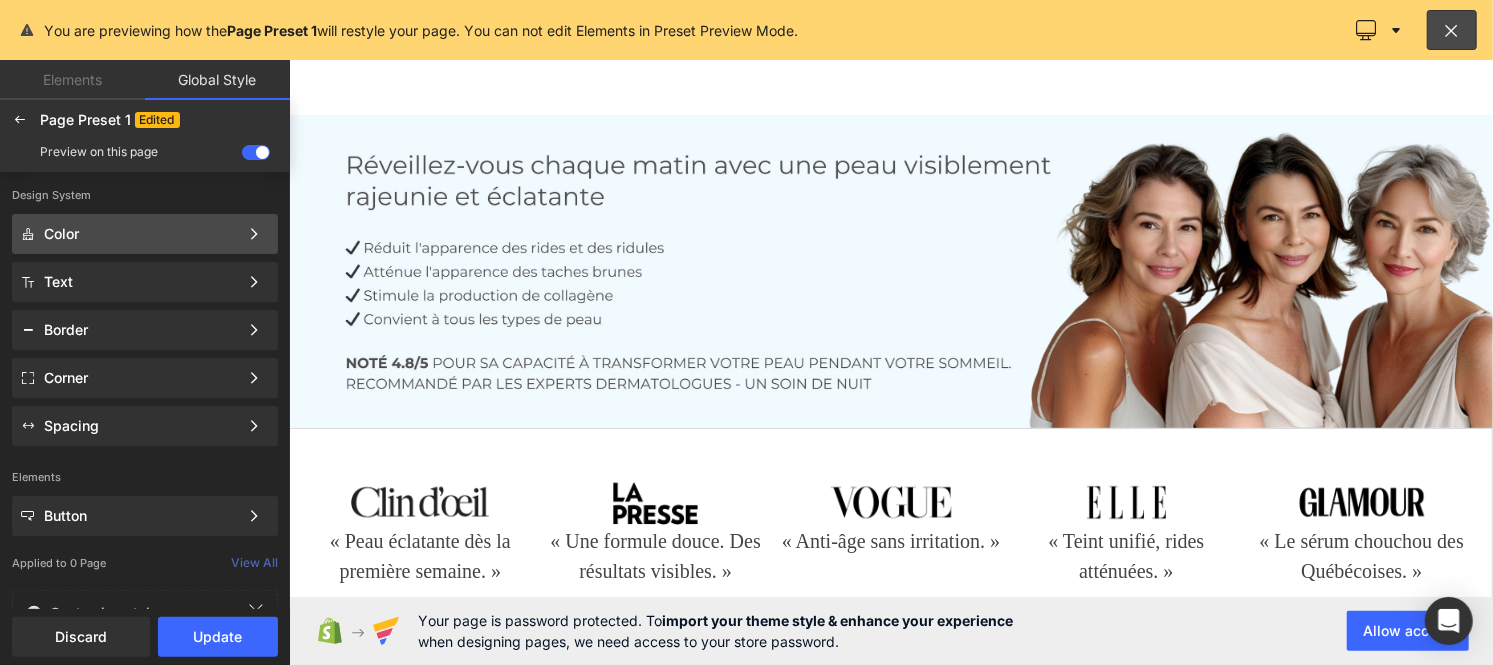click on "Color" at bounding box center (141, 234) 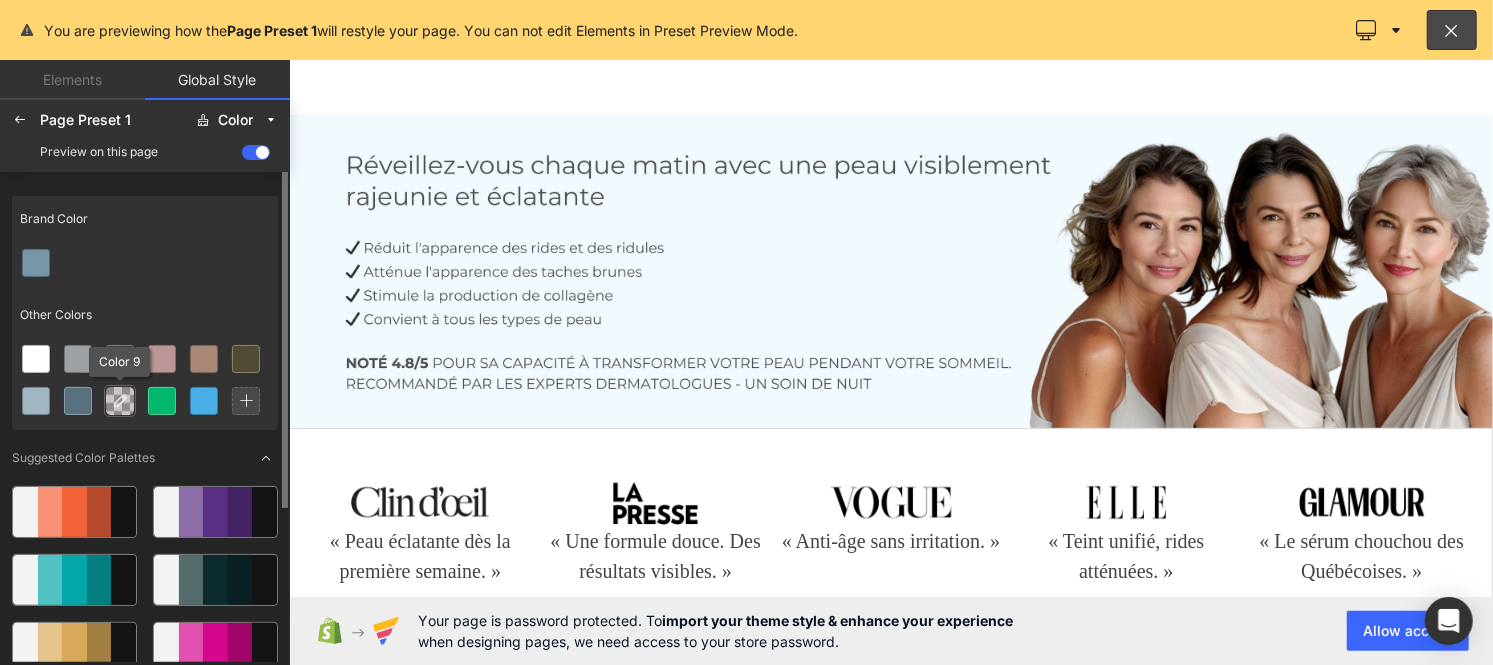 click at bounding box center (120, 401) 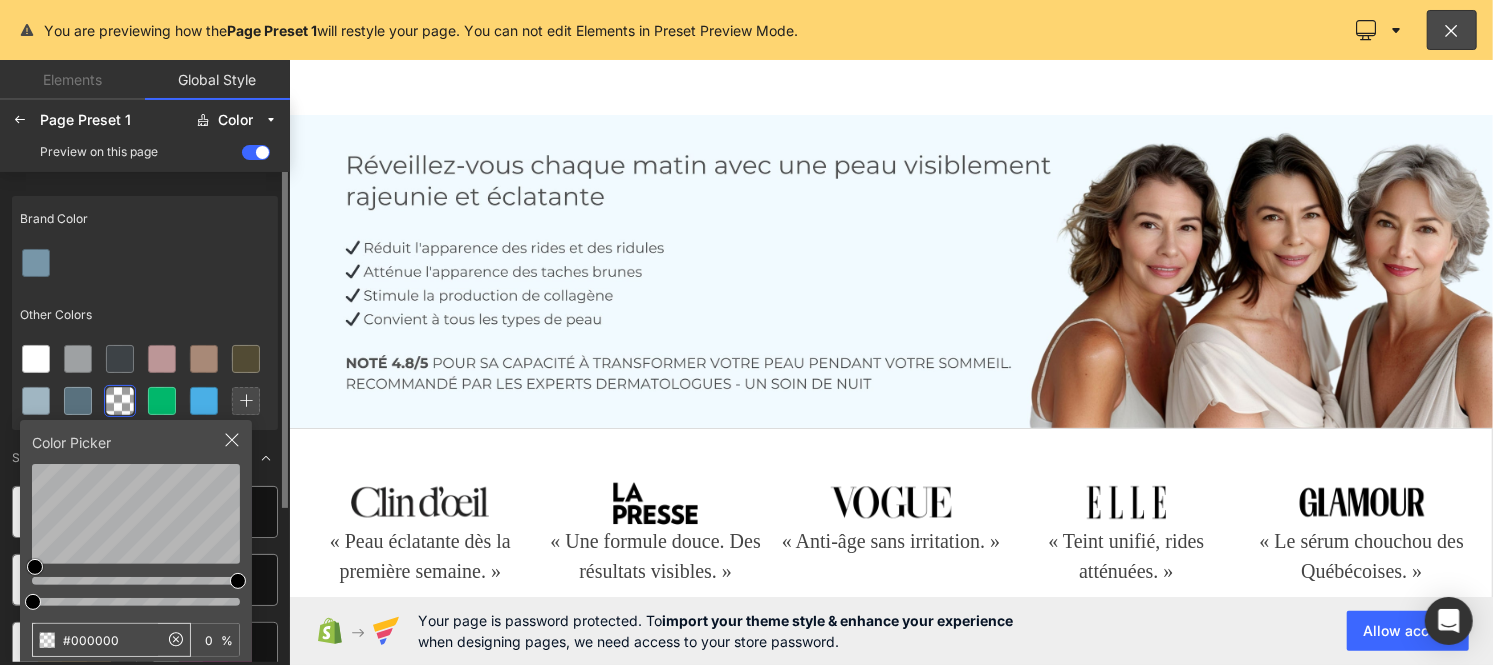 click on "#000000" at bounding box center (95, 640) 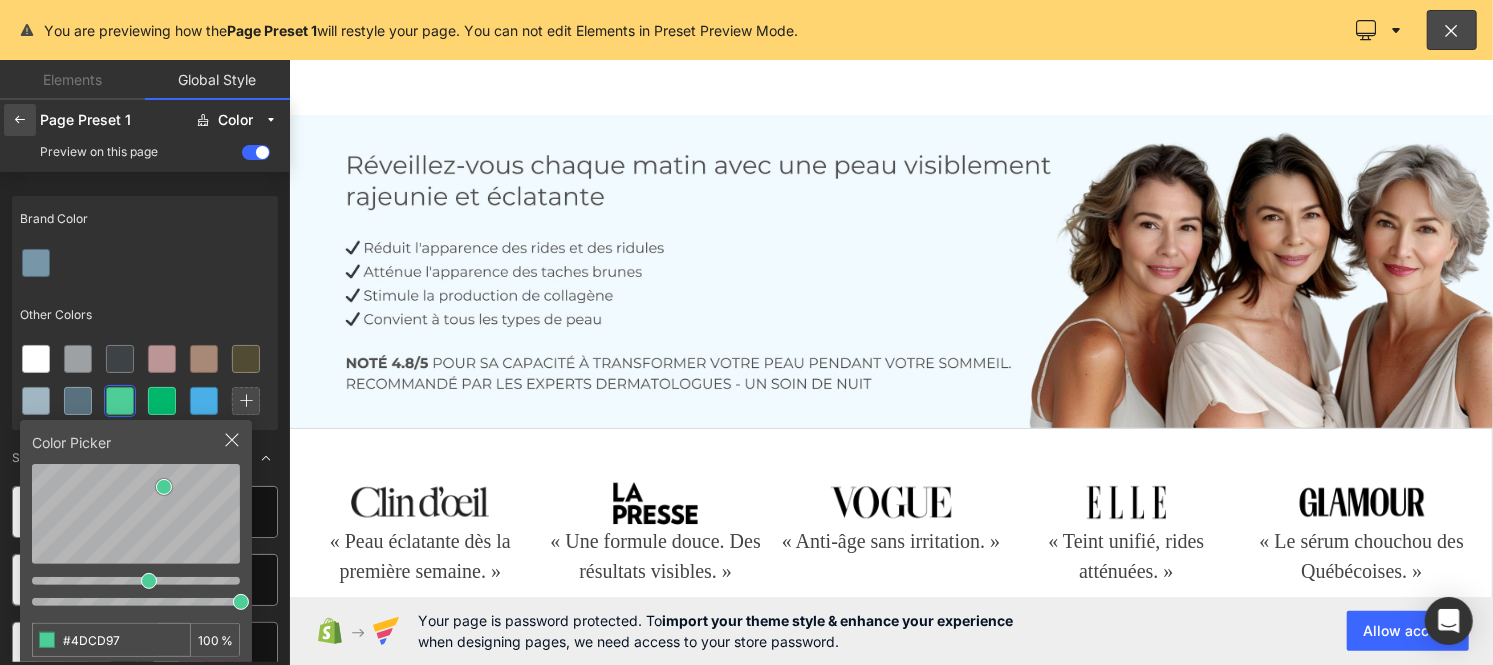 click at bounding box center [20, 120] 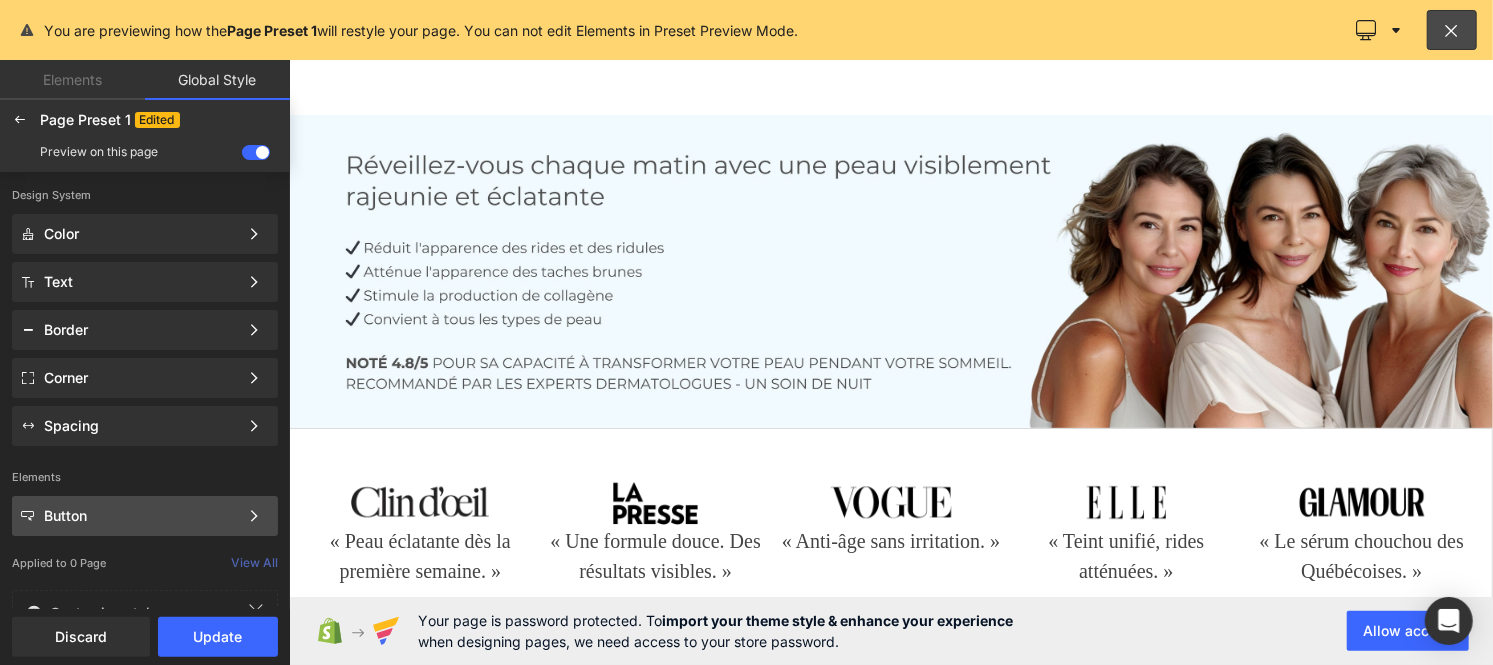 click on "Button" at bounding box center [141, 516] 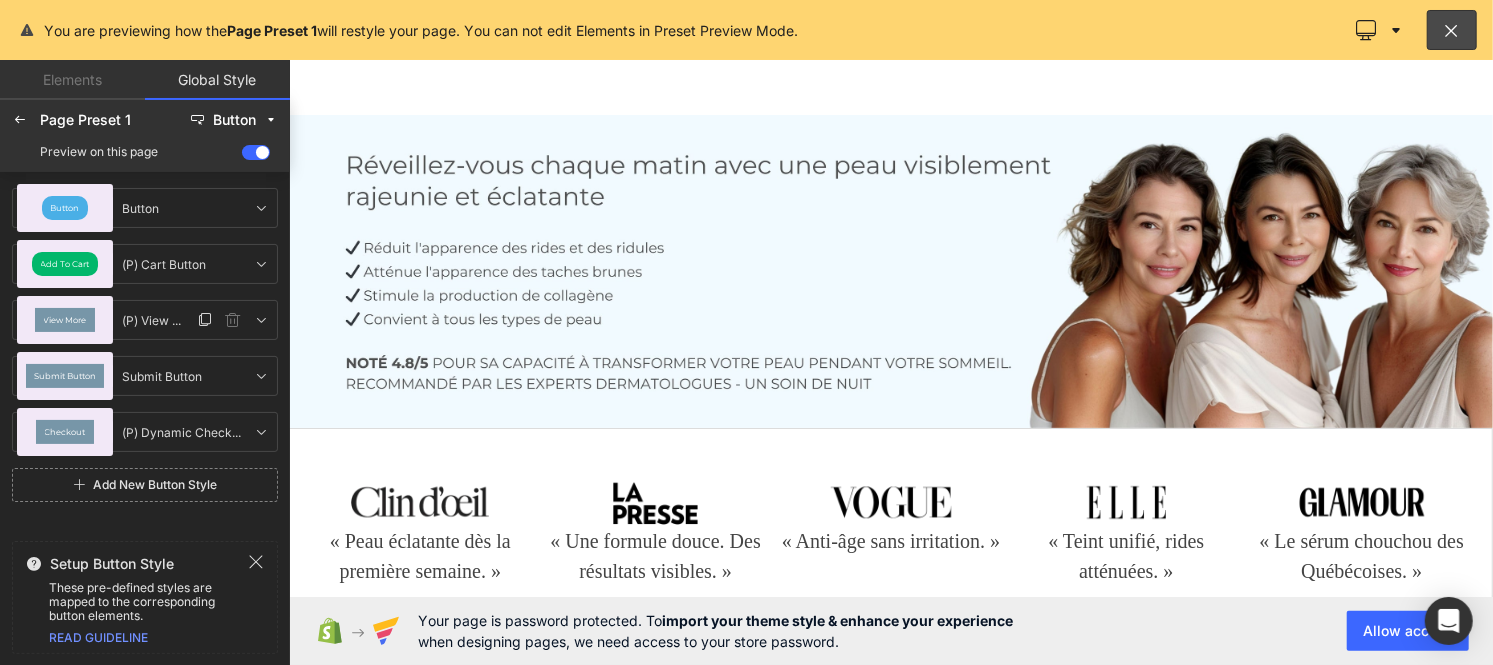 click on "View More" 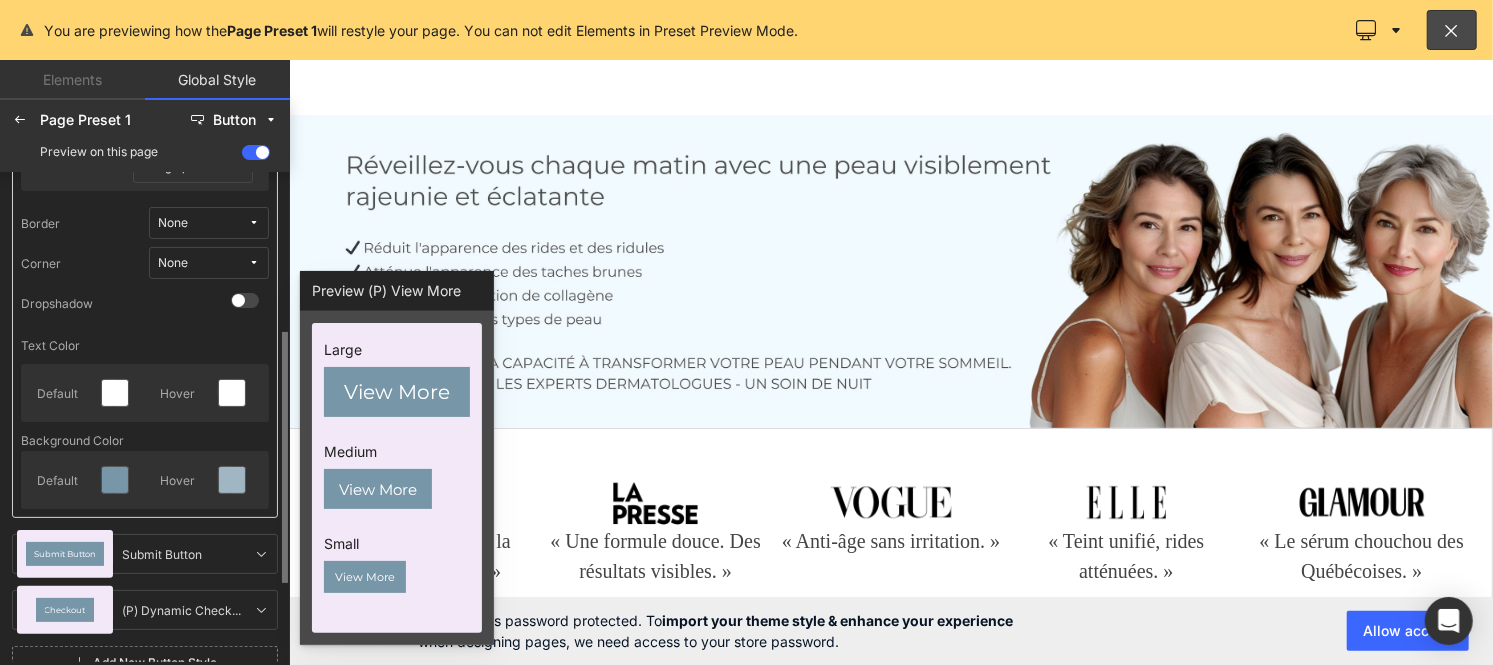 scroll, scrollTop: 311, scrollLeft: 0, axis: vertical 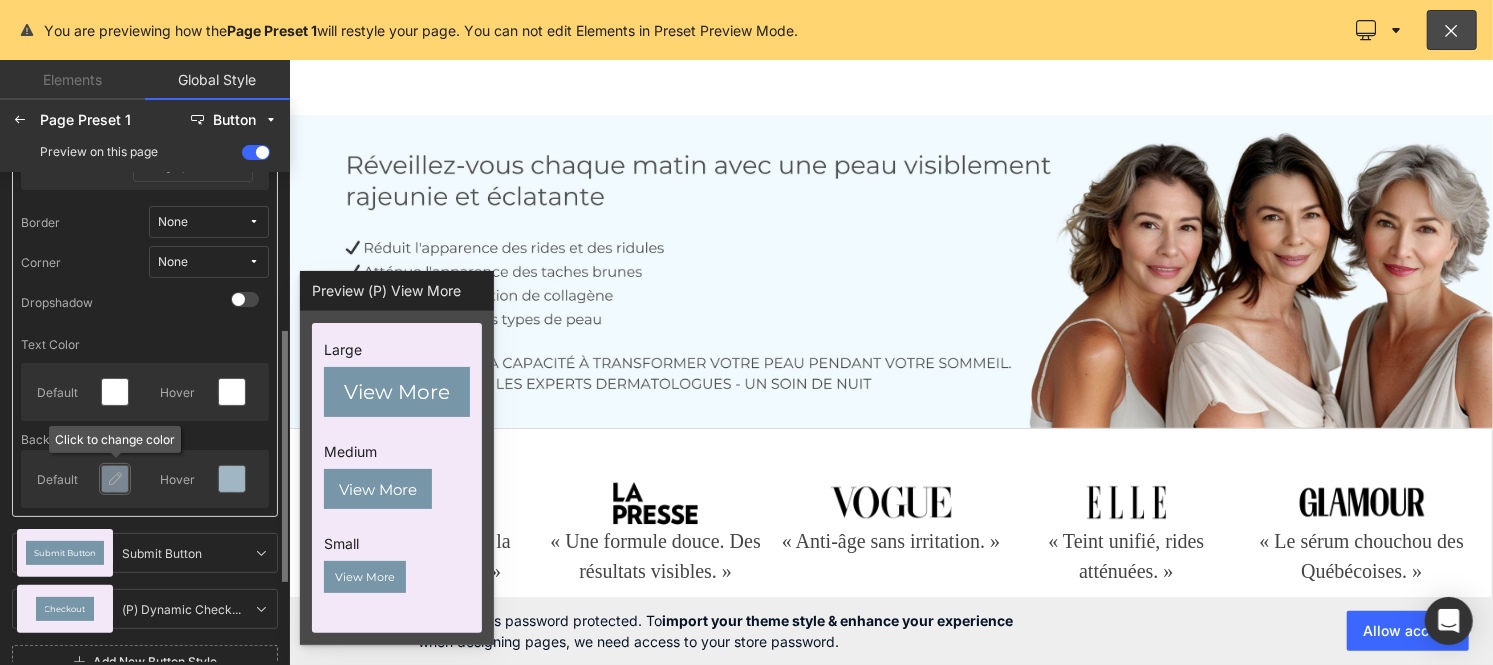 click at bounding box center [115, 479] 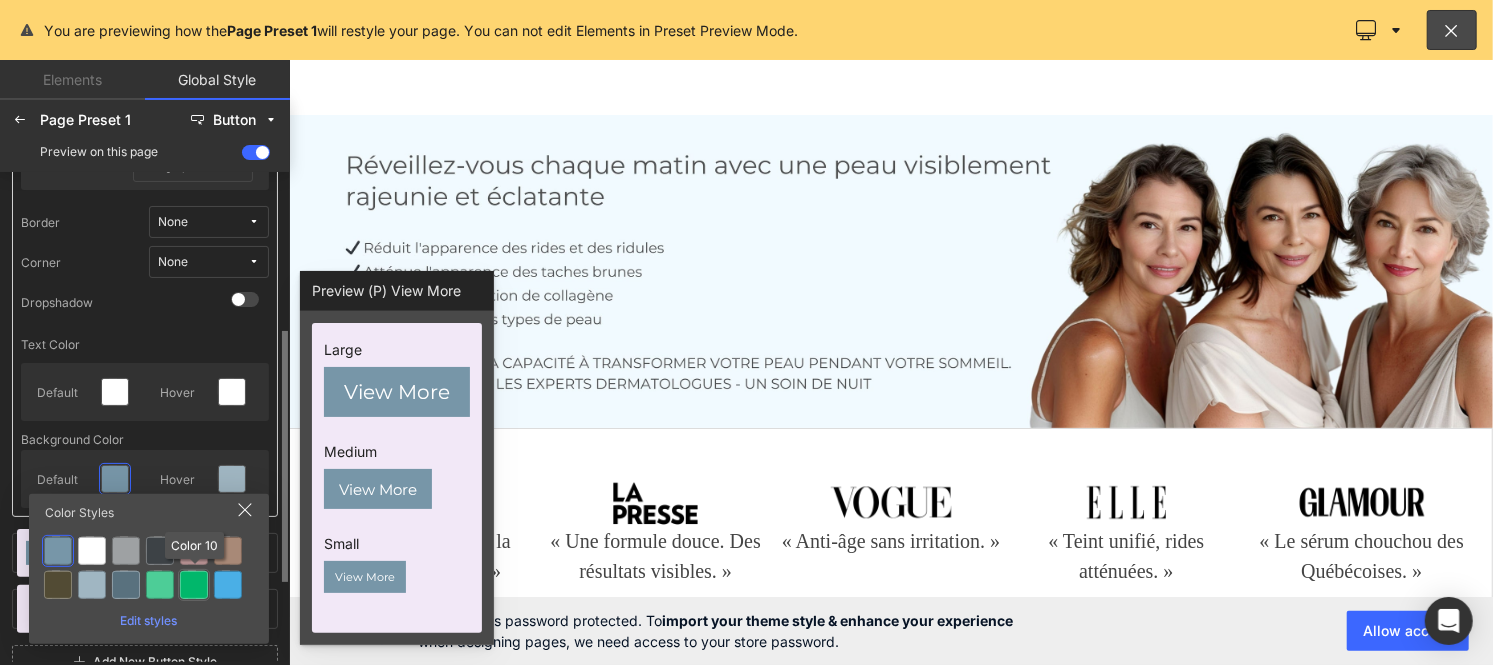 click at bounding box center [194, 585] 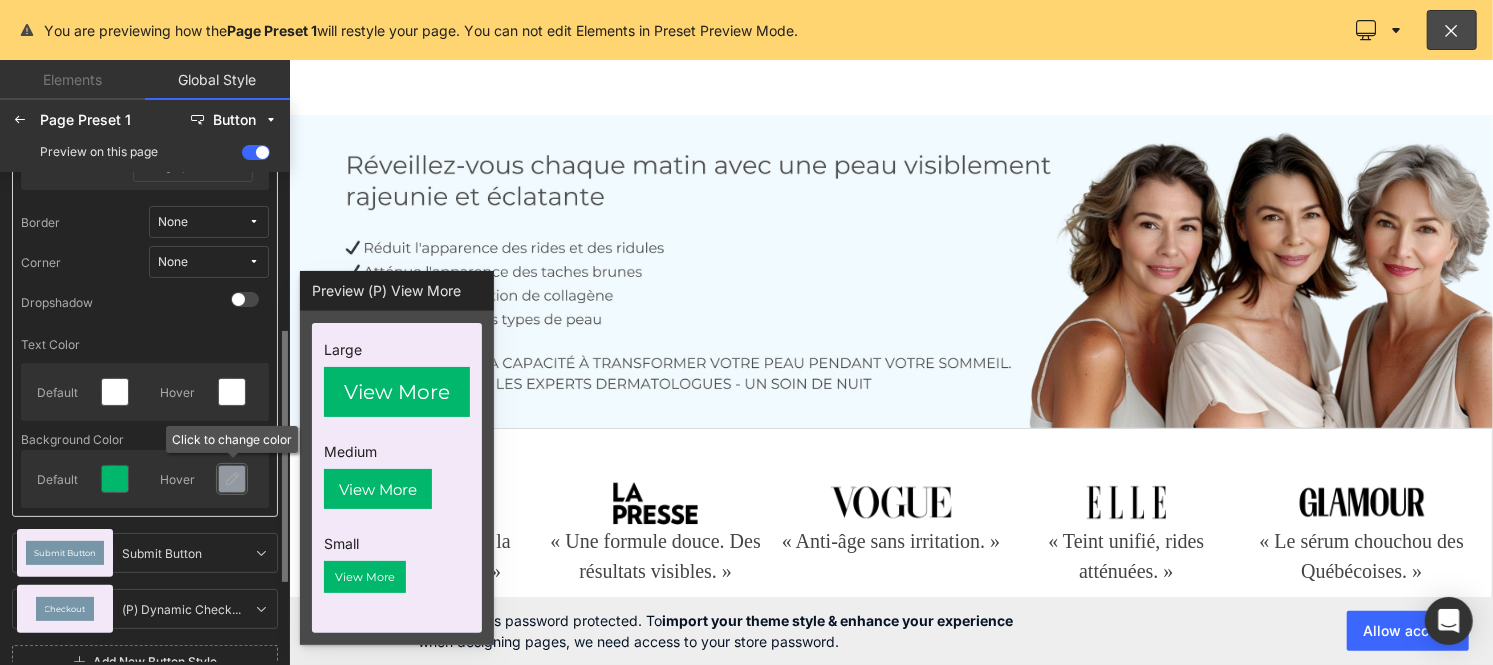 click at bounding box center [232, 479] 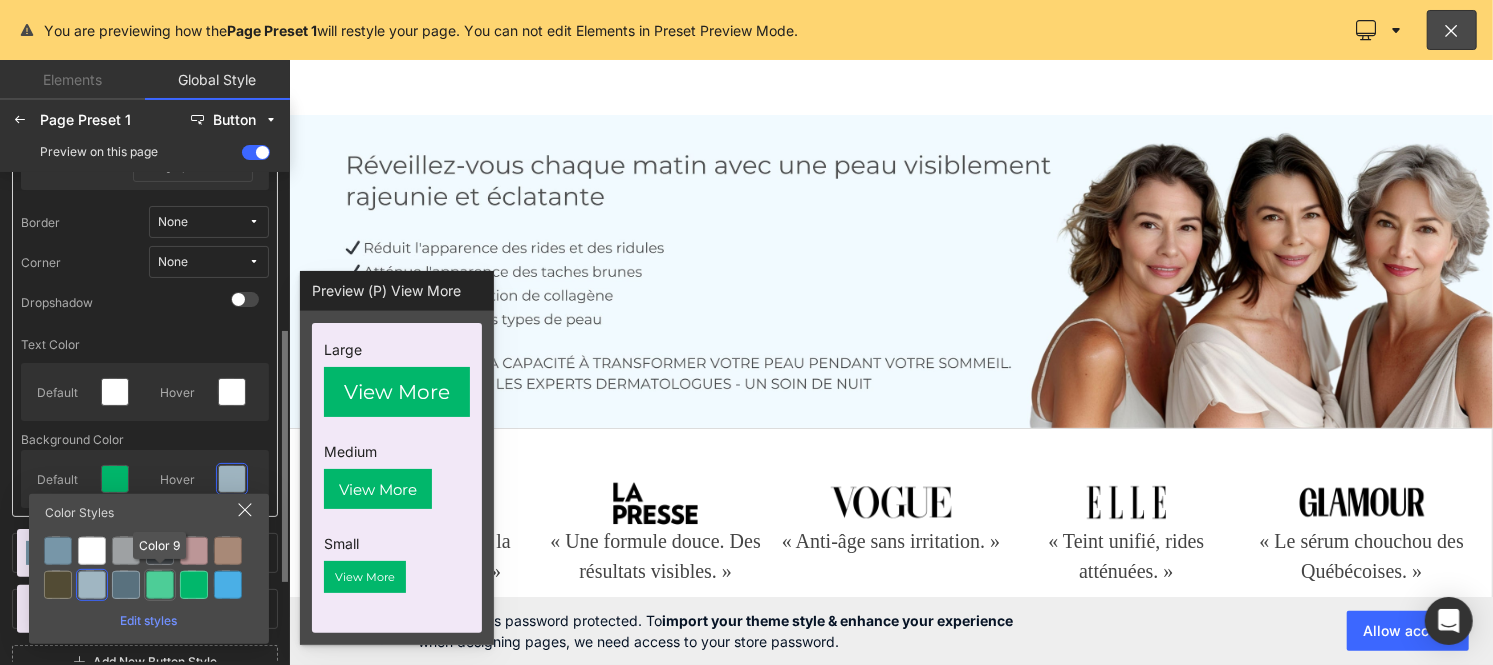 click at bounding box center (160, 585) 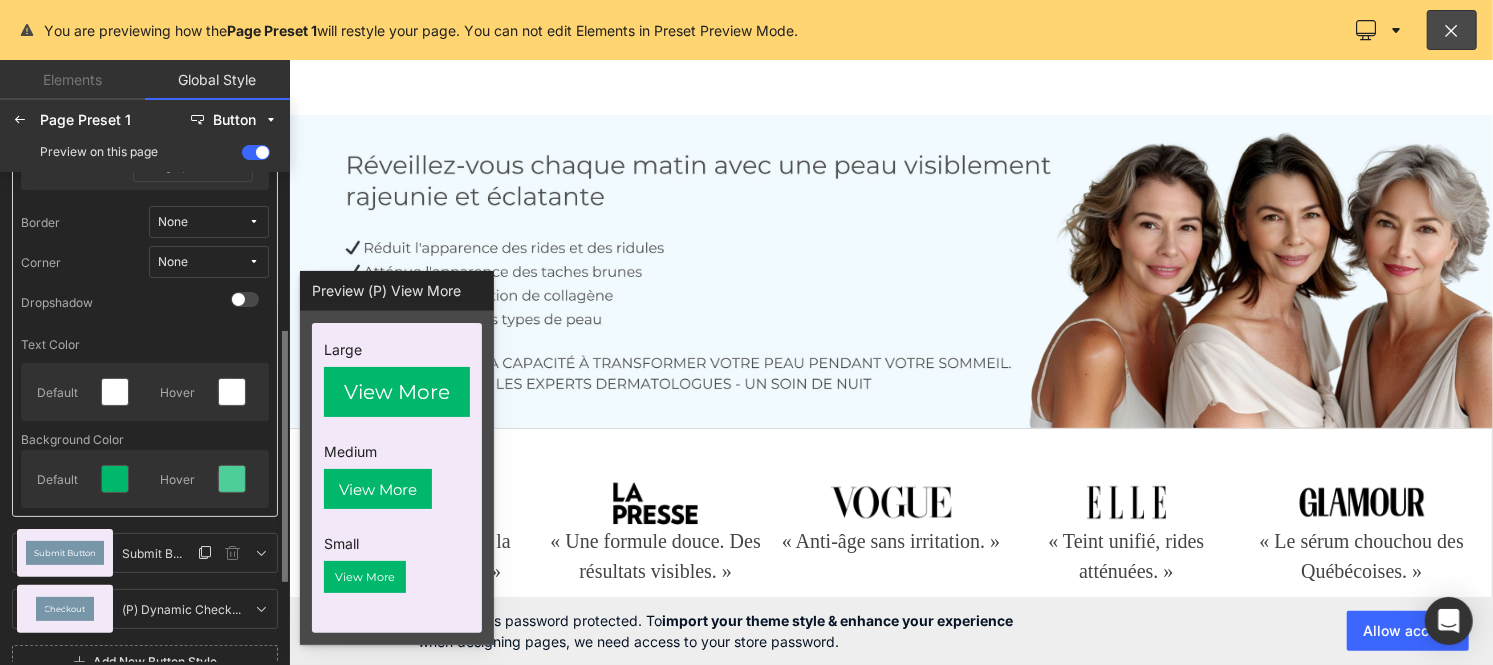 click on "Submit Button" at bounding box center [65, 553] 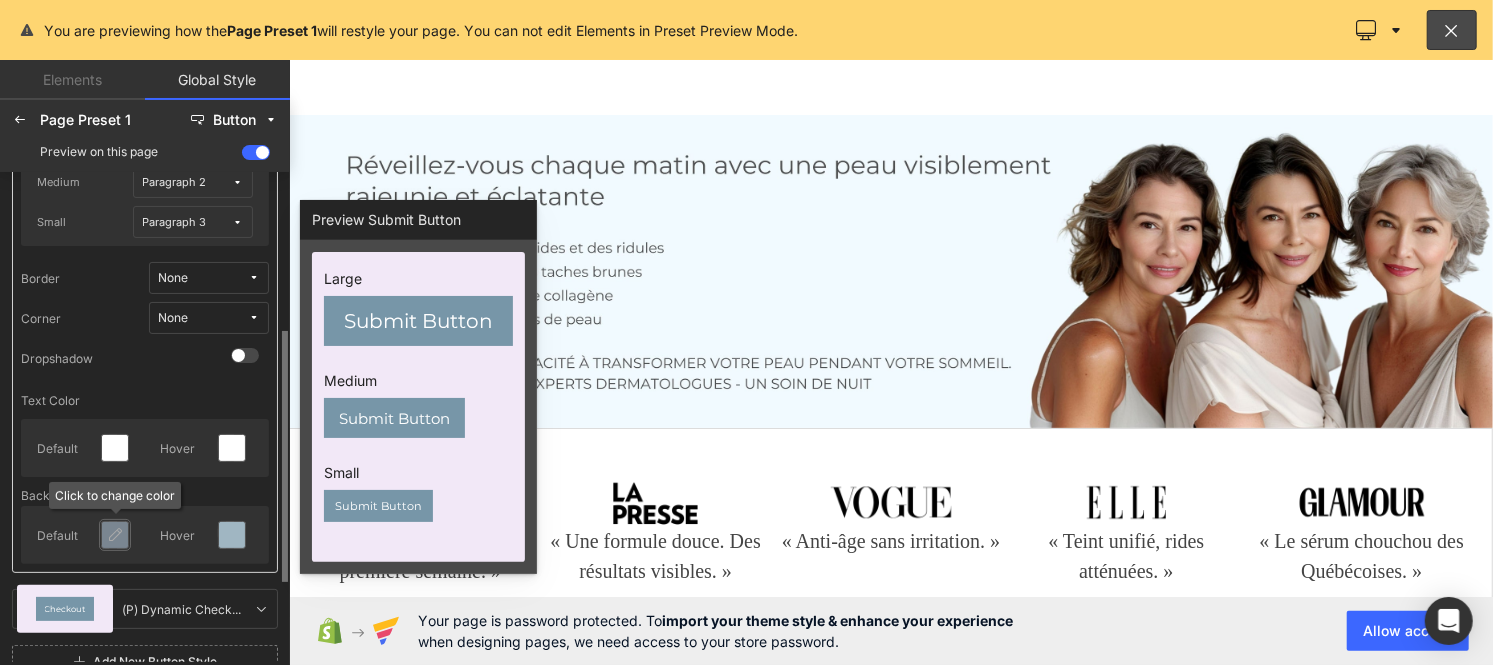 click at bounding box center [115, 535] 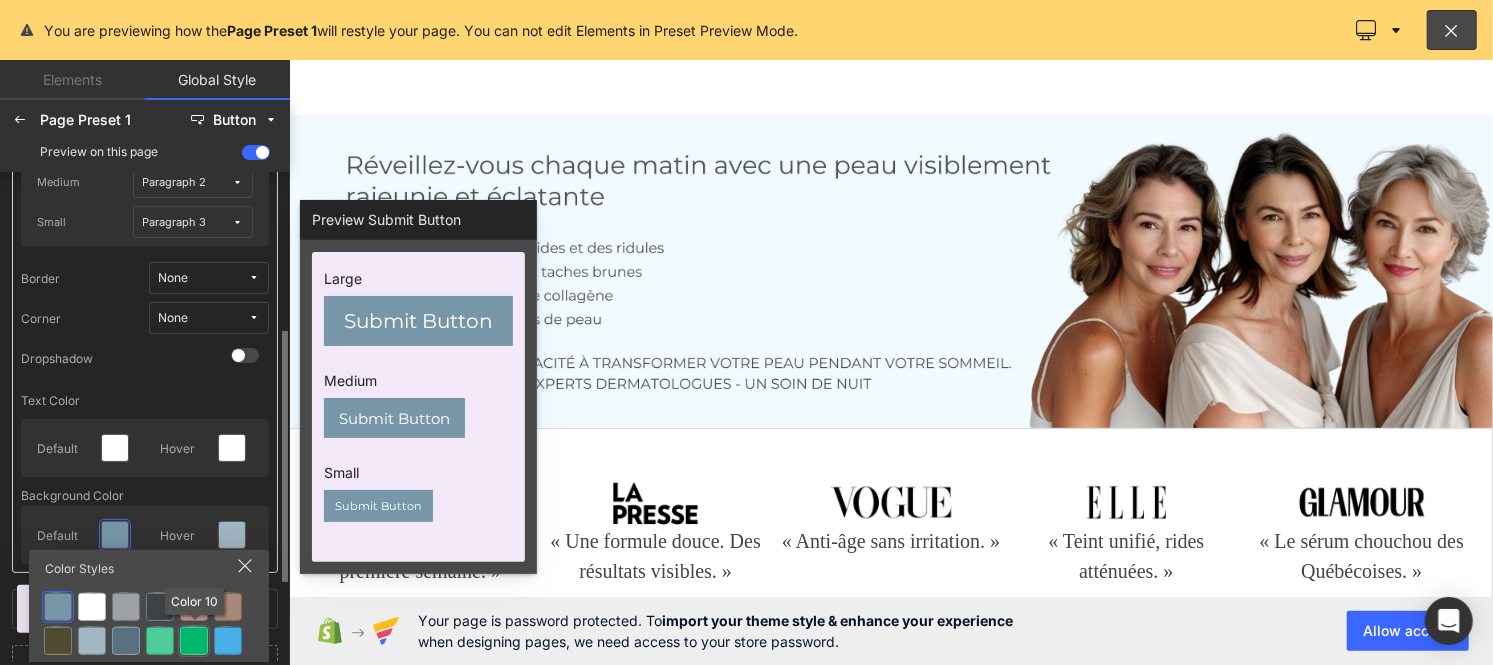 click at bounding box center (194, 641) 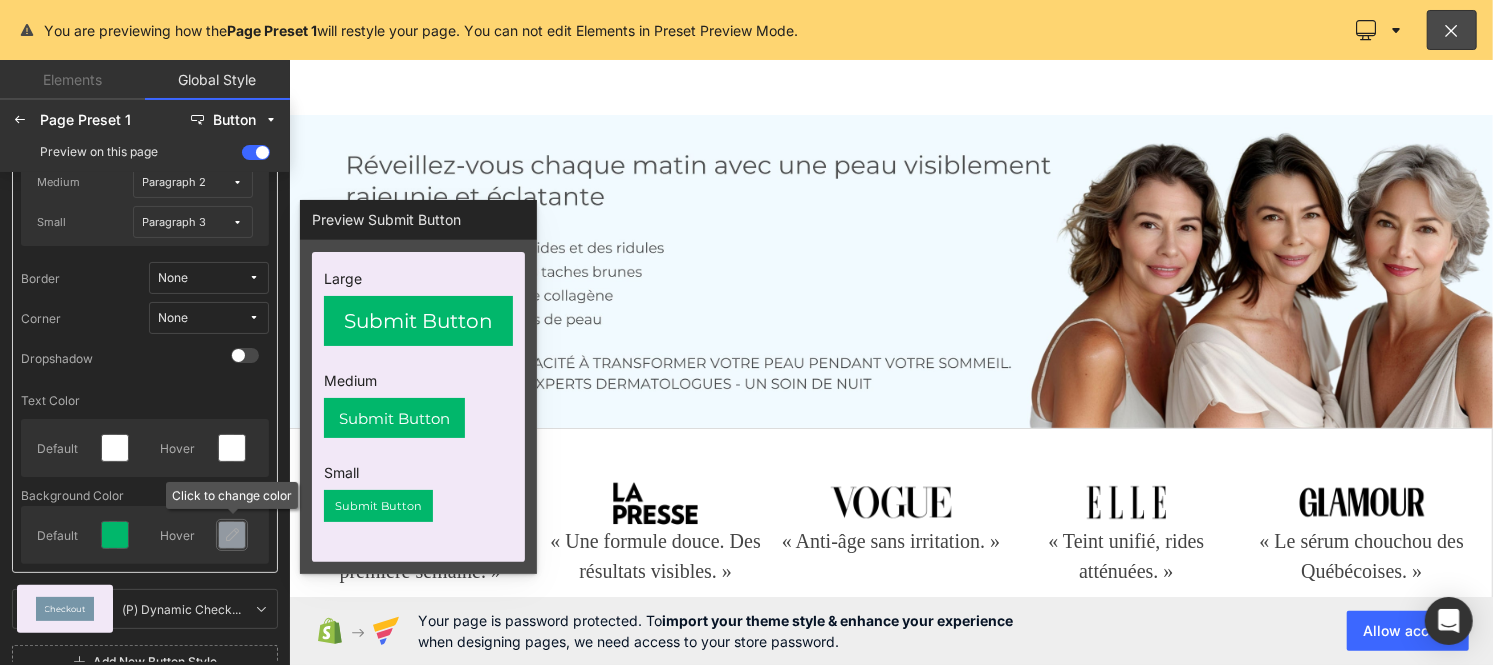 click at bounding box center (232, 535) 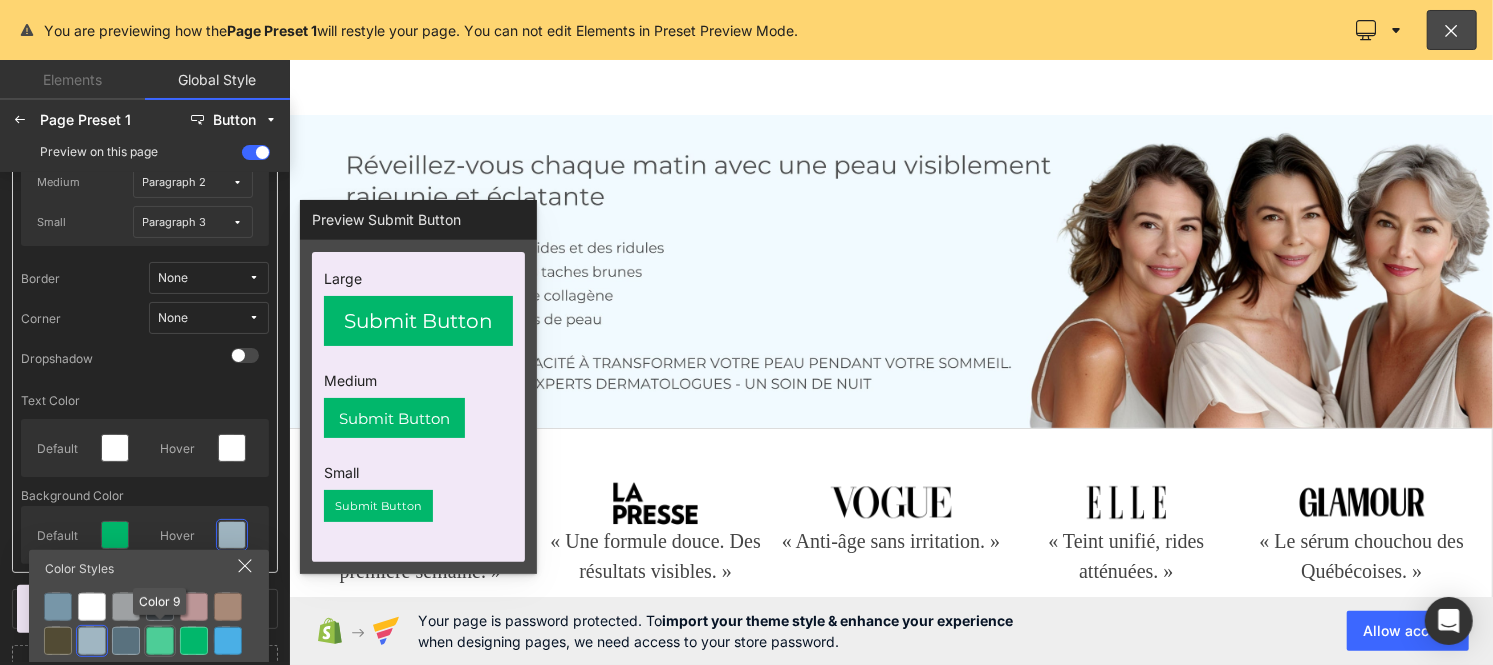 click at bounding box center (160, 641) 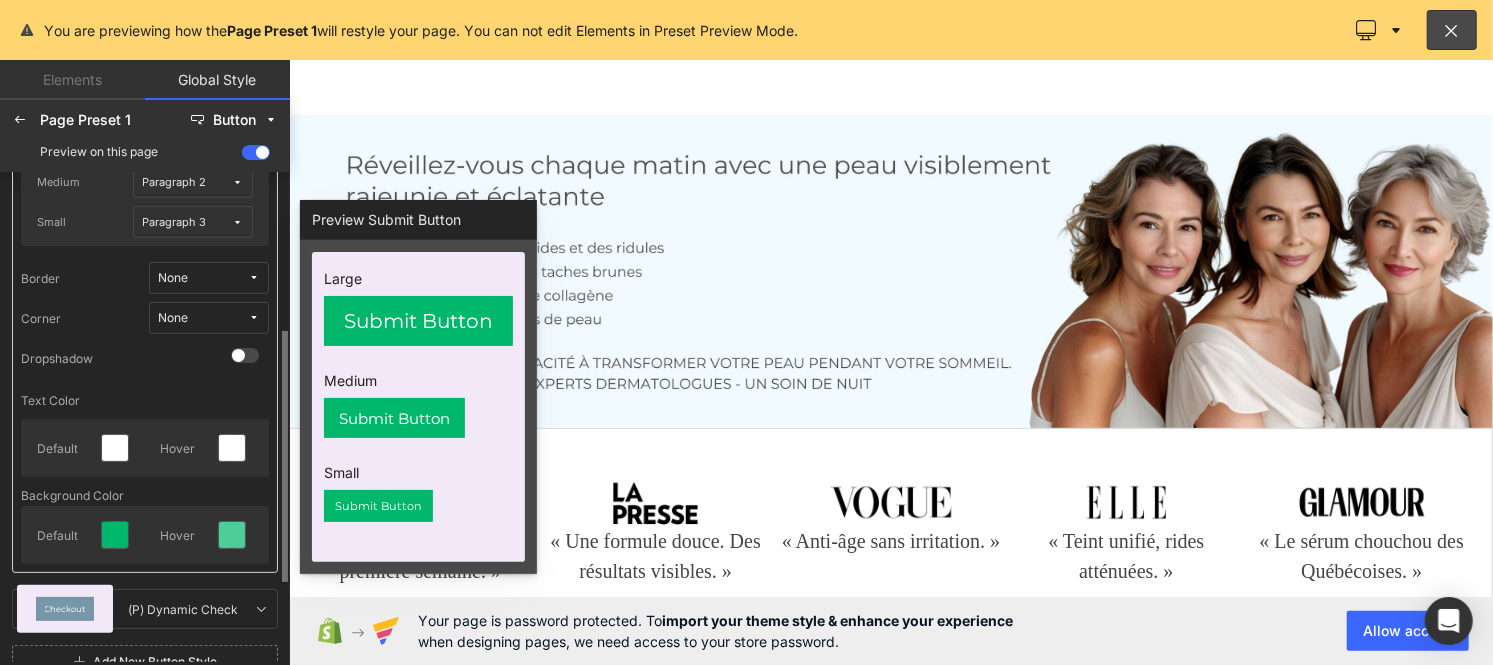 click on "Checkout" at bounding box center [65, 609] 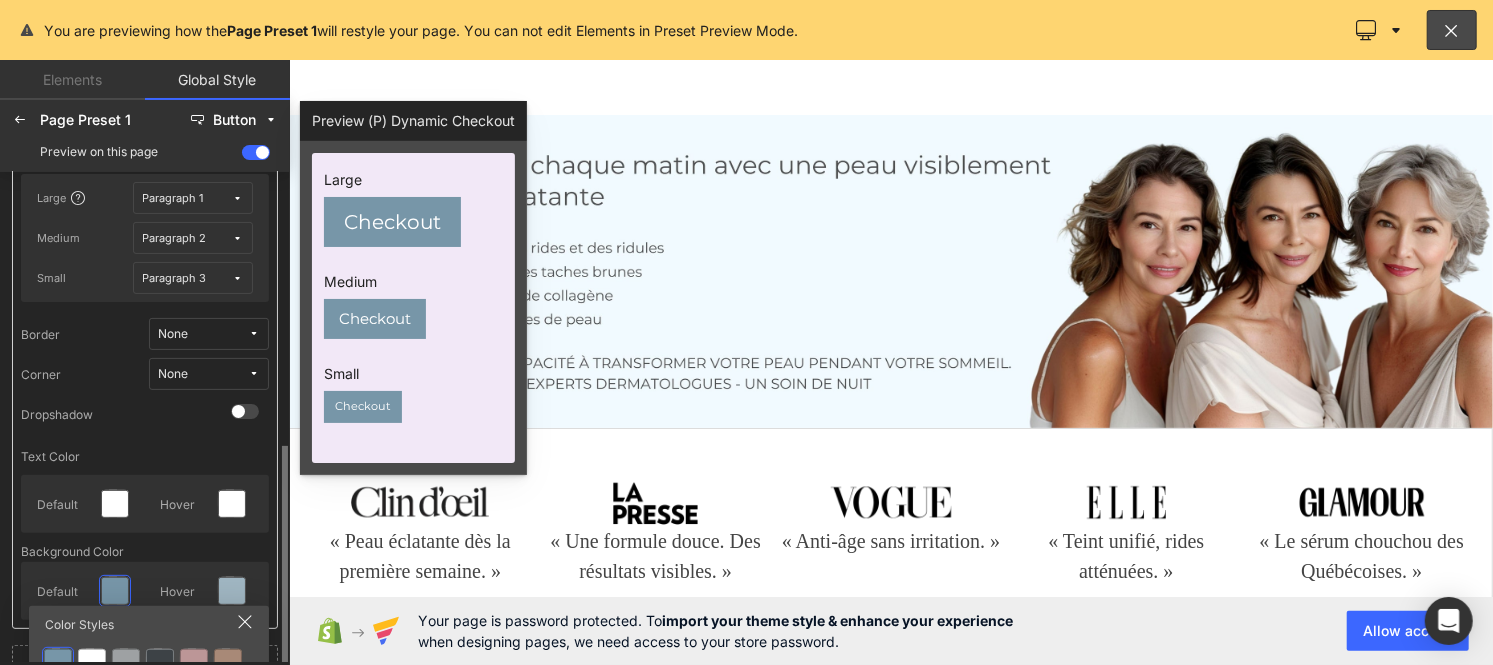 scroll, scrollTop: 468, scrollLeft: 0, axis: vertical 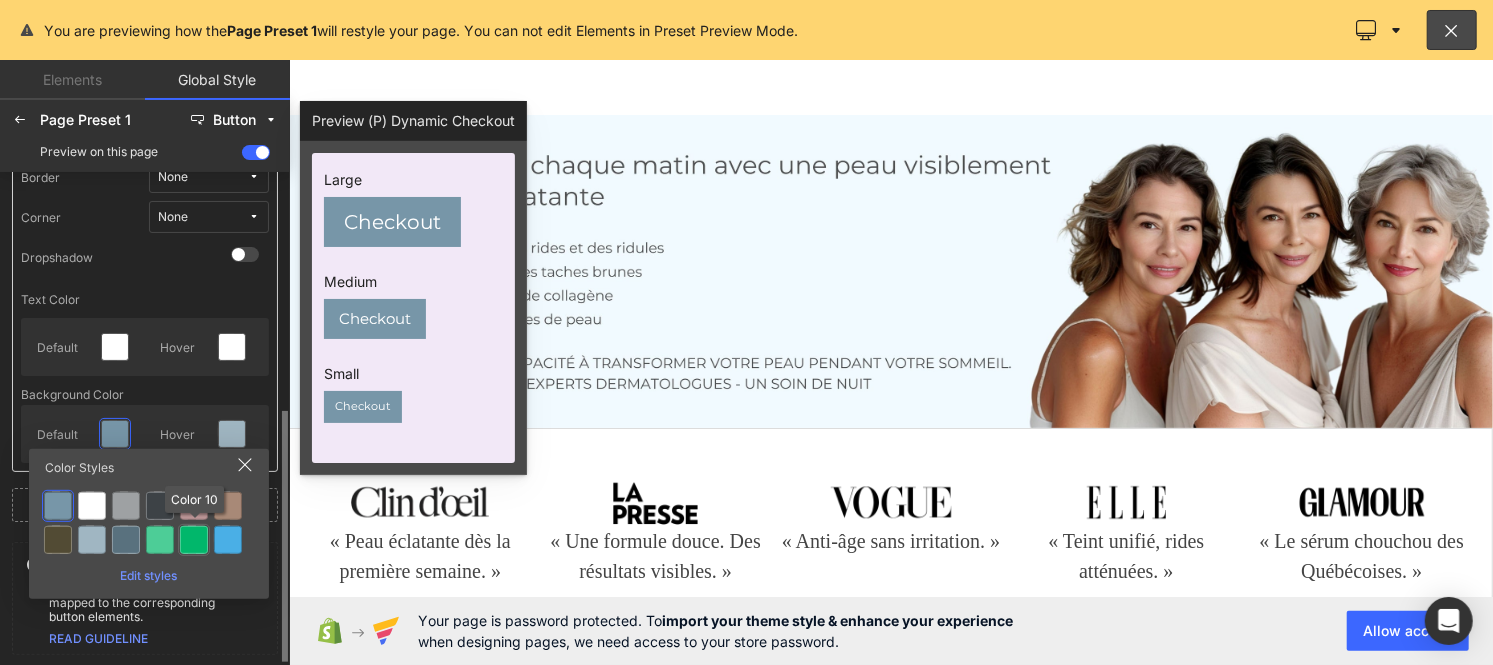 click at bounding box center (194, 540) 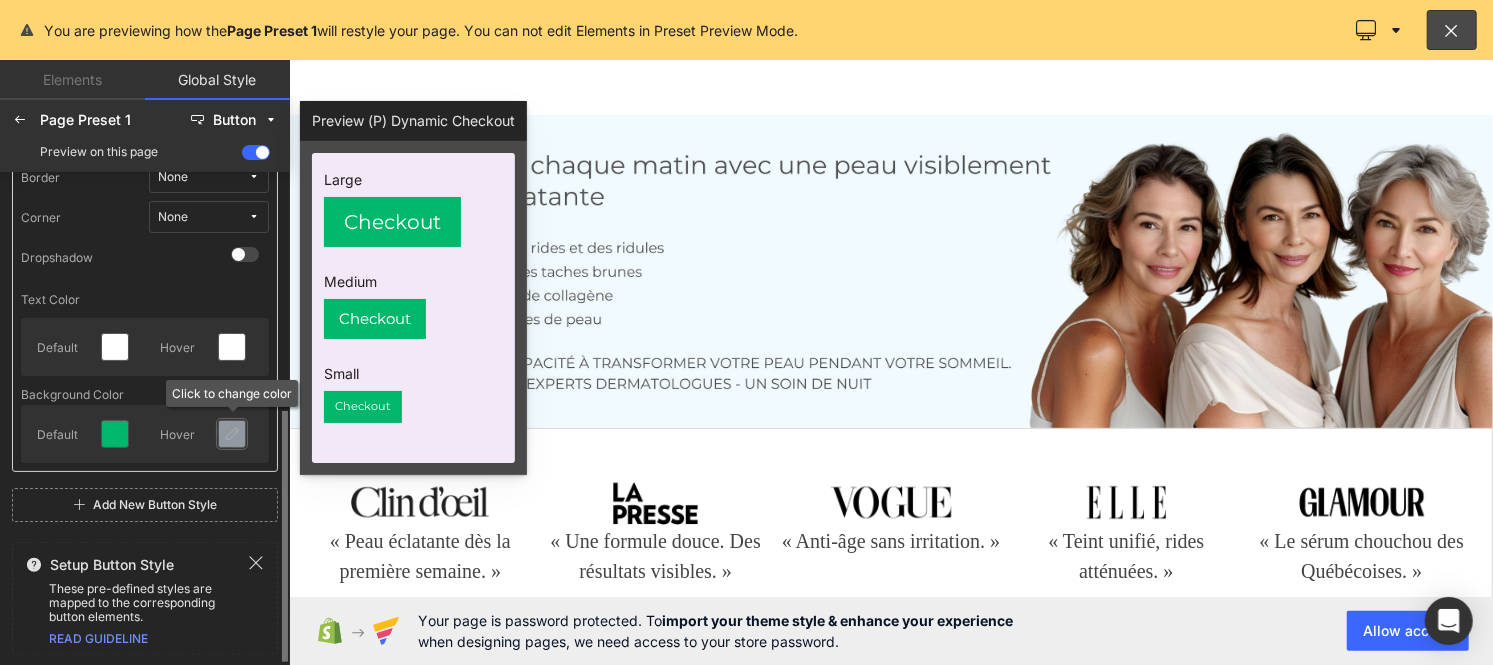 click at bounding box center (232, 434) 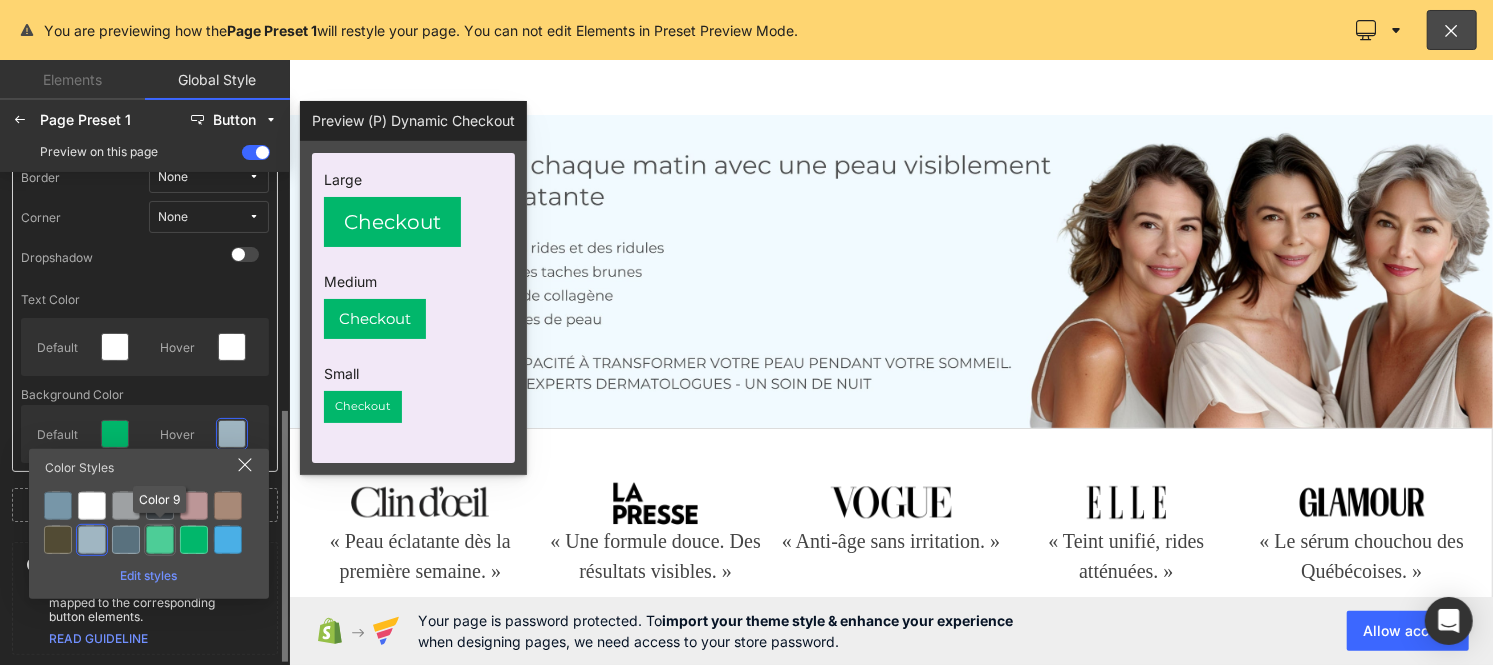 click at bounding box center (160, 540) 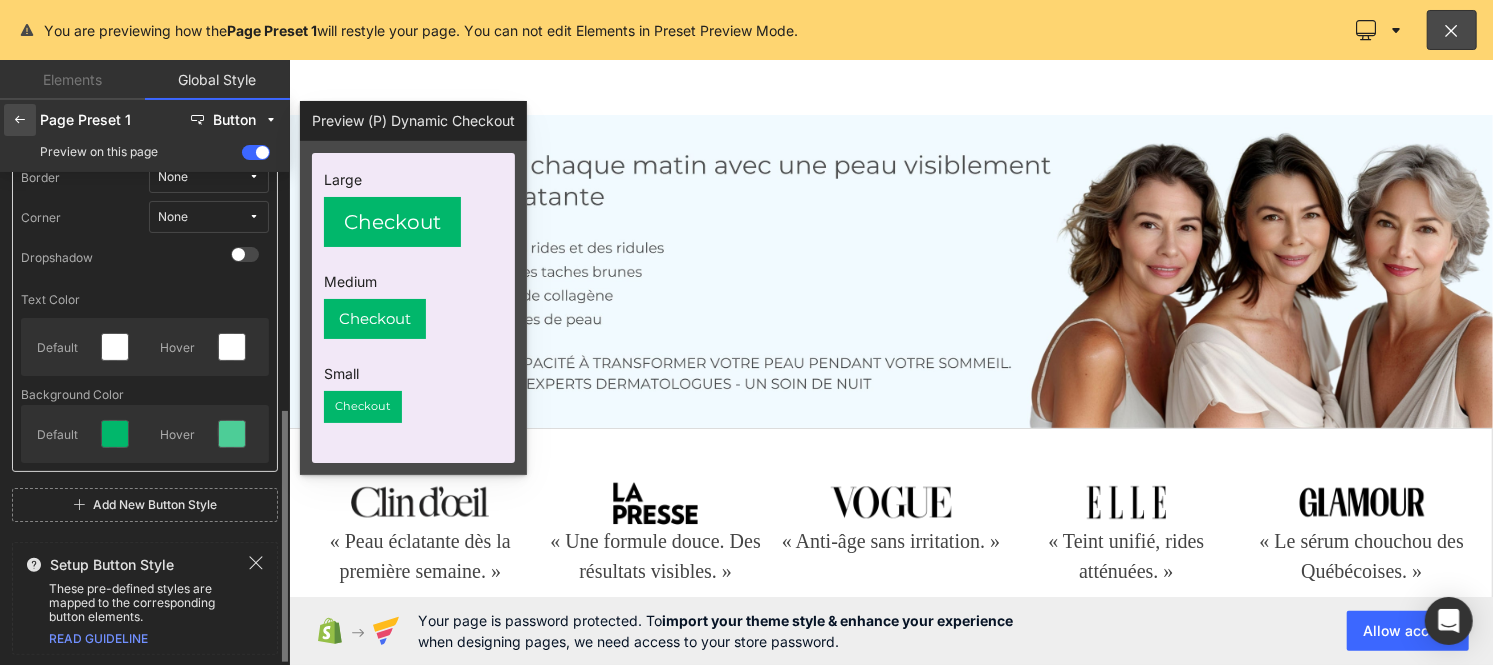 click at bounding box center (20, 120) 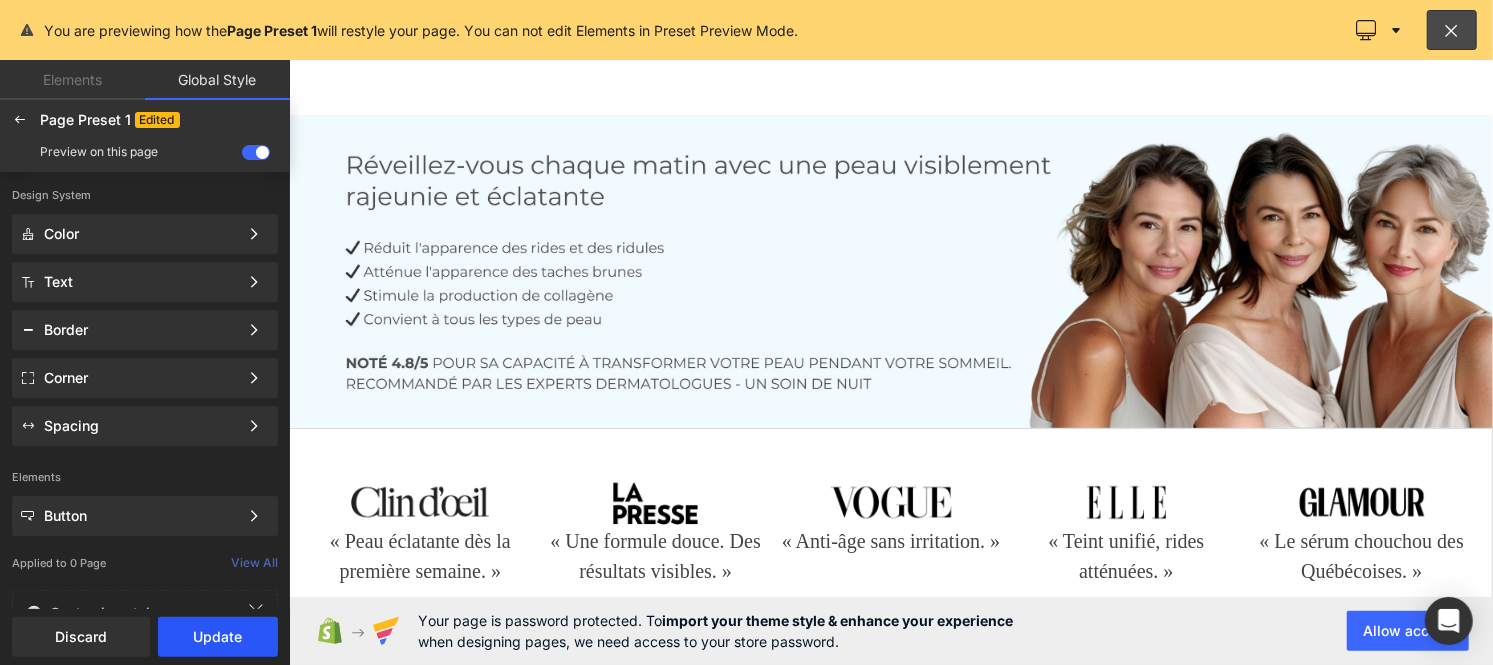 click on "Update" at bounding box center [218, 637] 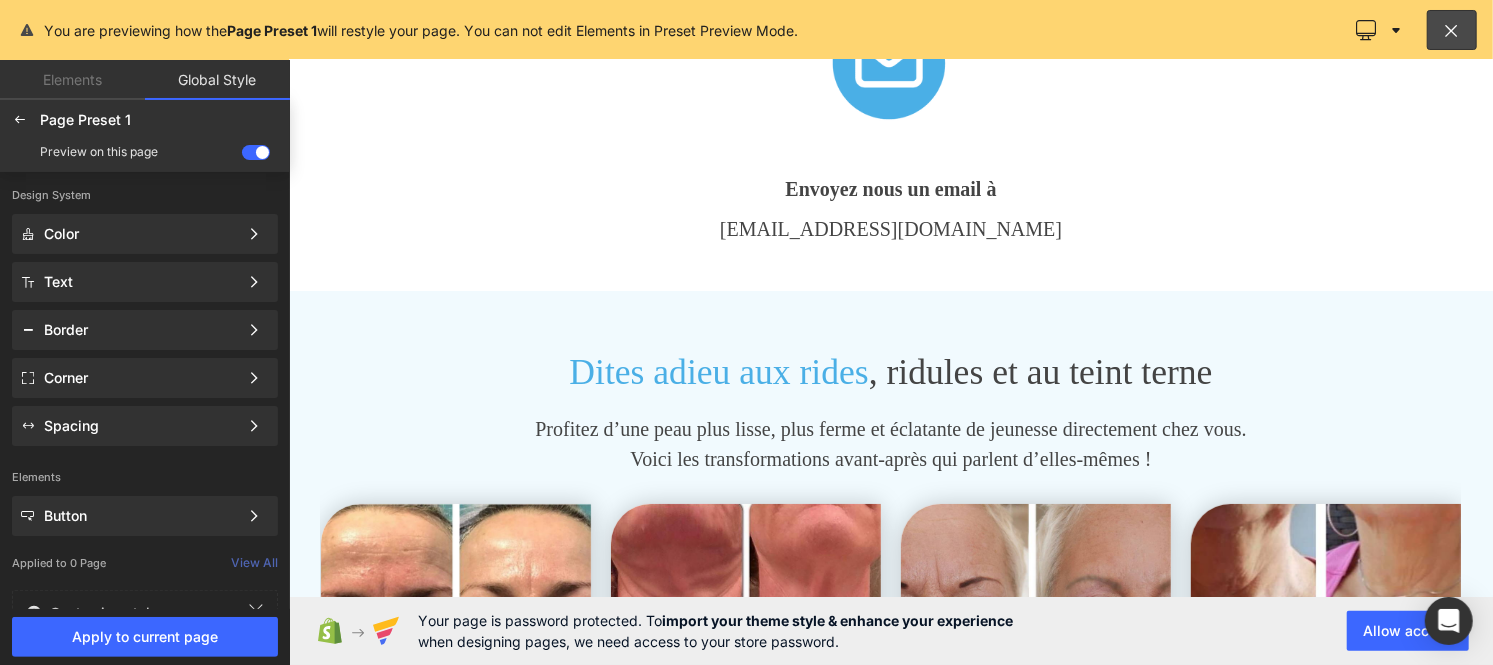 scroll, scrollTop: 4466, scrollLeft: 0, axis: vertical 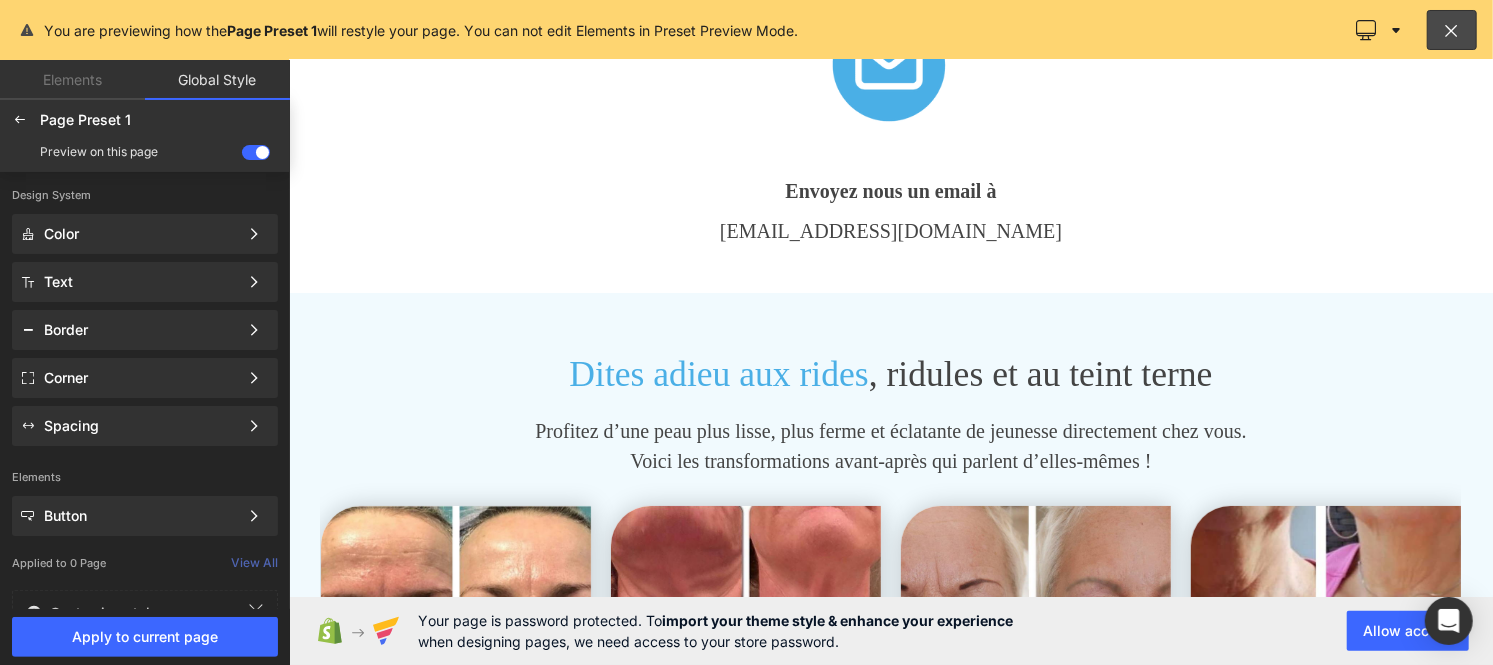 click at bounding box center [890, 362] 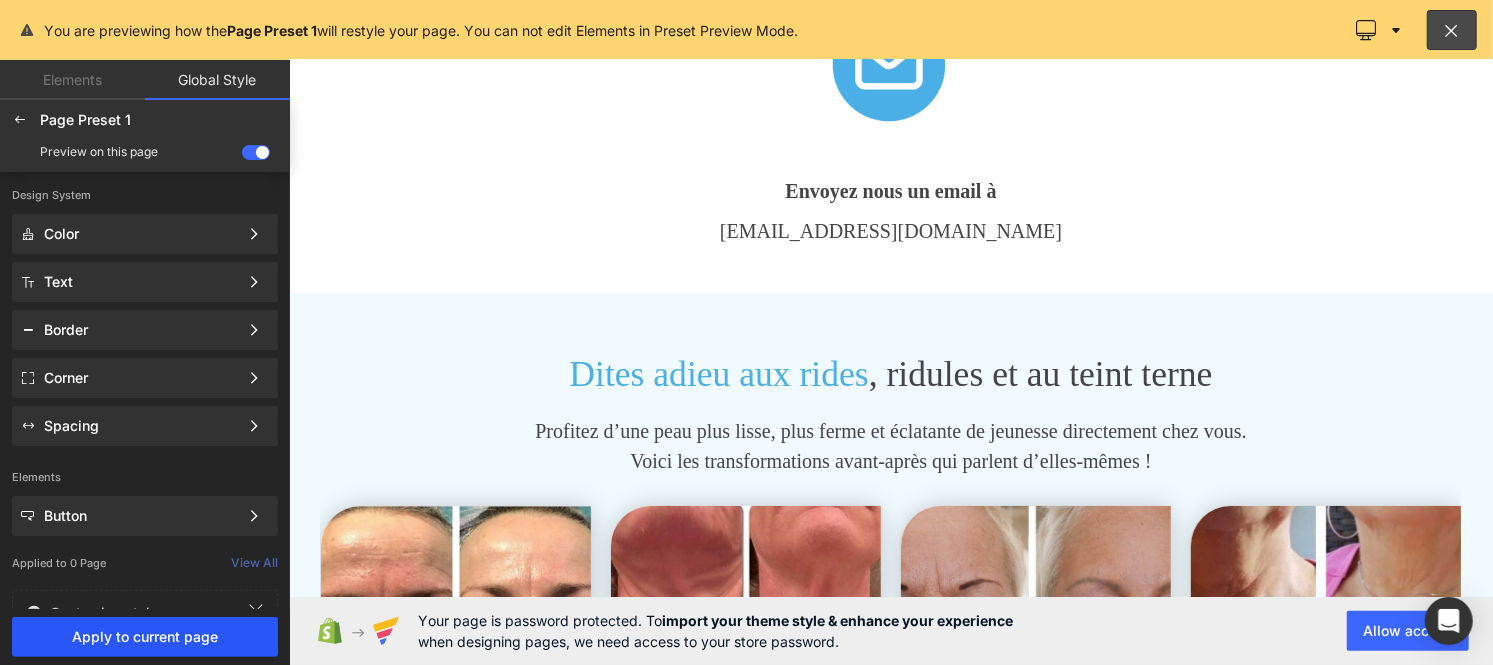 click on "Apply to current page" at bounding box center [145, 637] 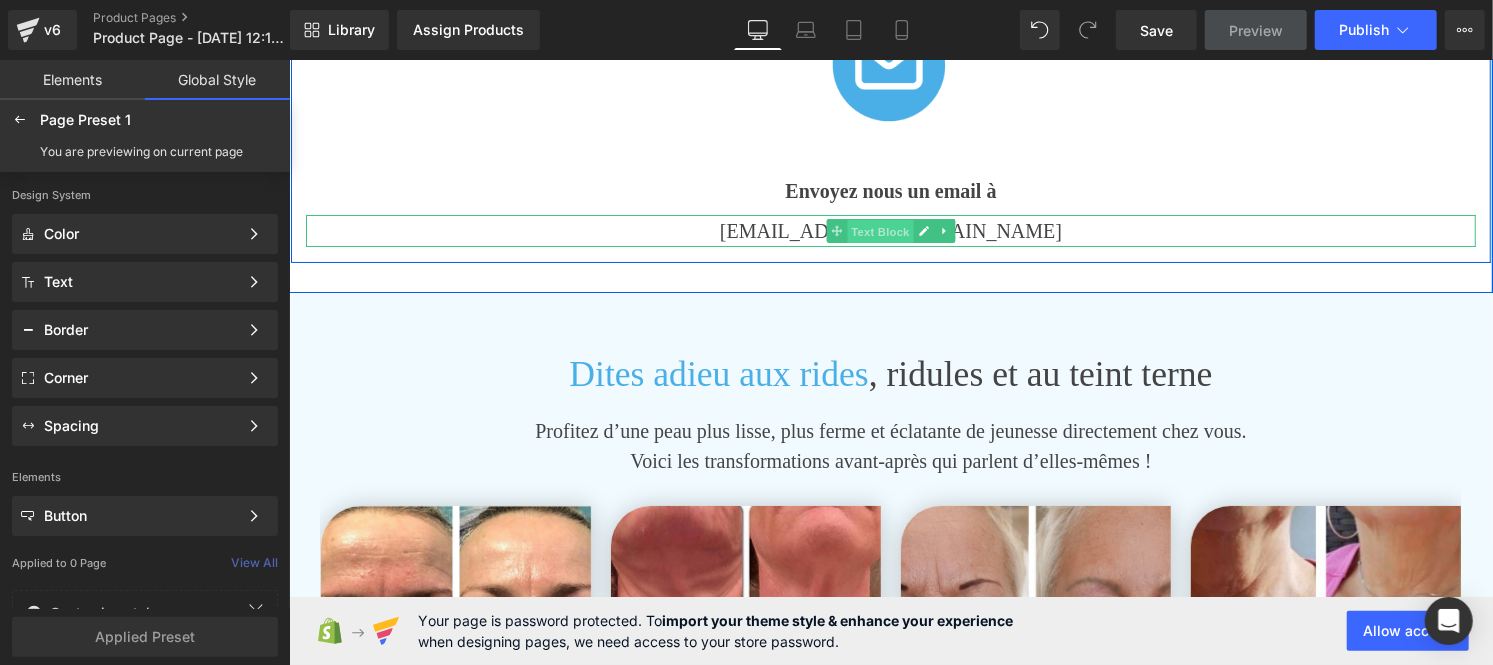 click on "Text Block" at bounding box center (879, 231) 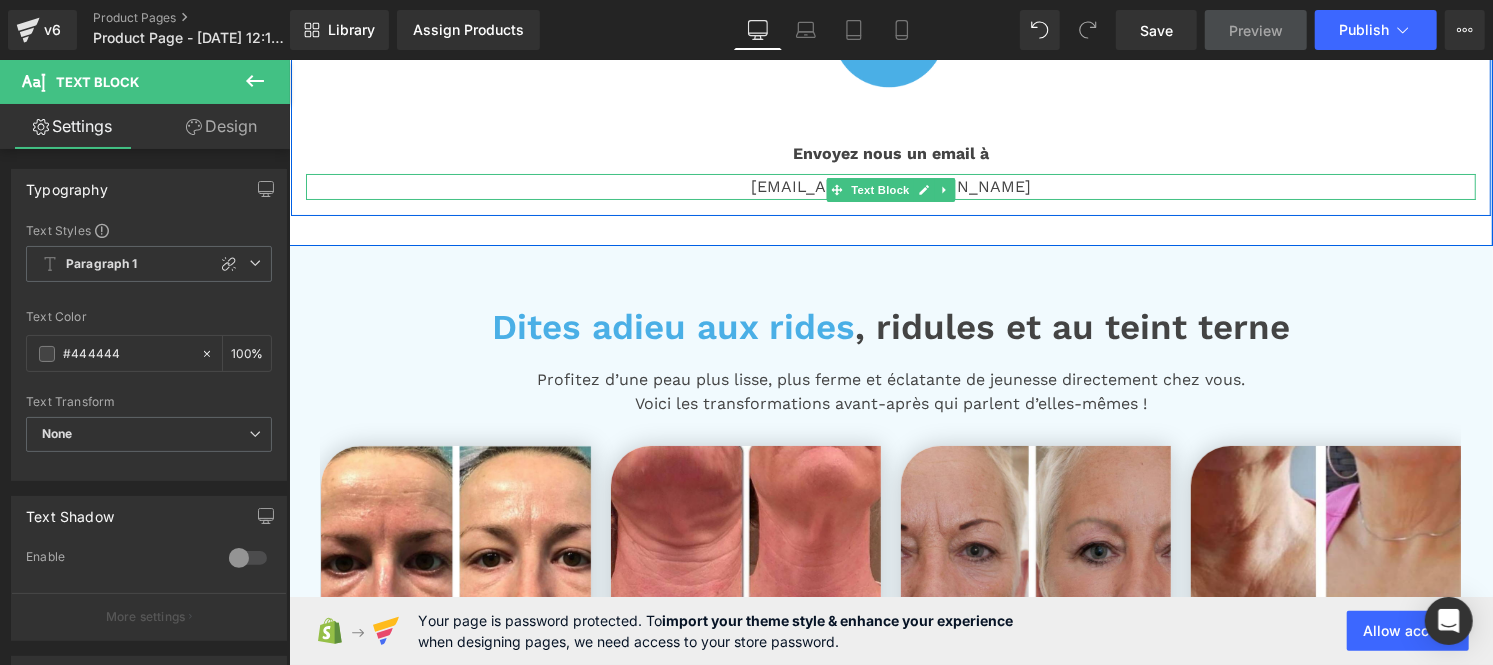 click on "[EMAIL_ADDRESS][DOMAIN_NAME]" at bounding box center (890, 186) 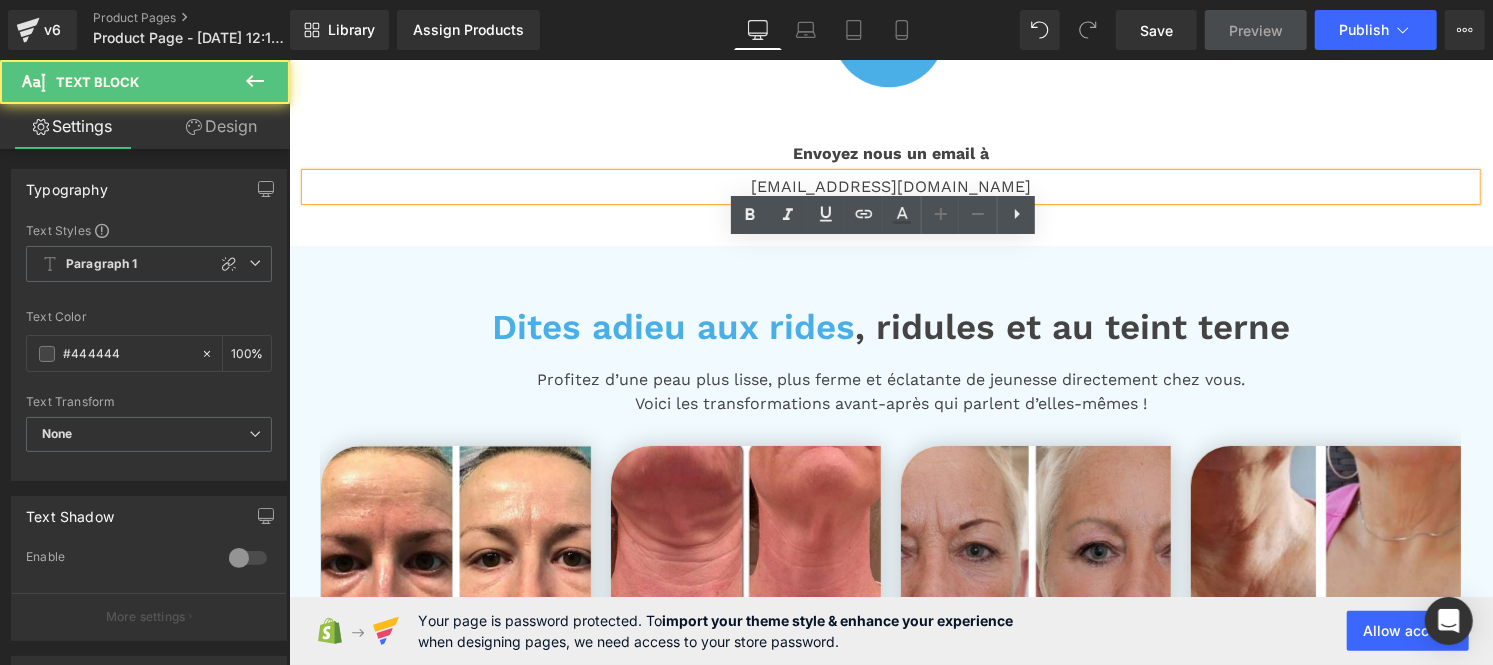 click on "[EMAIL_ADDRESS][DOMAIN_NAME]" at bounding box center (890, 186) 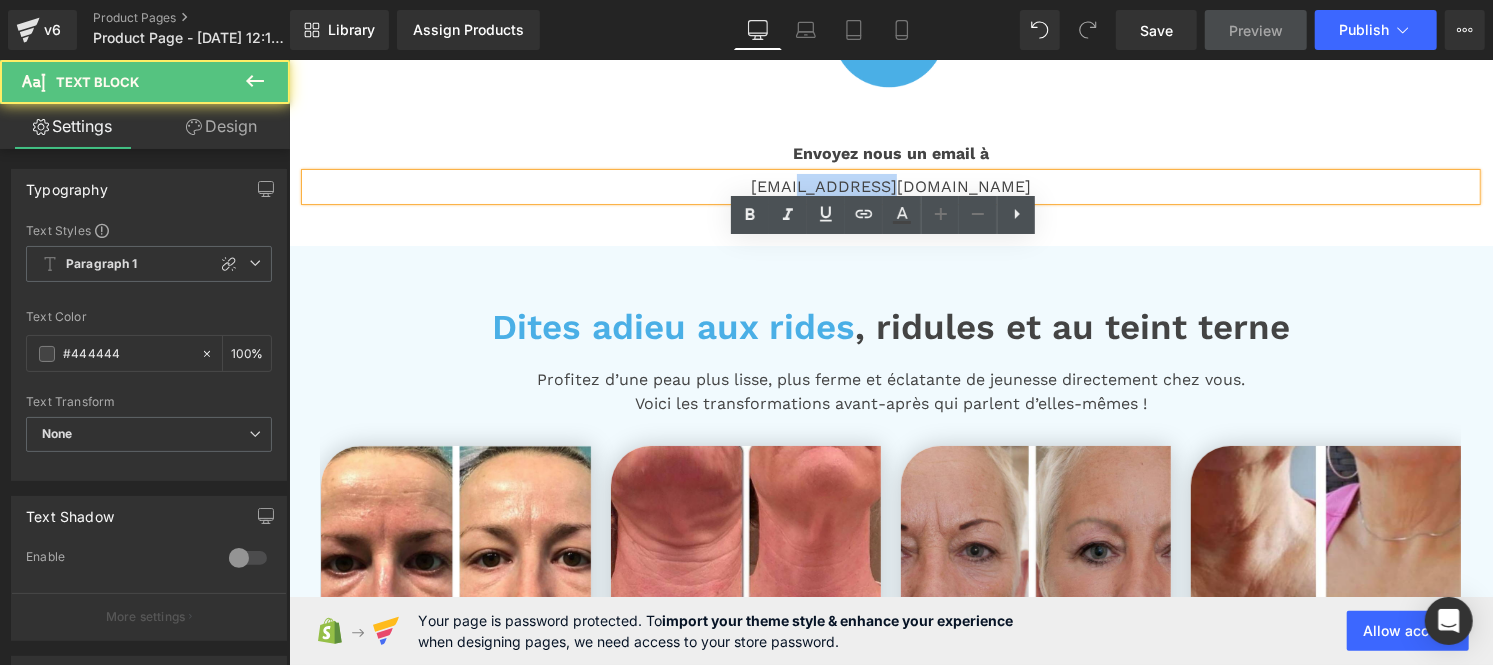 drag, startPoint x: 963, startPoint y: 255, endPoint x: 865, endPoint y: 252, distance: 98.045906 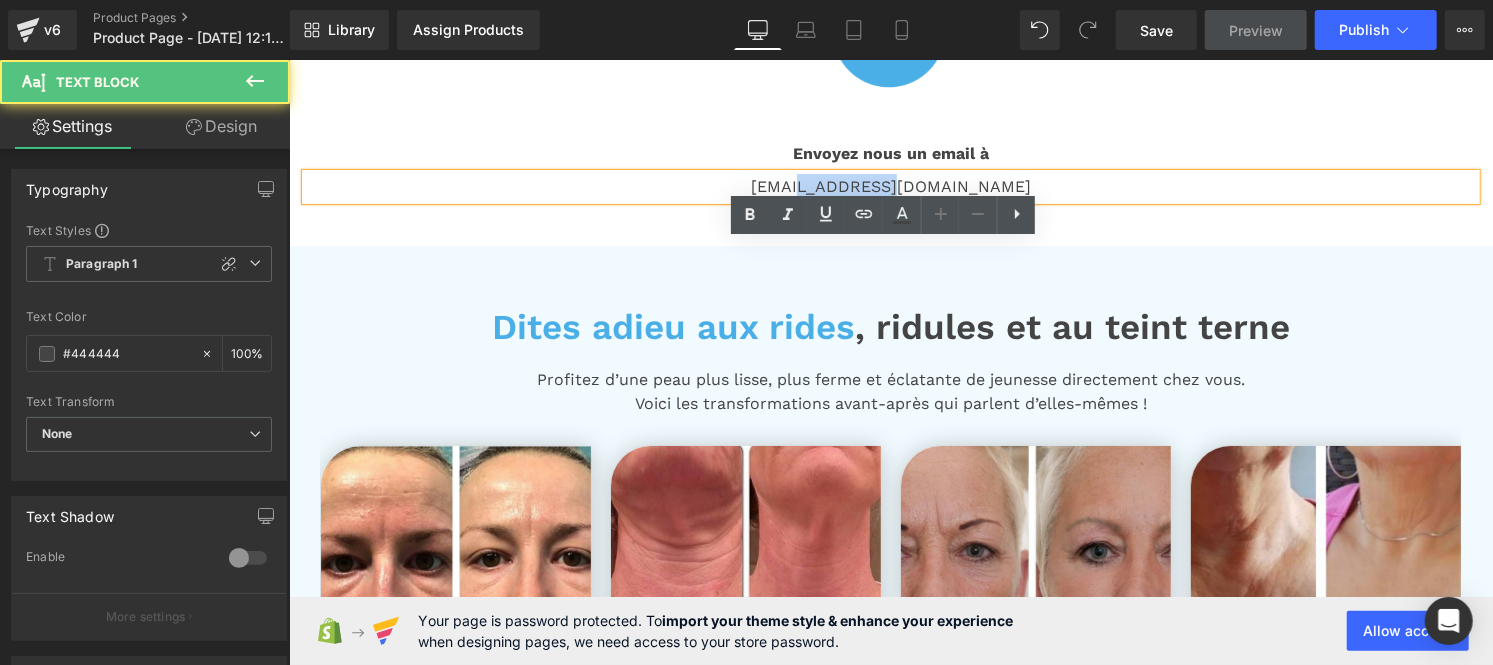 click on "[EMAIL_ADDRESS][DOMAIN_NAME]" at bounding box center (890, 186) 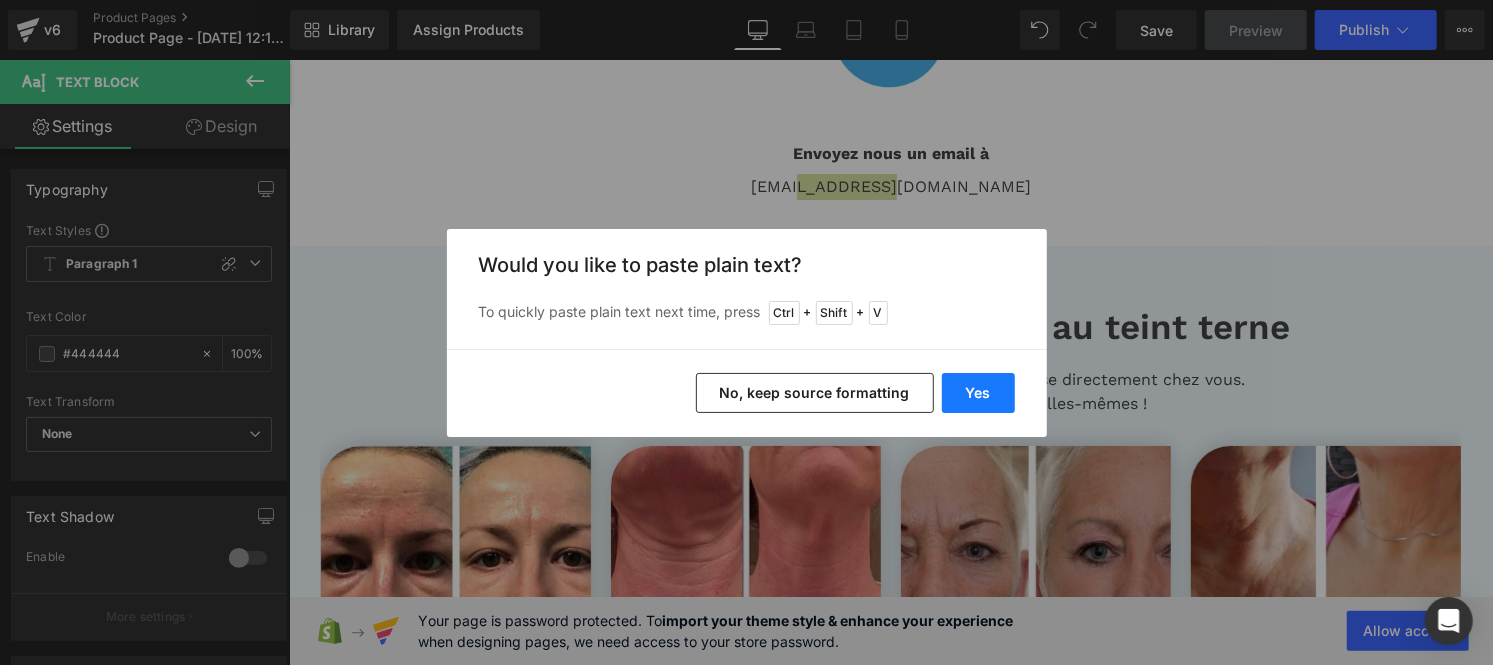 drag, startPoint x: 968, startPoint y: 410, endPoint x: 678, endPoint y: 346, distance: 296.97812 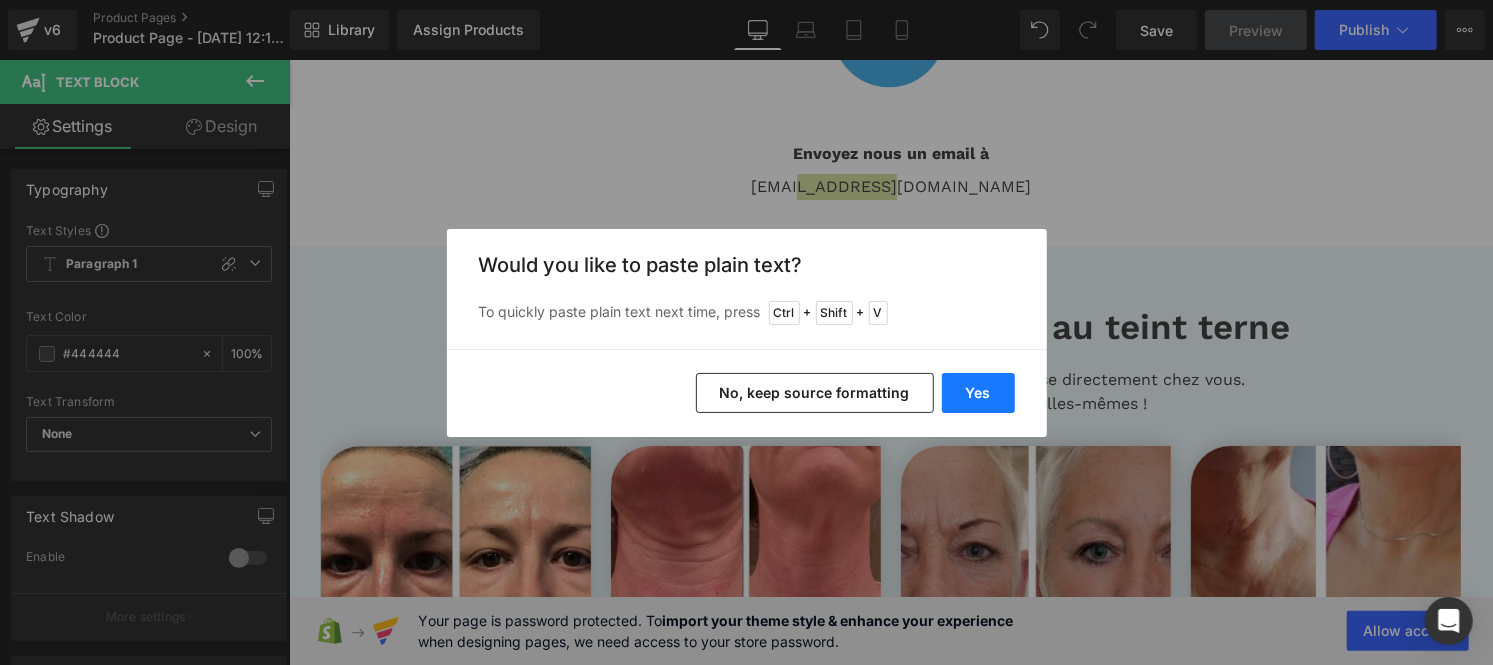click on "Yes" at bounding box center (978, 393) 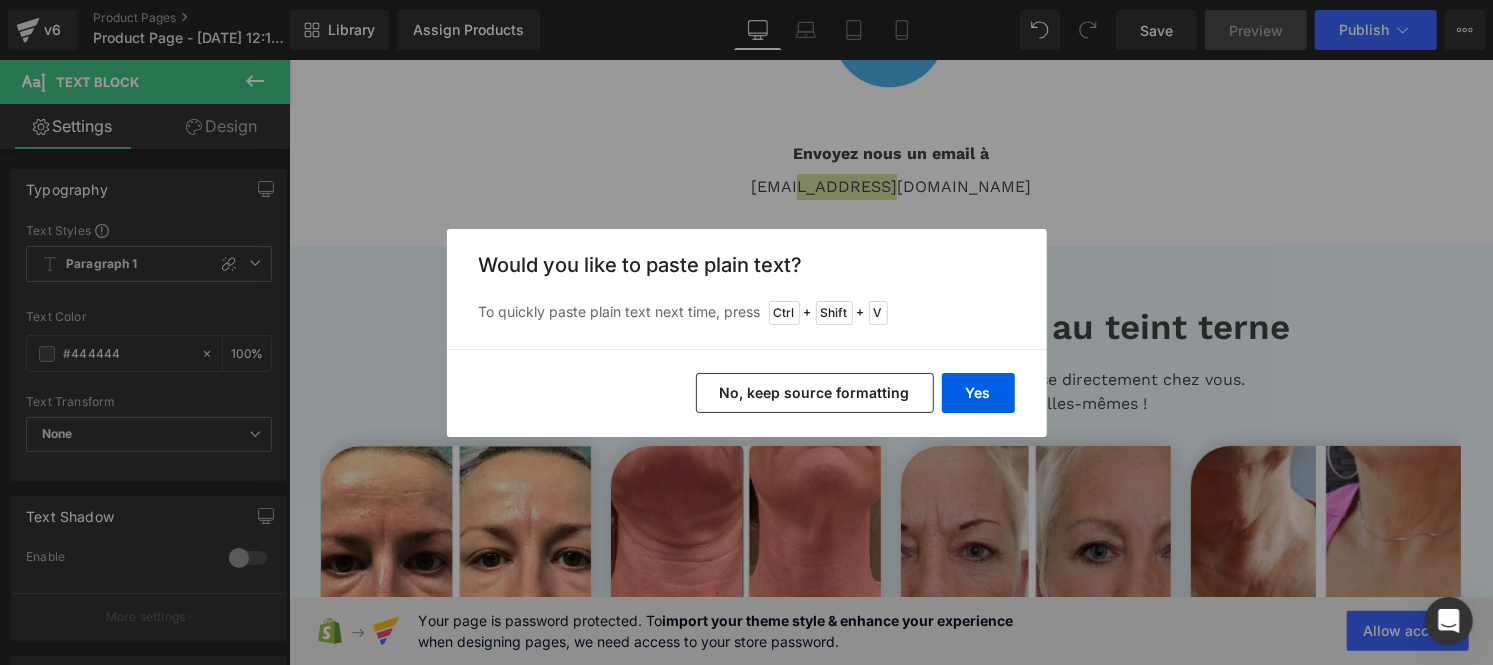 type 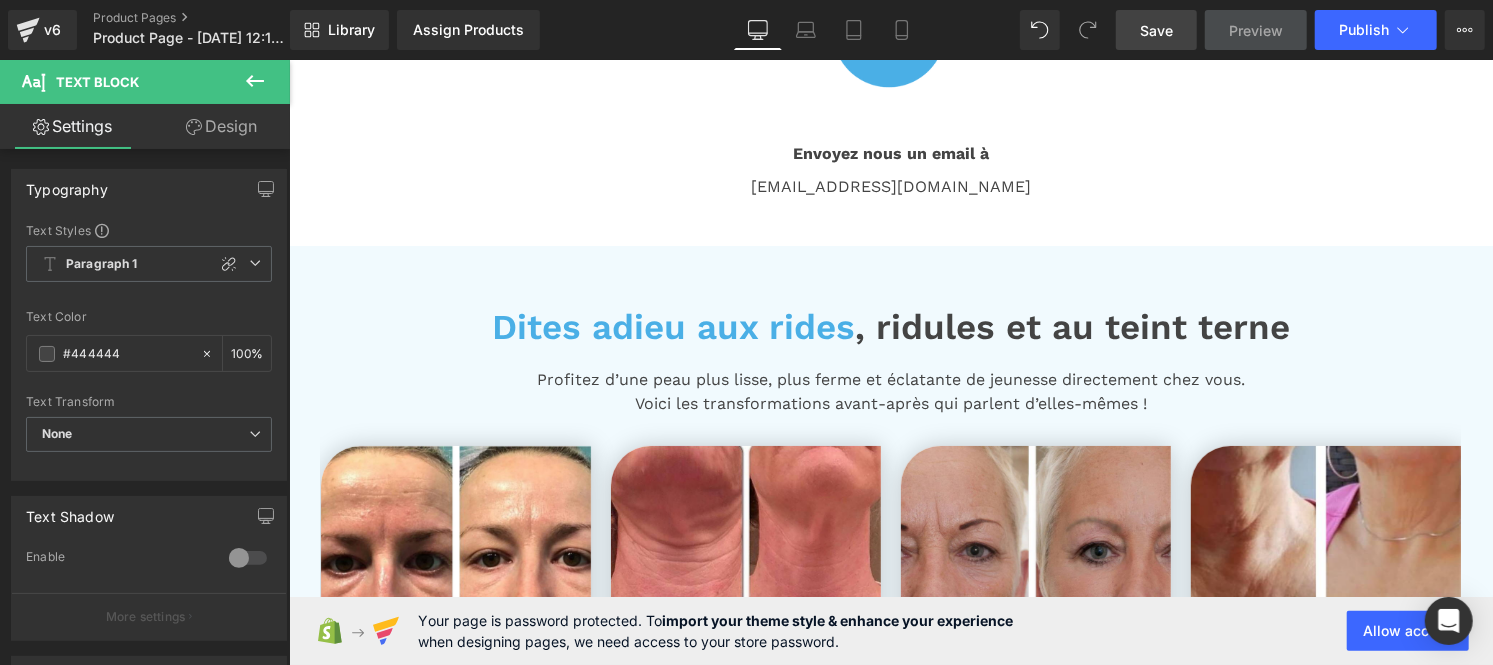 click on "Save" at bounding box center (1156, 30) 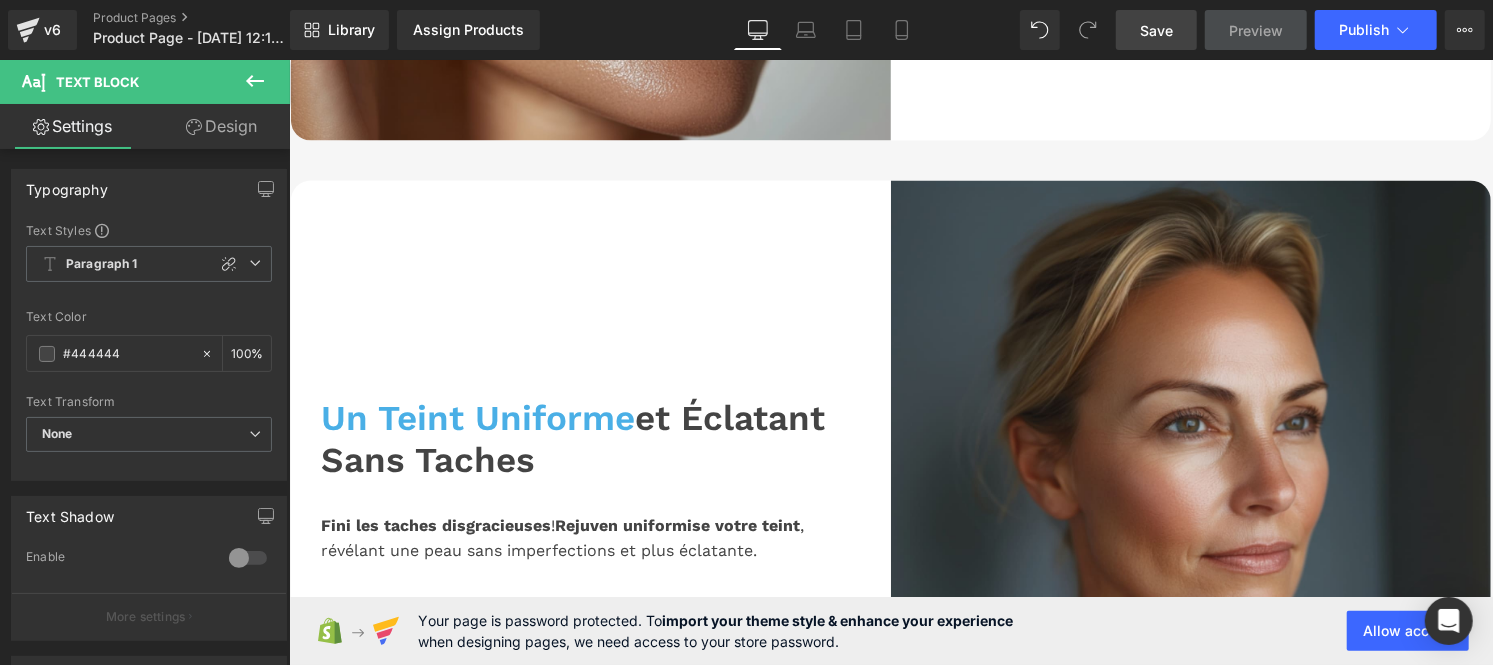 scroll, scrollTop: 1774, scrollLeft: 0, axis: vertical 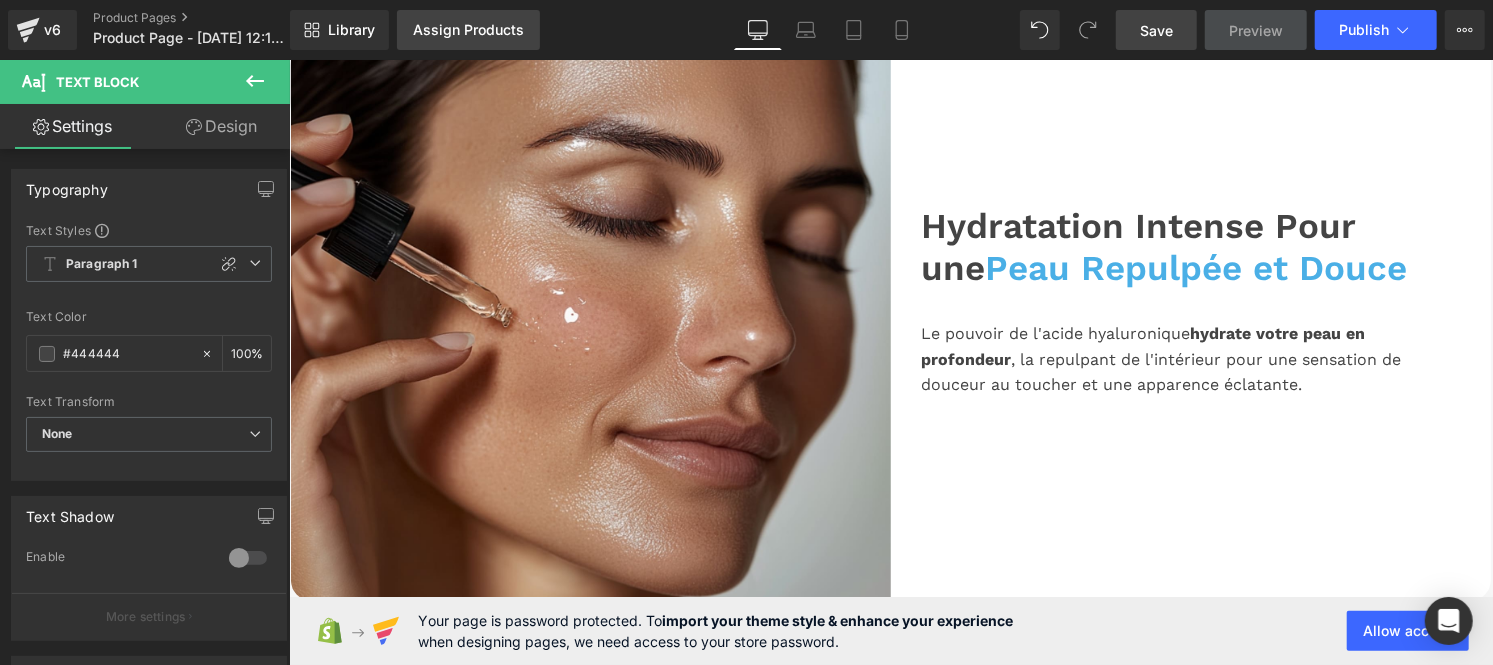click on "Assign Products" at bounding box center (468, 30) 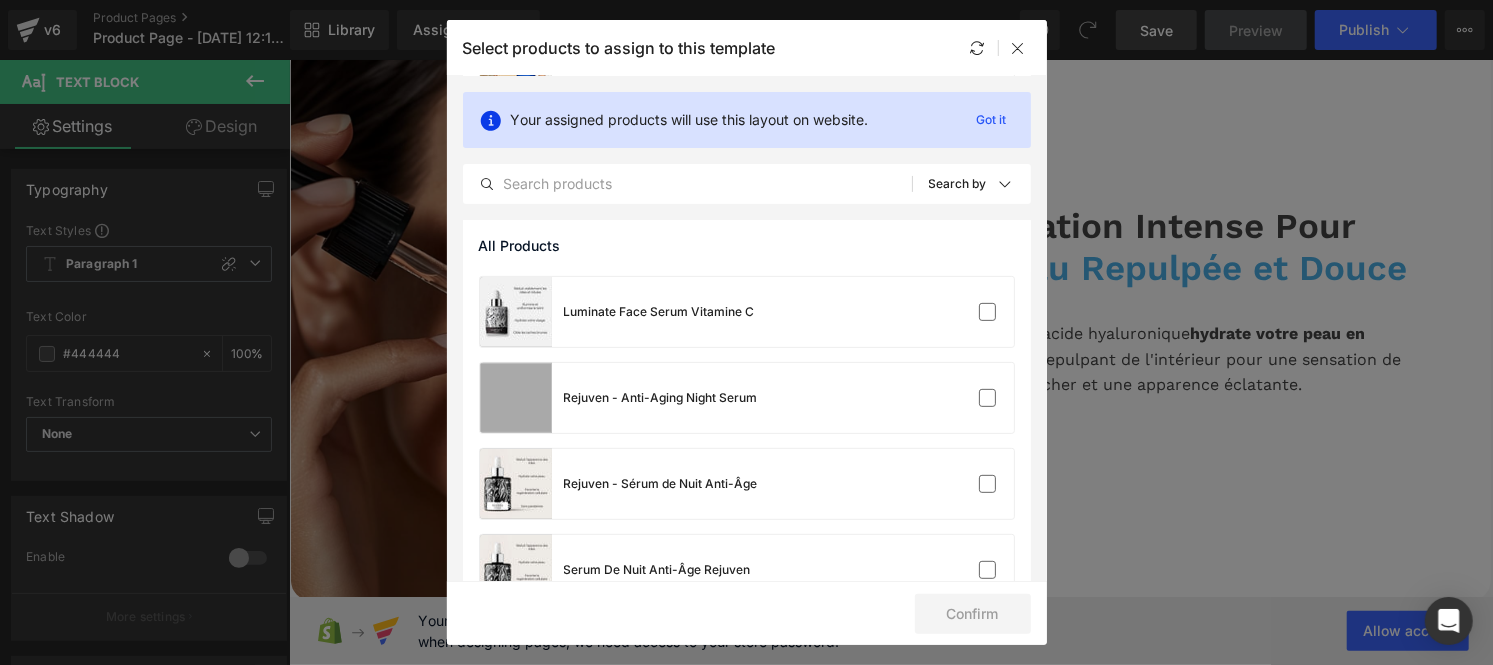 scroll, scrollTop: 342, scrollLeft: 0, axis: vertical 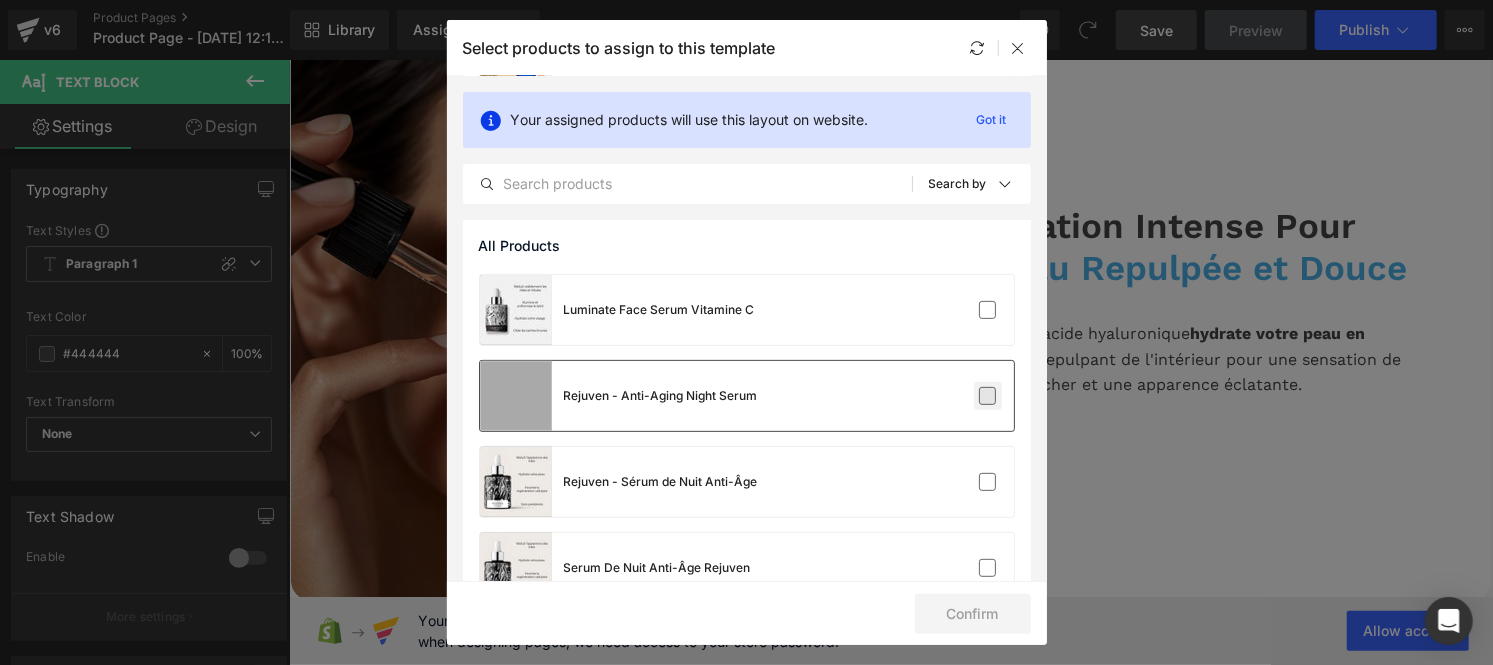 click at bounding box center [988, 396] 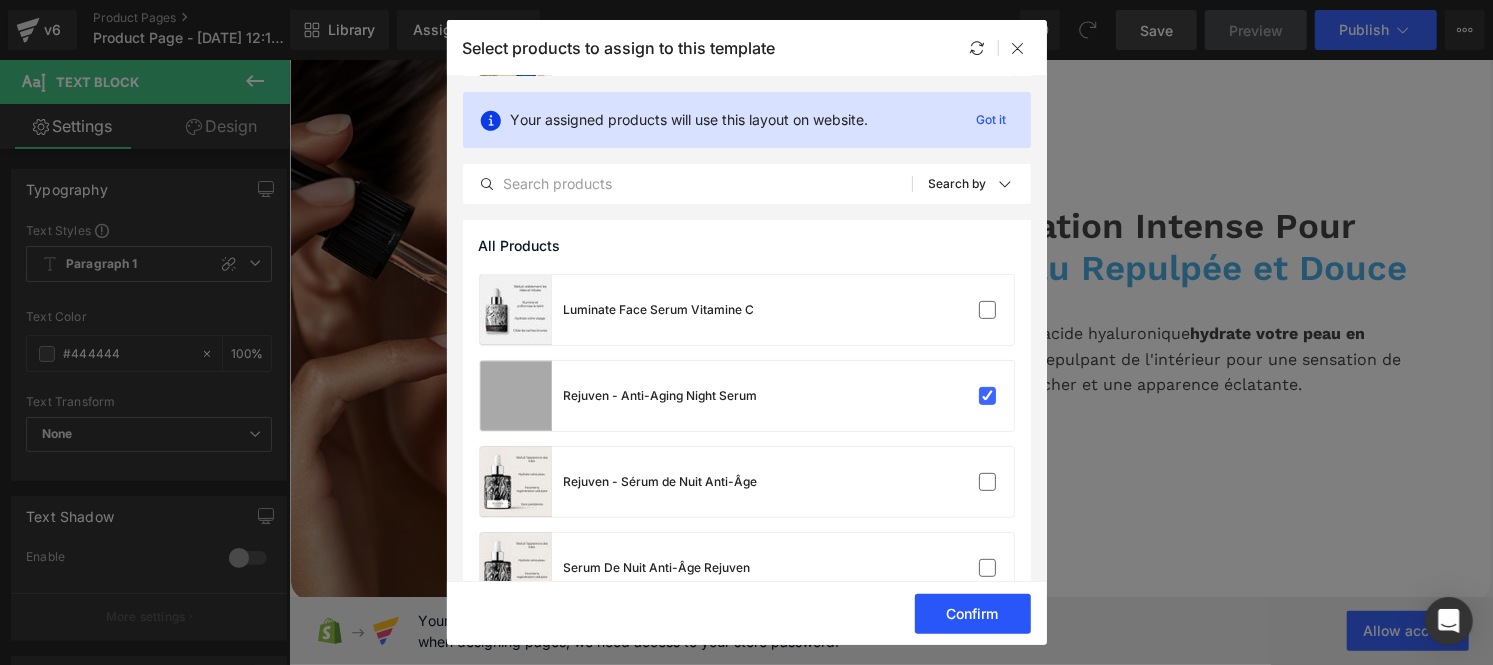 click on "Confirm" at bounding box center (973, 614) 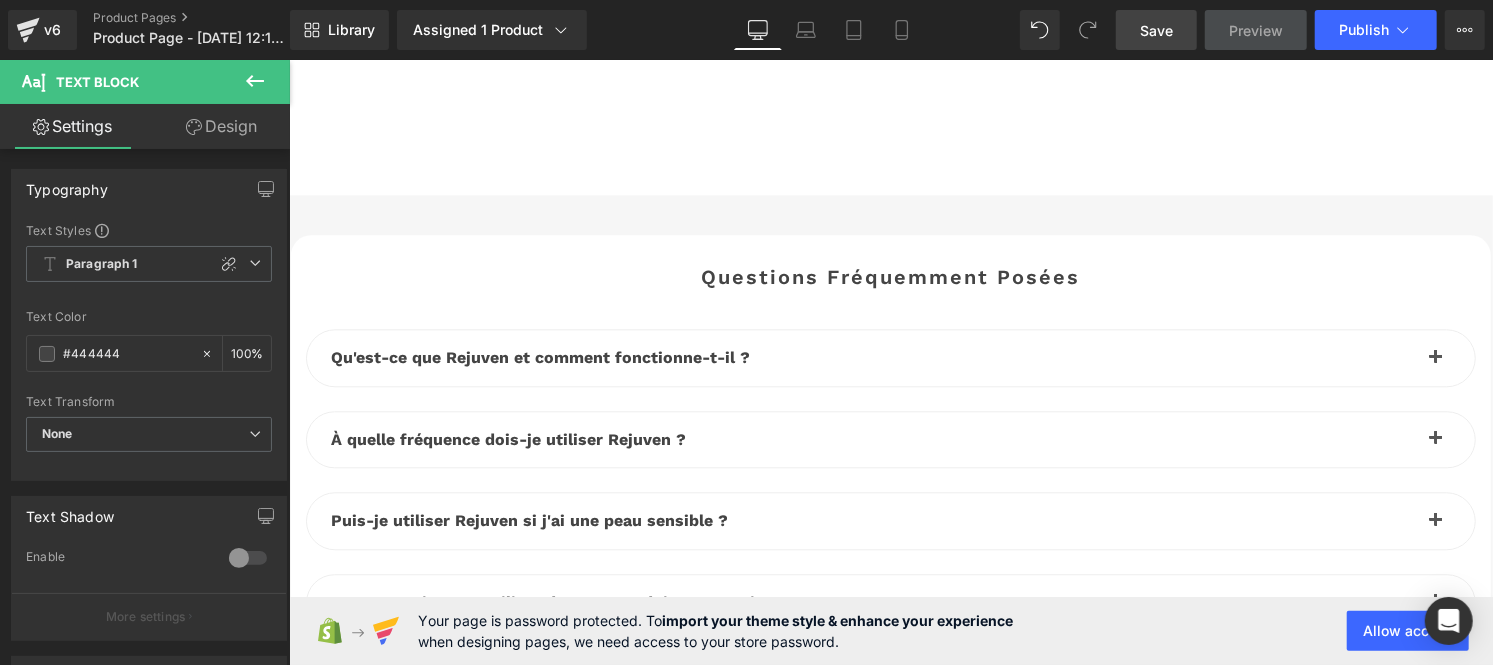 scroll, scrollTop: 7261, scrollLeft: 0, axis: vertical 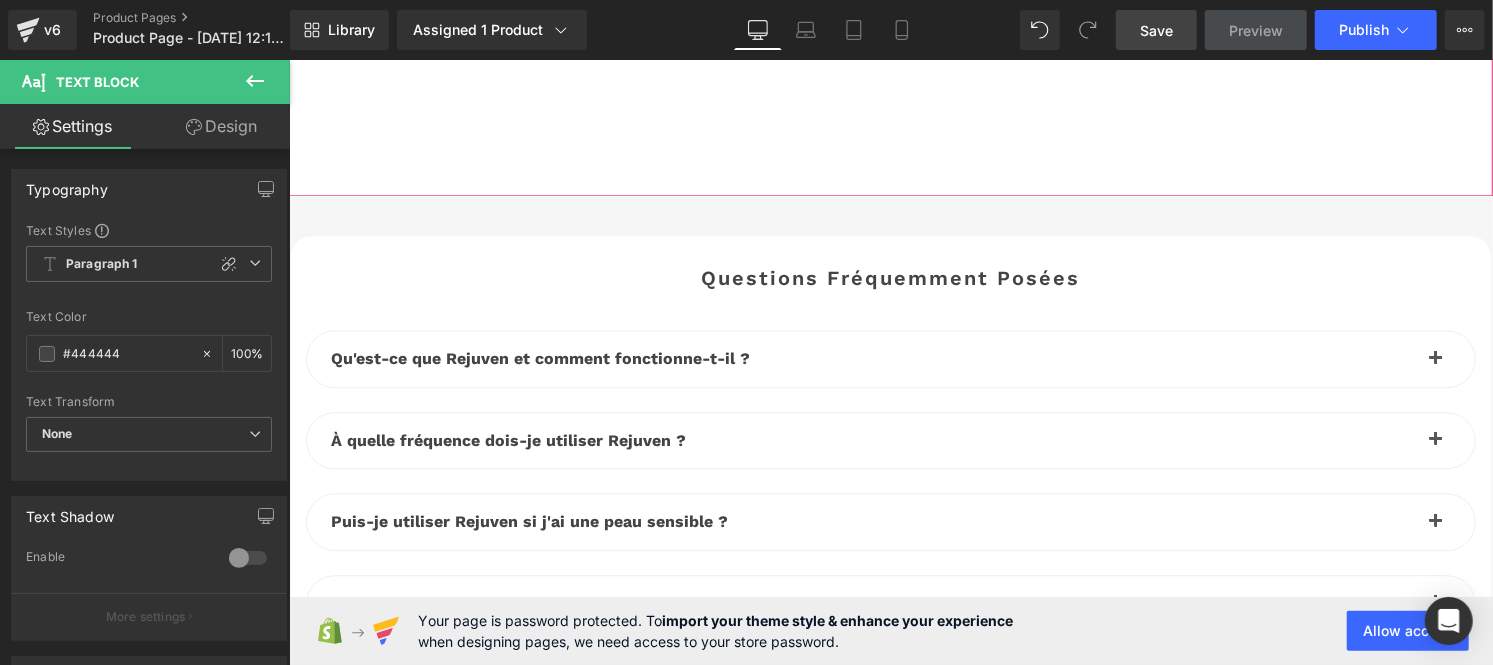 click on "Product" at bounding box center [881, -90] 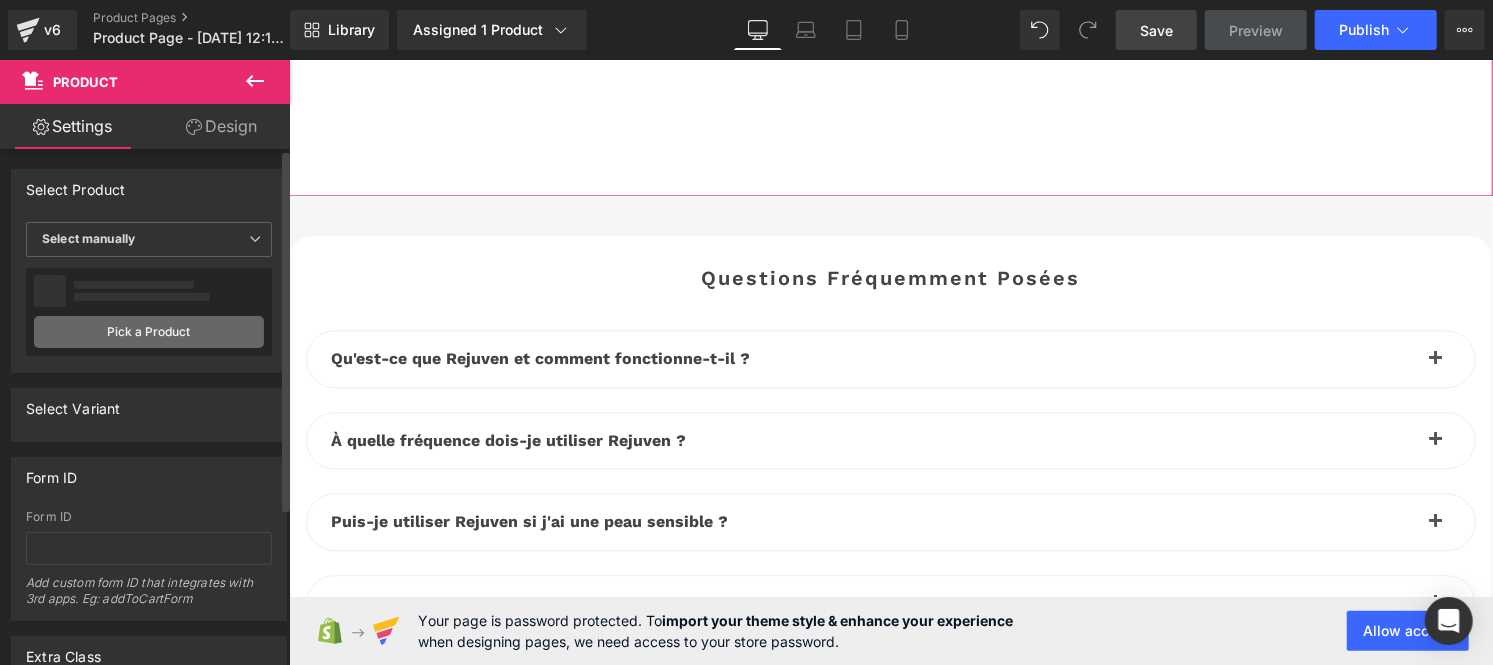 click on "Pick a Product" at bounding box center (149, 332) 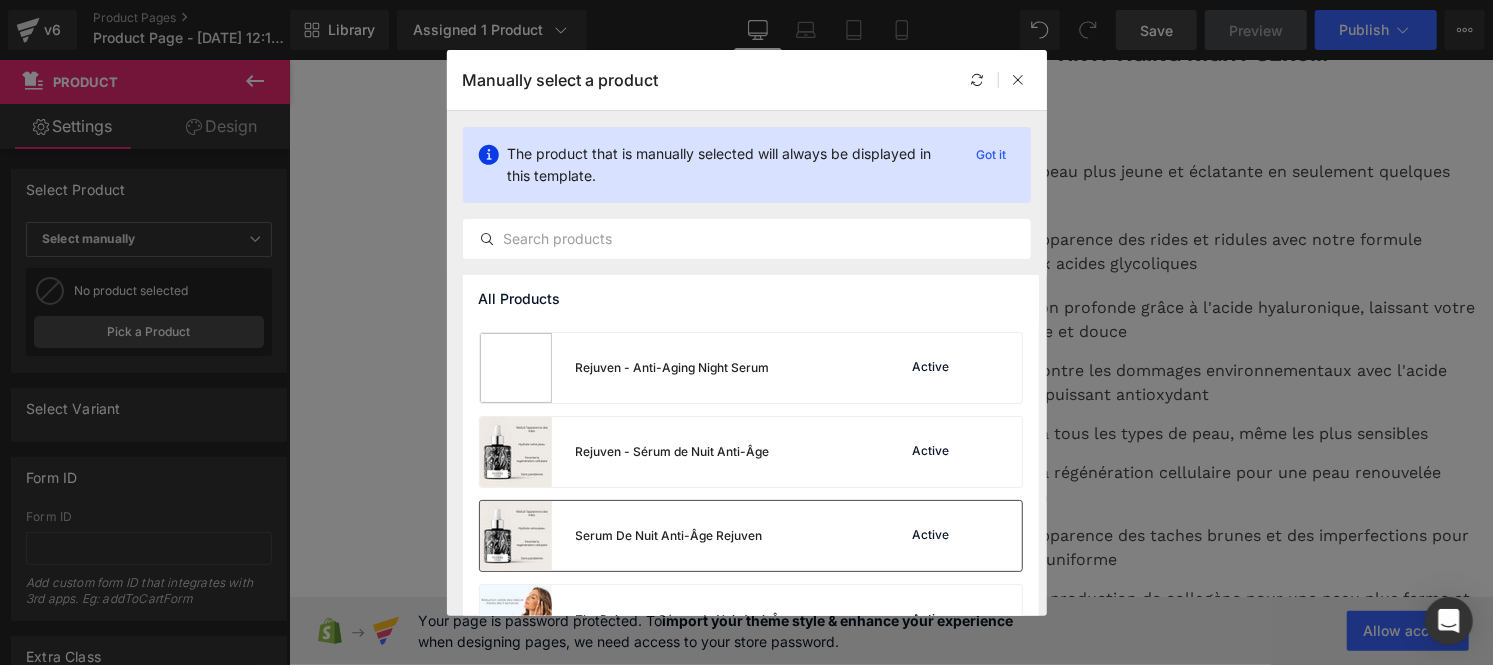 scroll, scrollTop: 298, scrollLeft: 0, axis: vertical 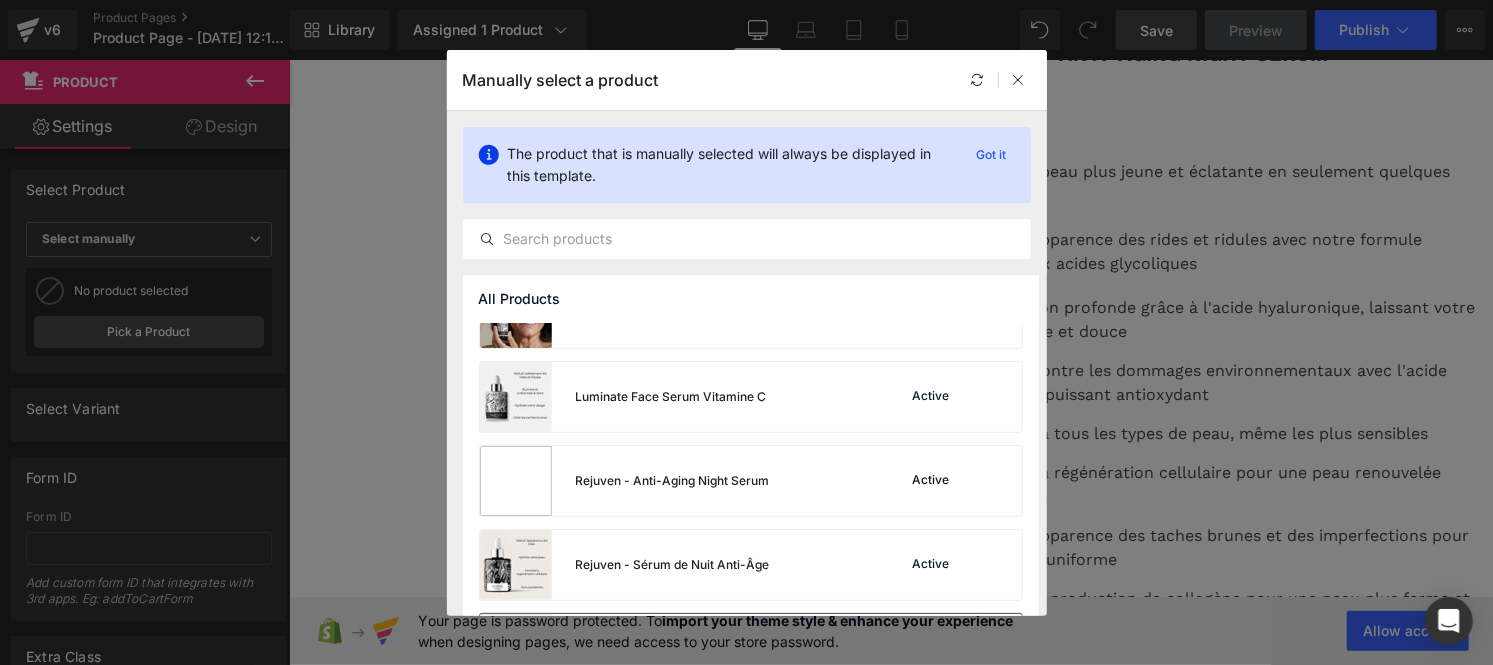click on "Rejuven - Anti-Aging Night Serum" at bounding box center (625, 481) 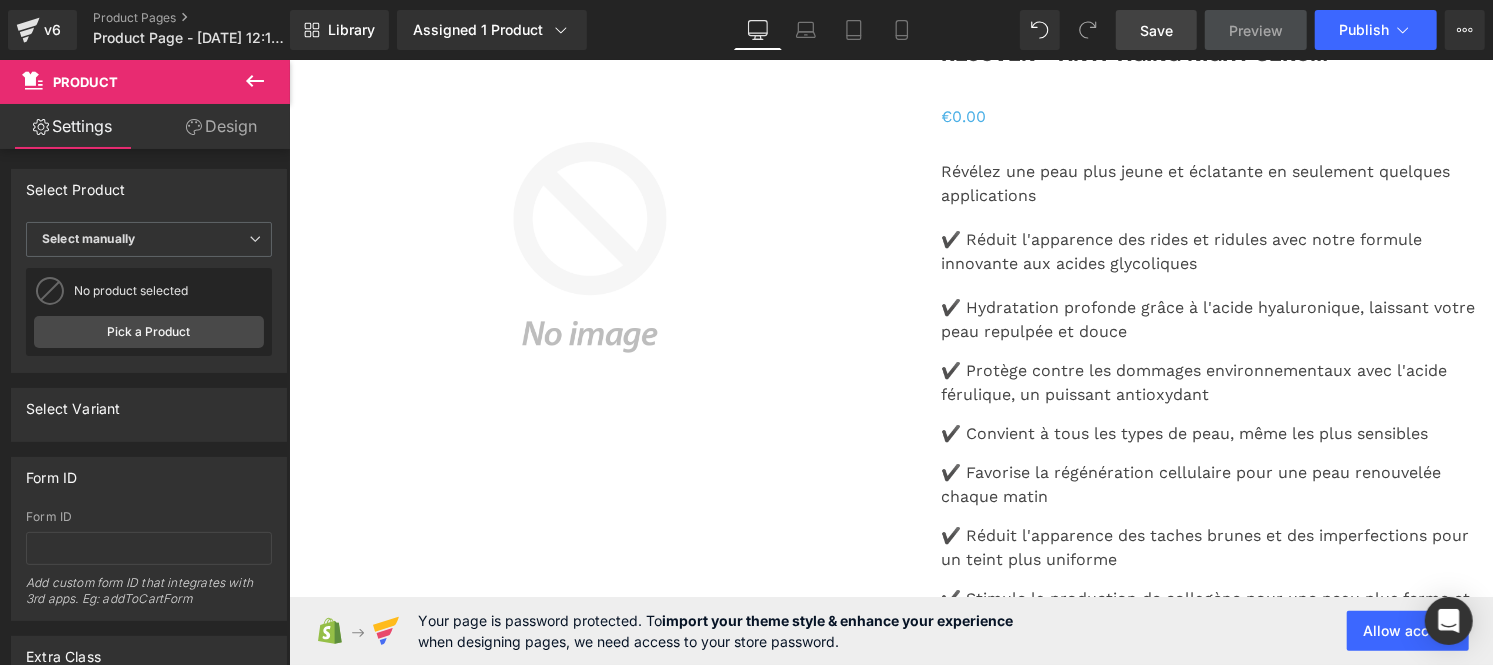 click on "Save" at bounding box center [1156, 30] 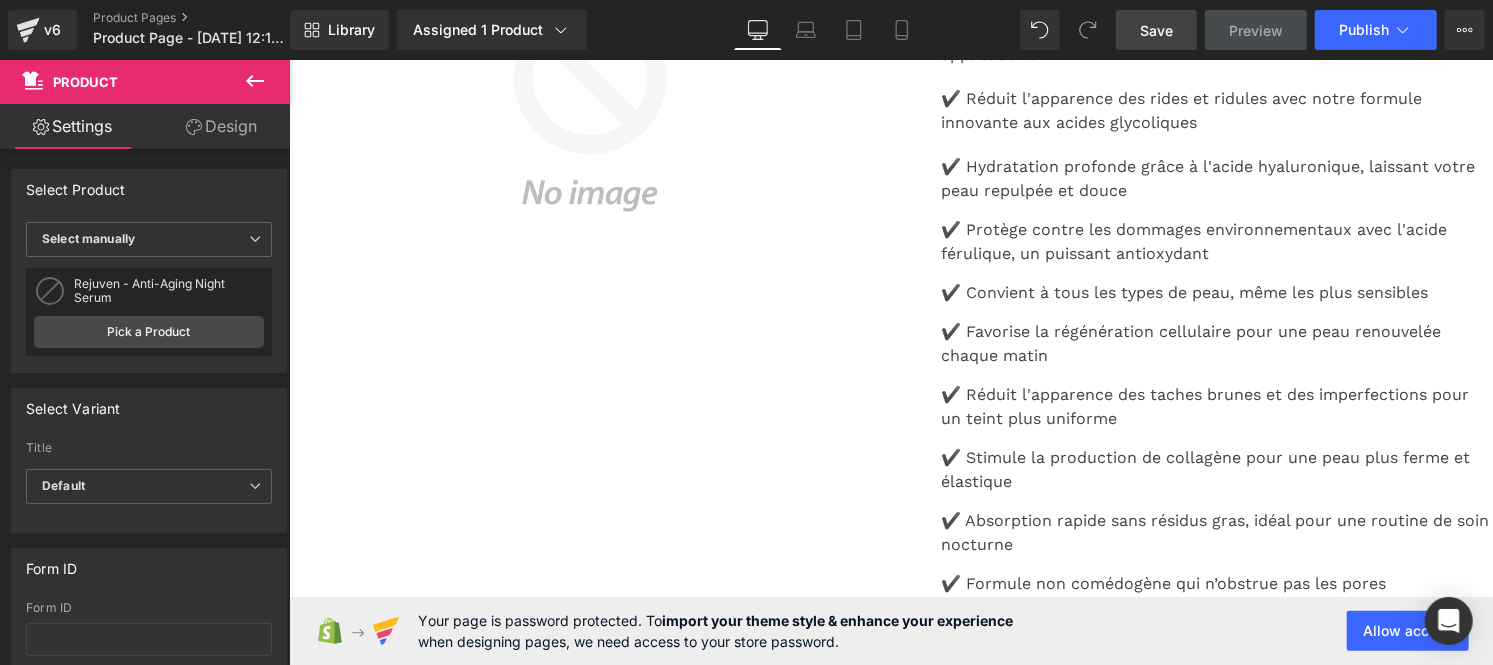 scroll, scrollTop: 7401, scrollLeft: 0, axis: vertical 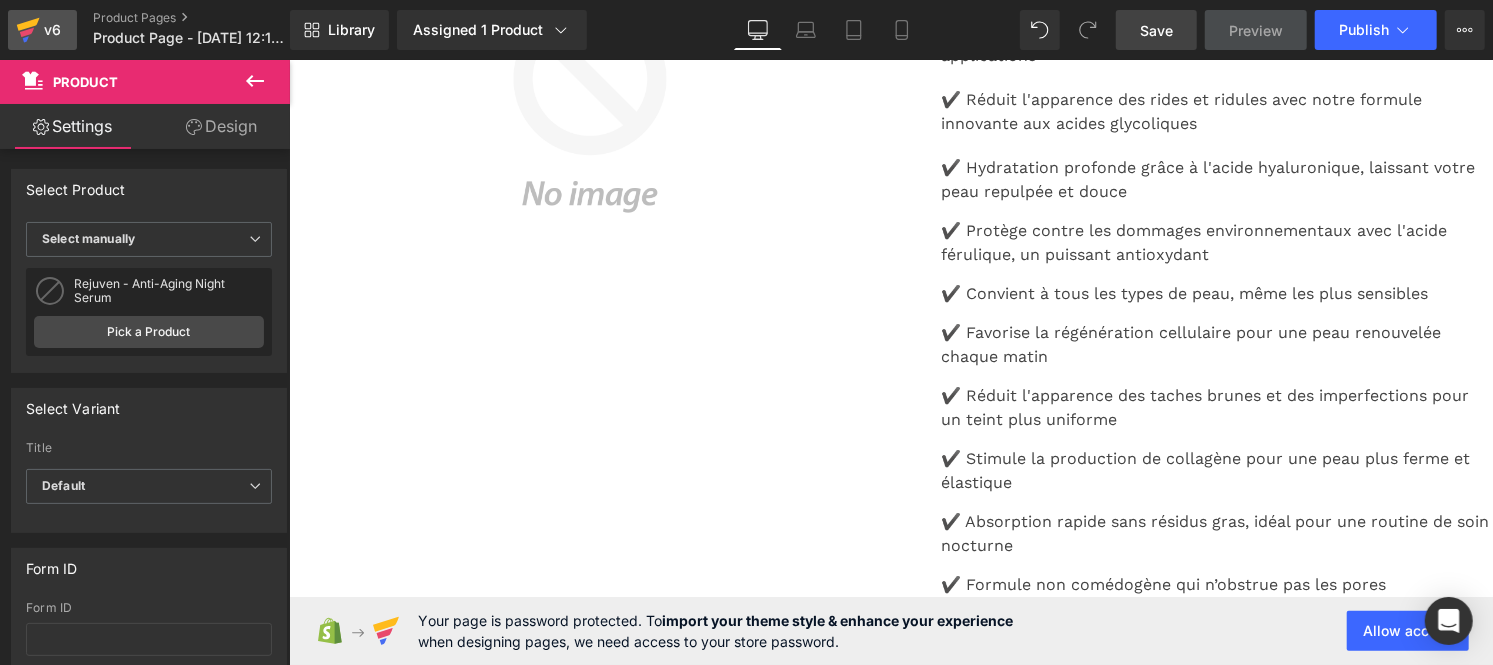 click on "v6" at bounding box center [52, 30] 